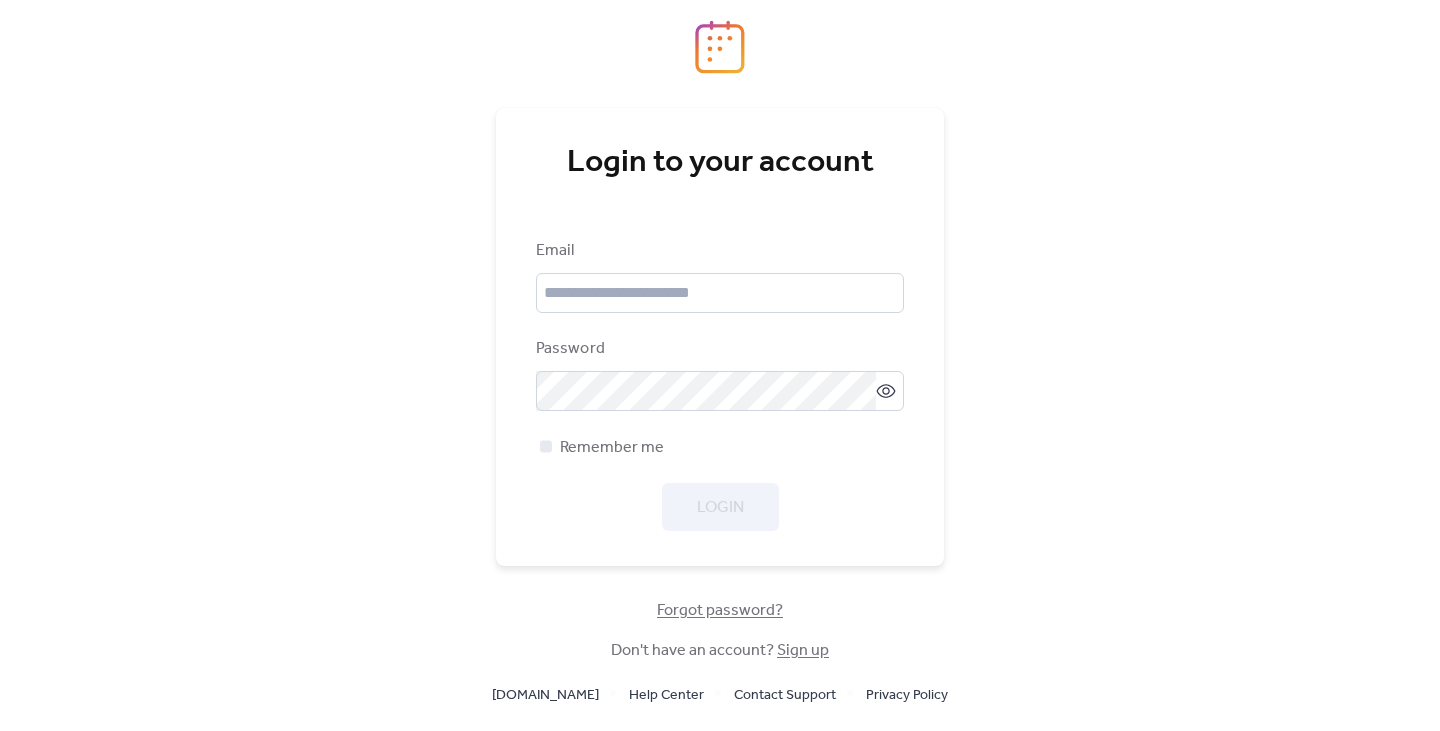 scroll, scrollTop: 0, scrollLeft: 0, axis: both 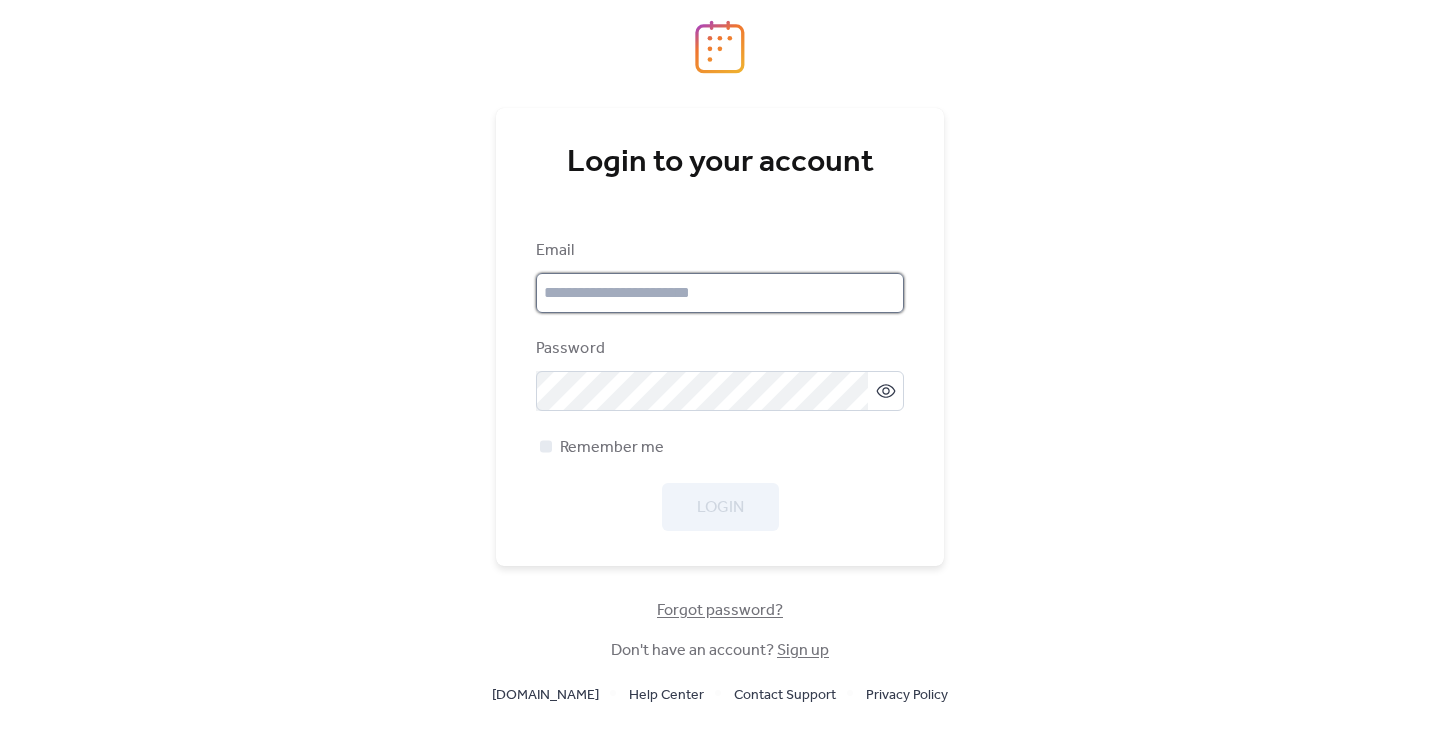 click at bounding box center (720, 293) 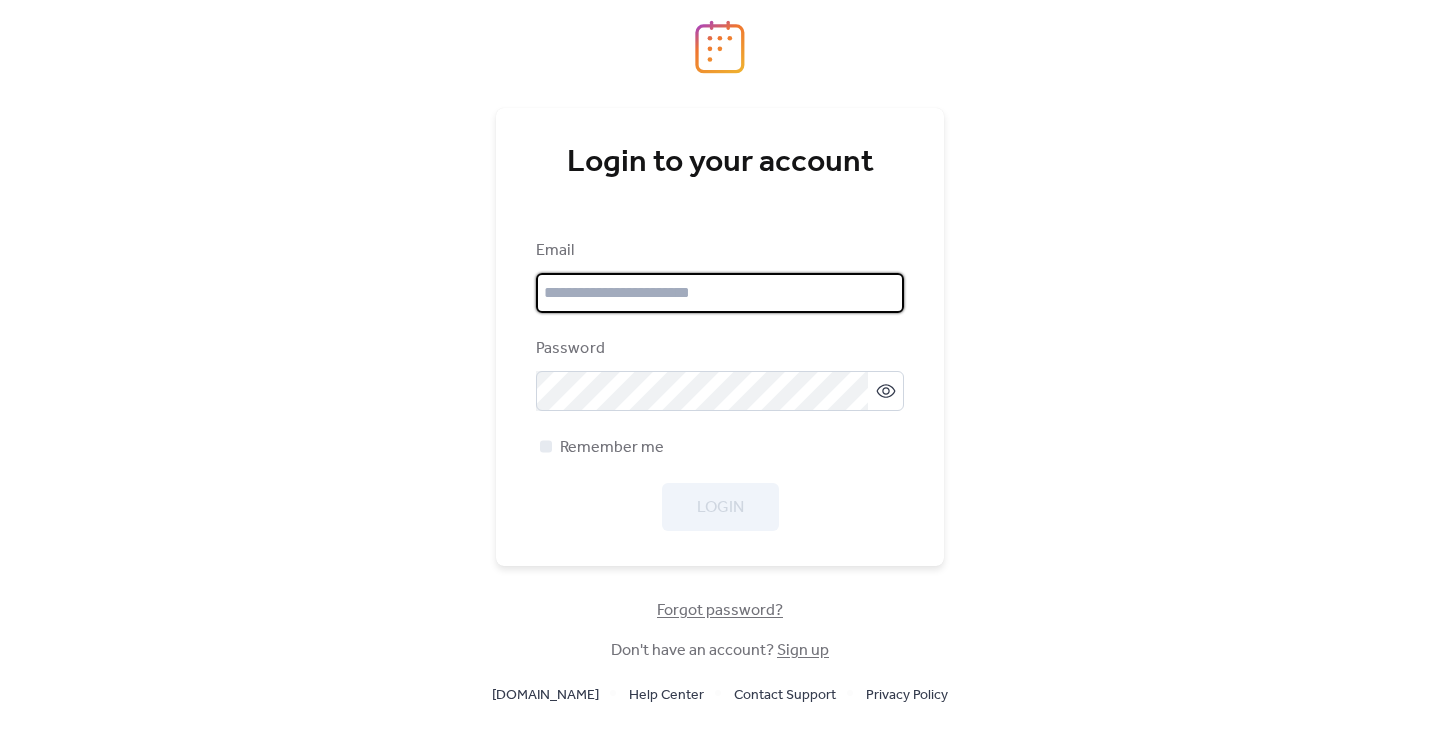 click at bounding box center [884, 293] 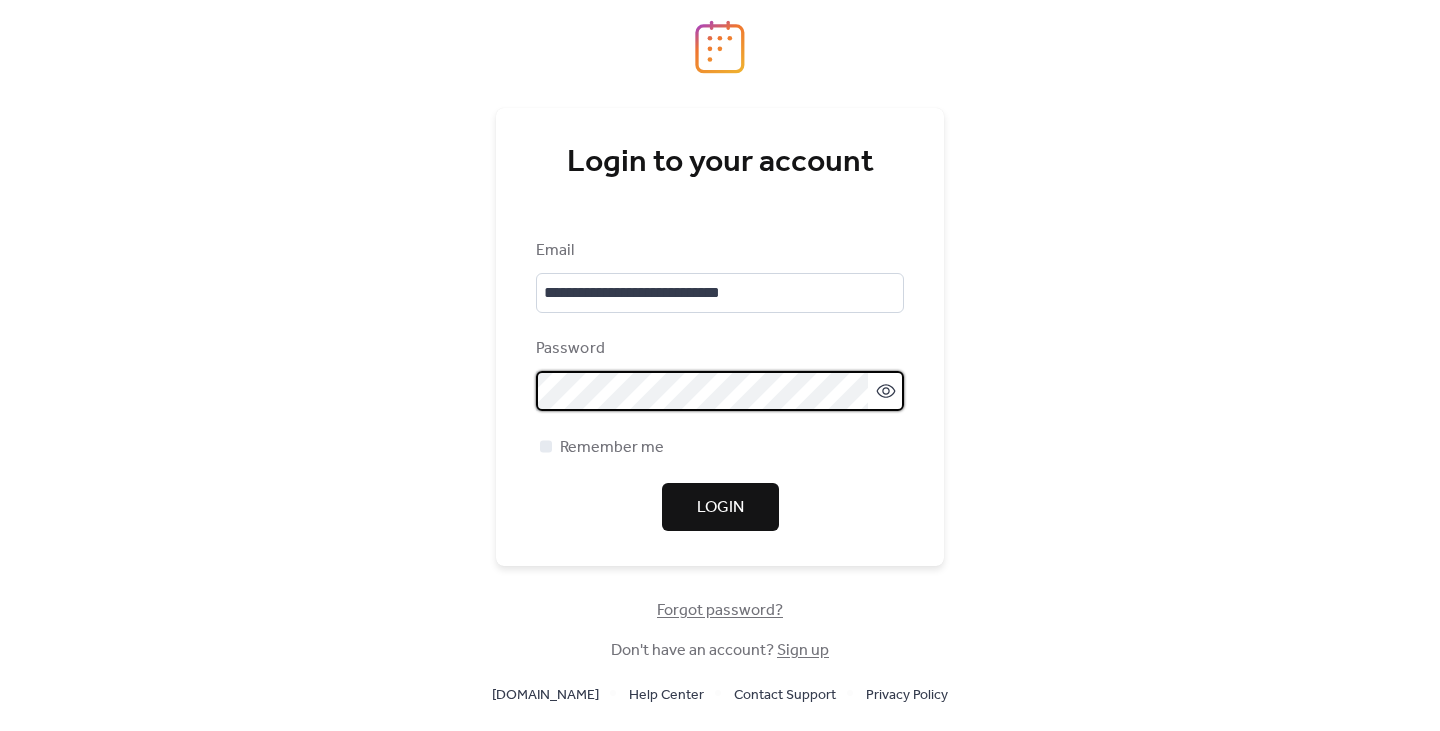 click on "Login" at bounding box center [720, 508] 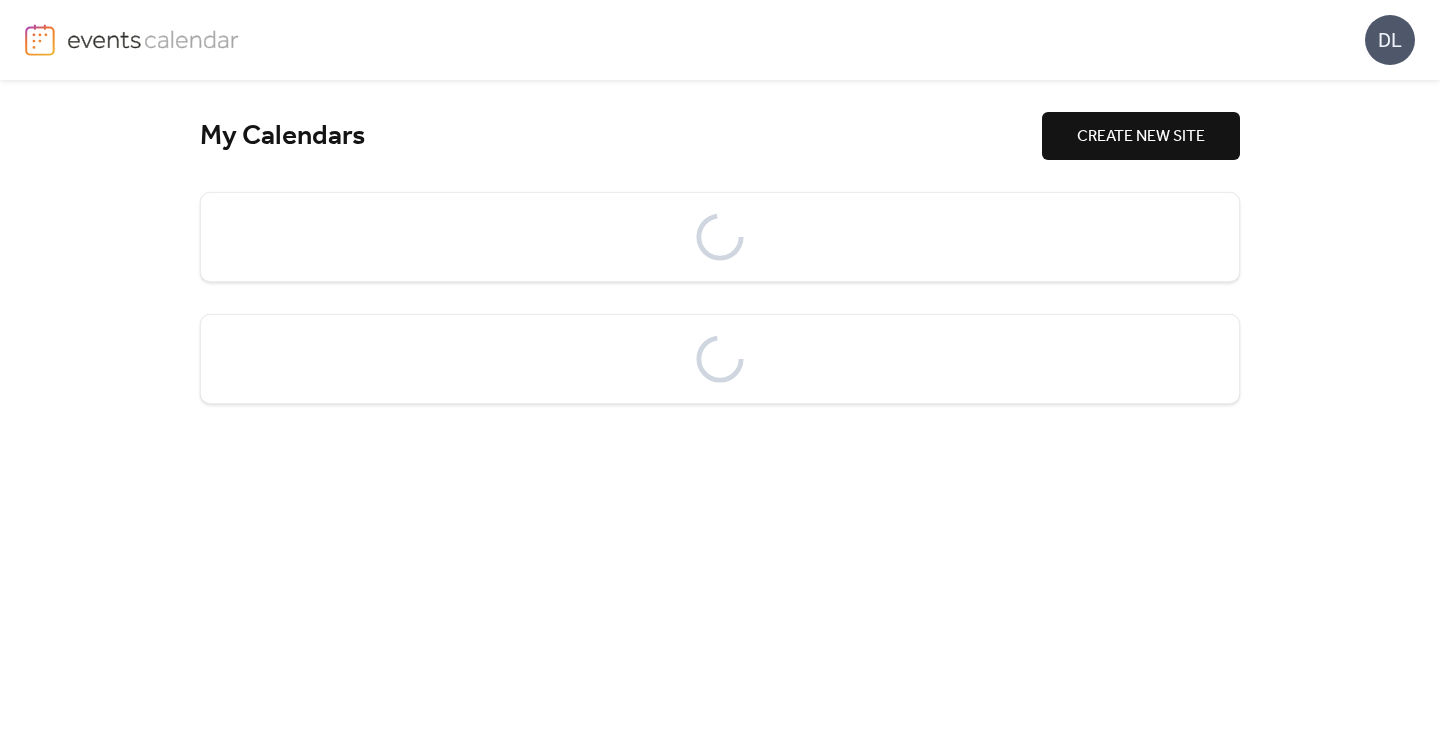 scroll, scrollTop: 0, scrollLeft: 0, axis: both 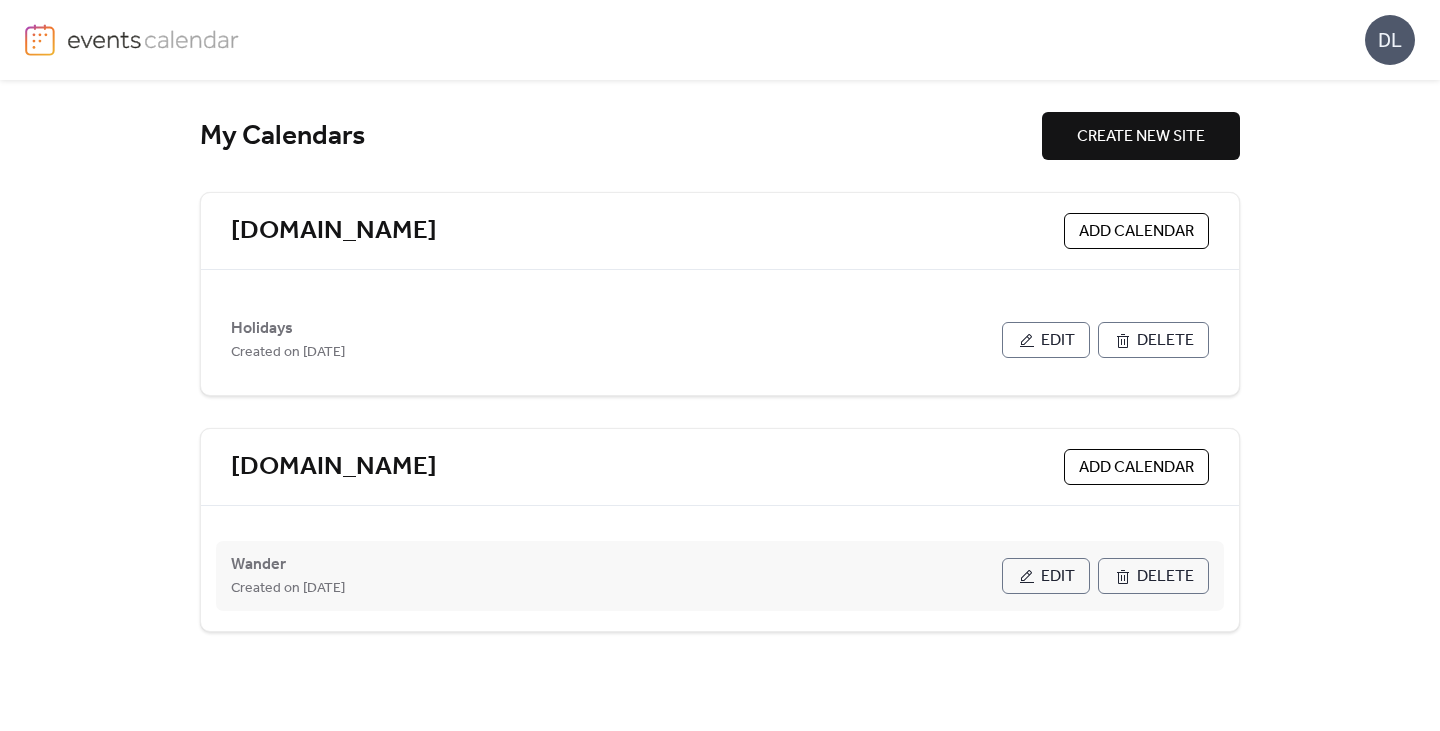 drag, startPoint x: 1118, startPoint y: 469, endPoint x: 894, endPoint y: 583, distance: 251.34041 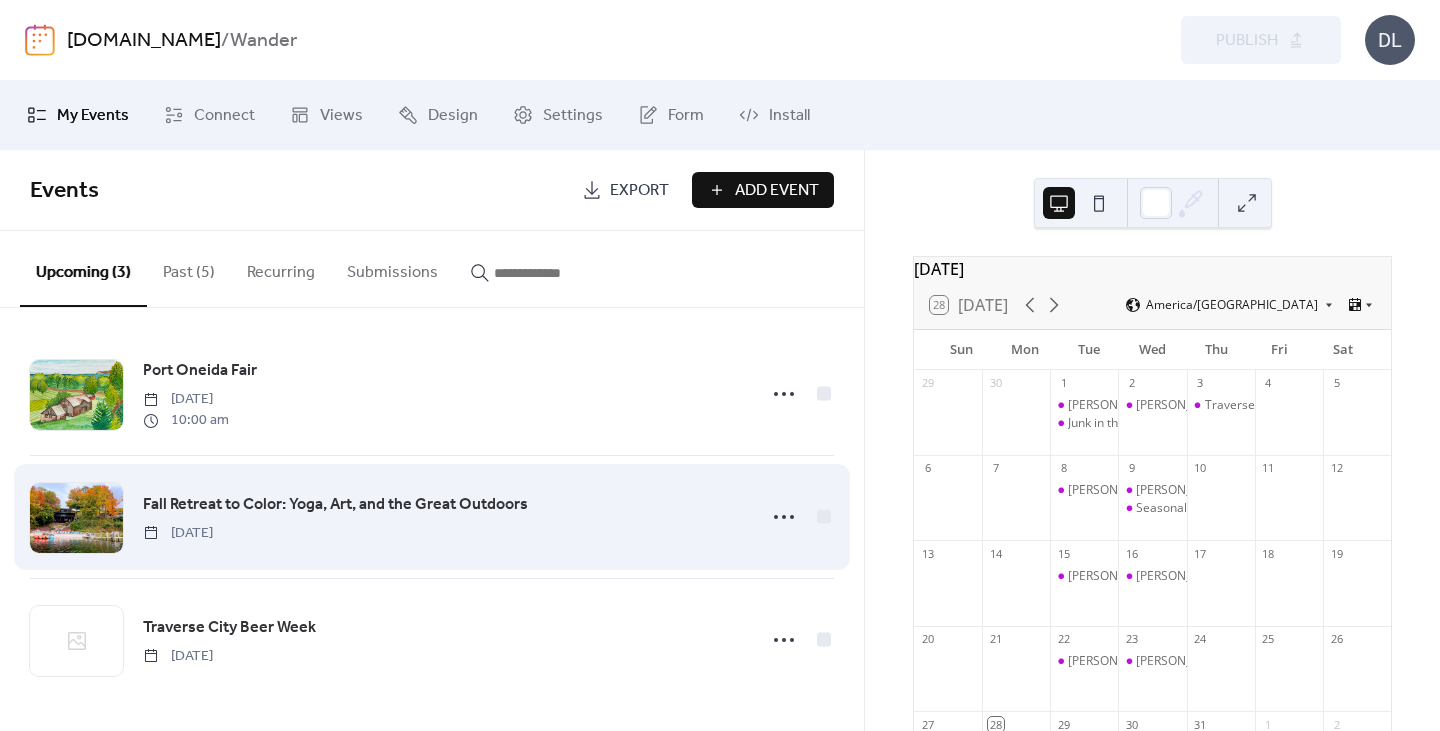 scroll, scrollTop: 0, scrollLeft: 0, axis: both 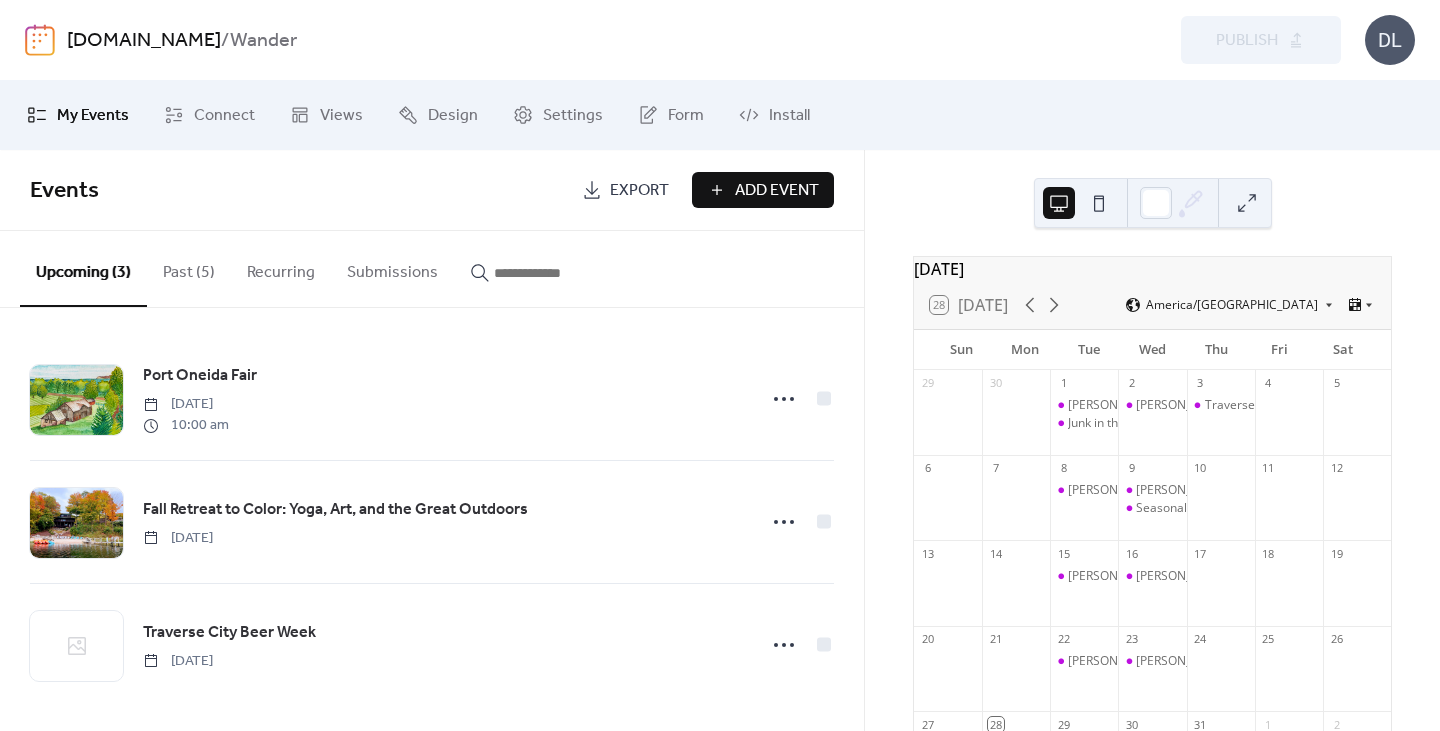 click on "Add Event" at bounding box center (777, 191) 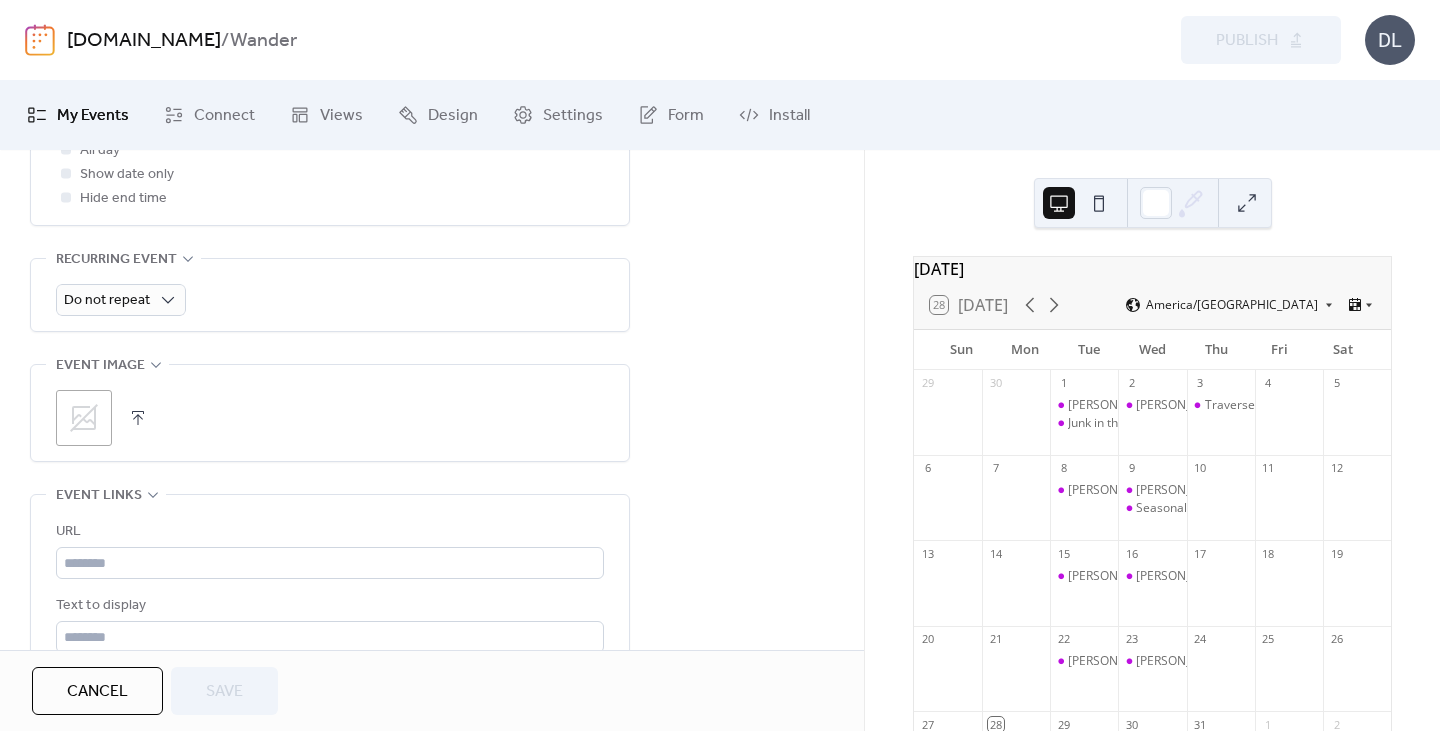 scroll, scrollTop: 842, scrollLeft: 0, axis: vertical 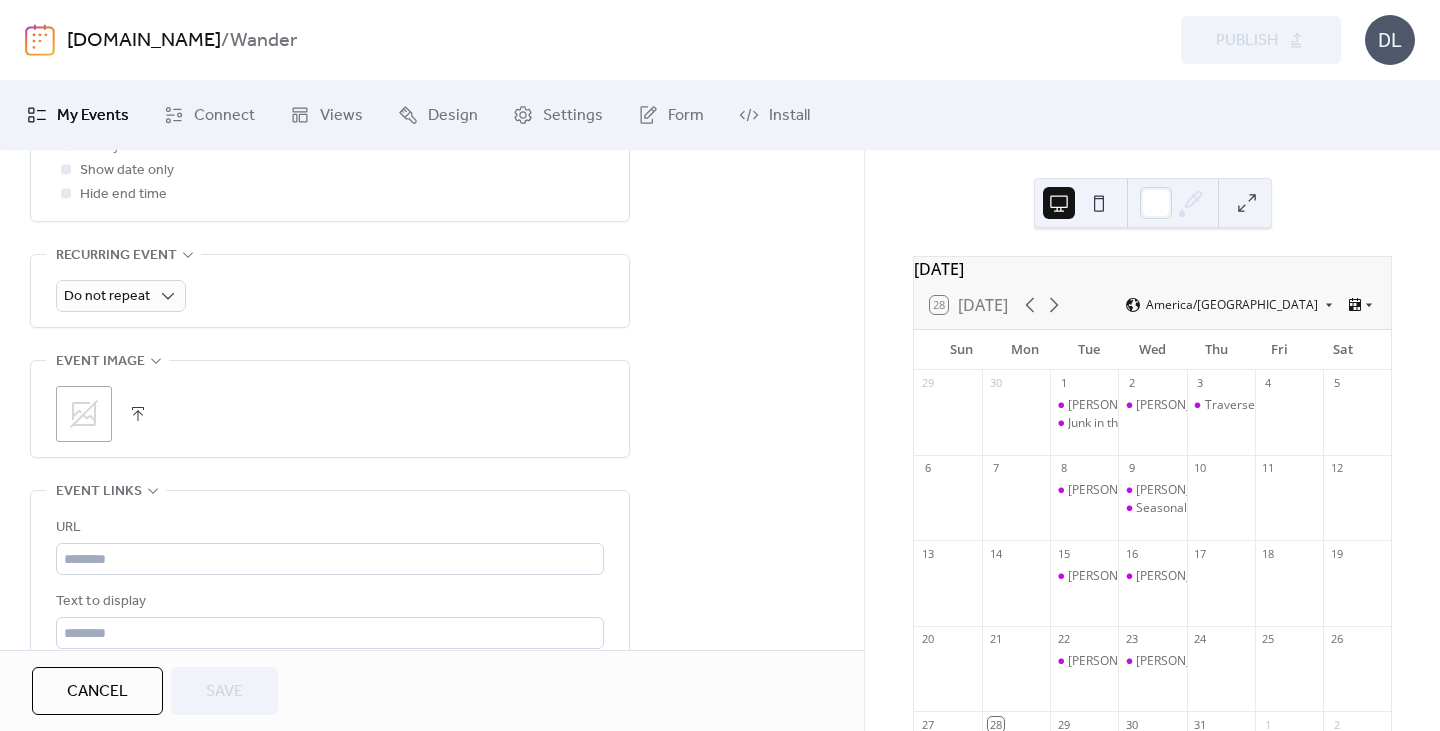click 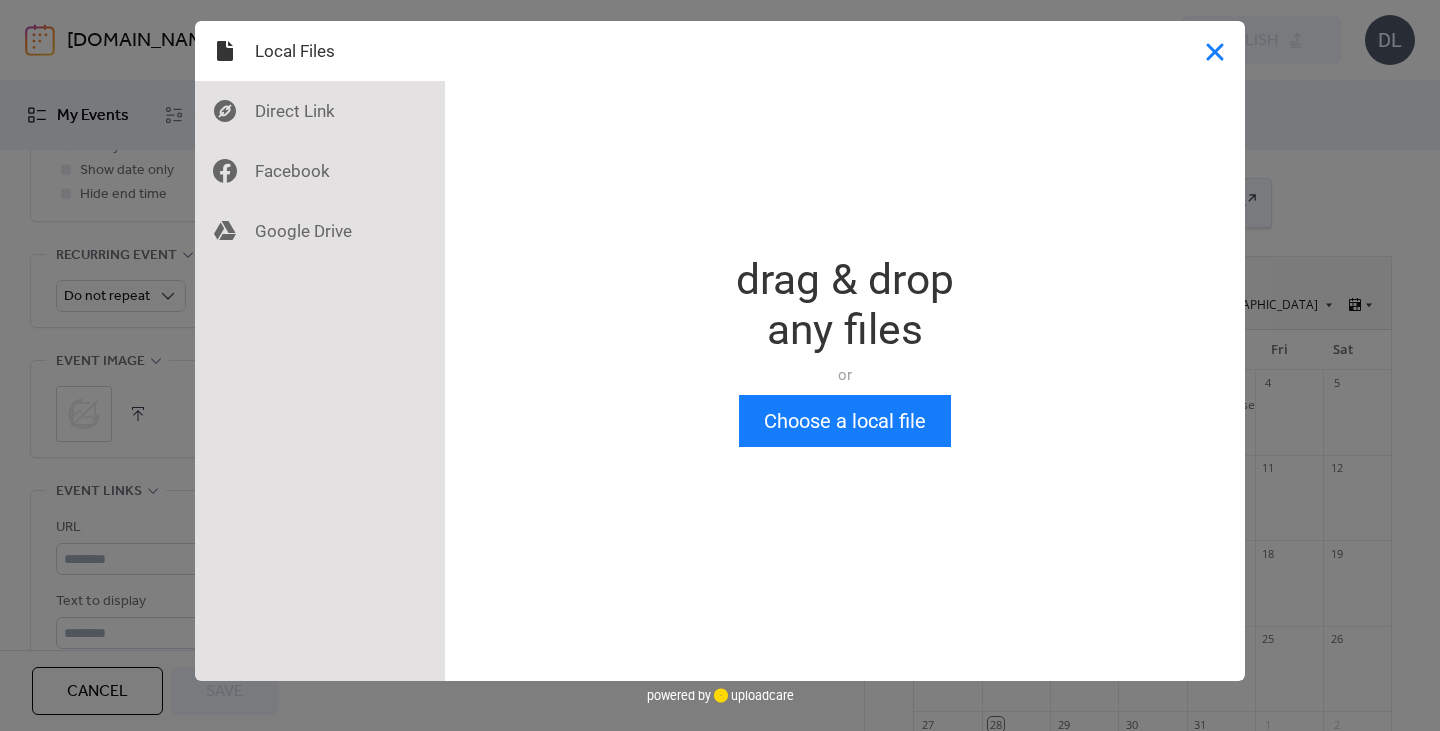 click at bounding box center [1215, 51] 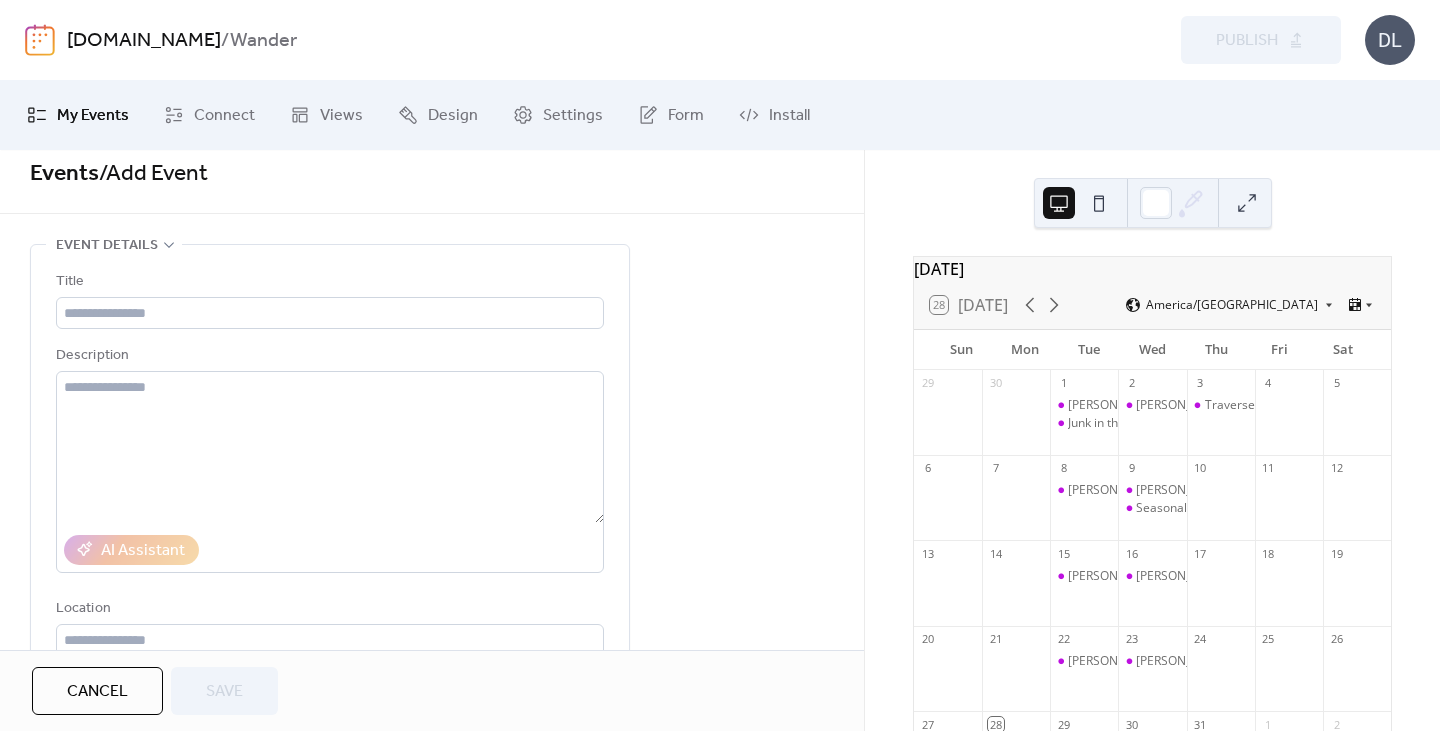 scroll, scrollTop: 0, scrollLeft: 0, axis: both 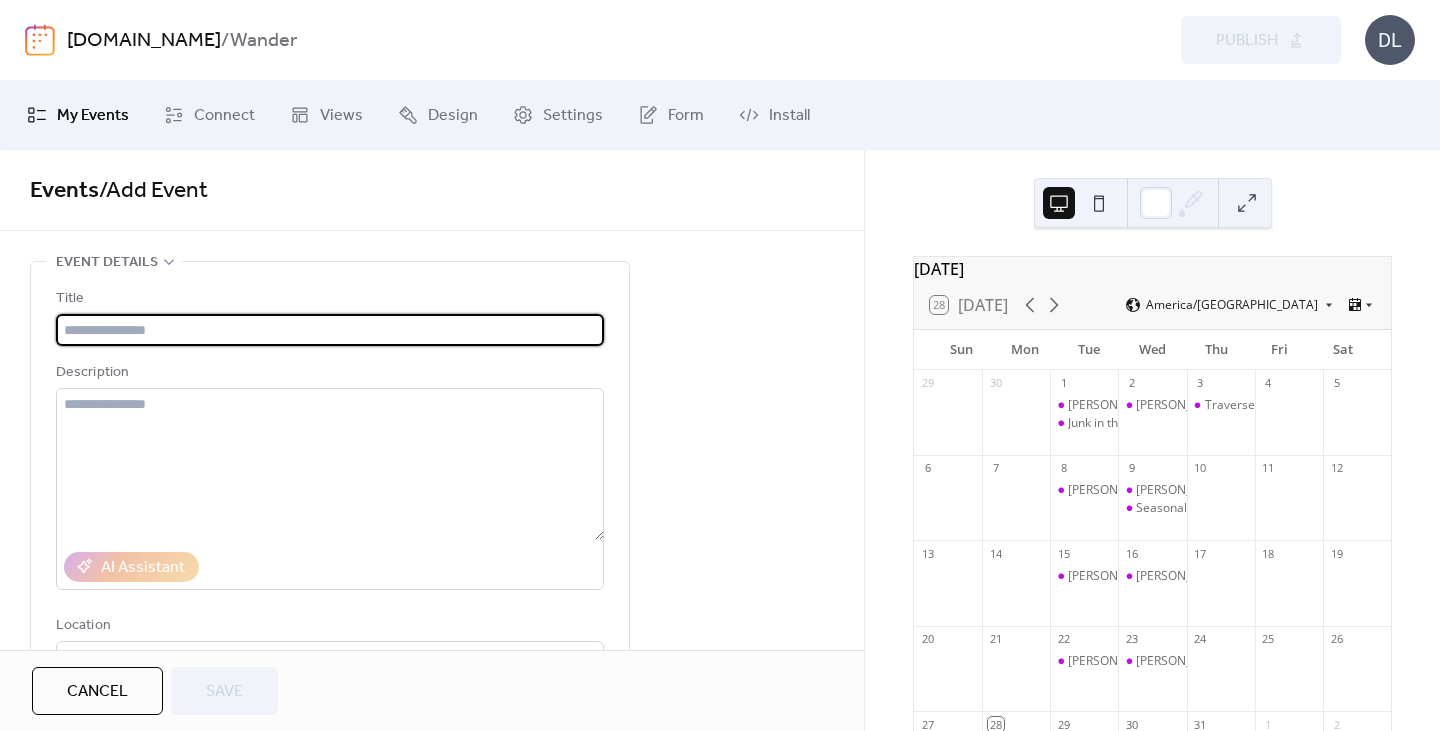 click at bounding box center (330, 330) 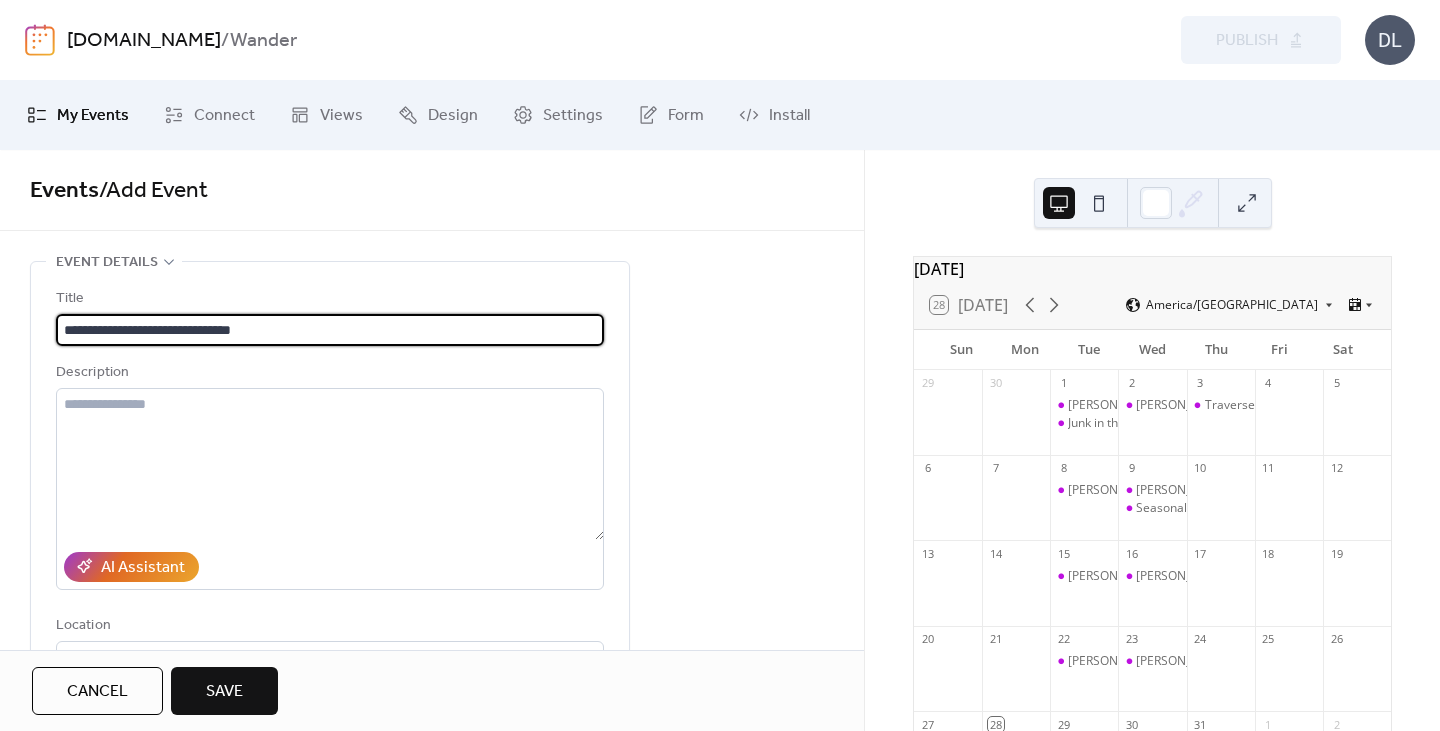 type on "**********" 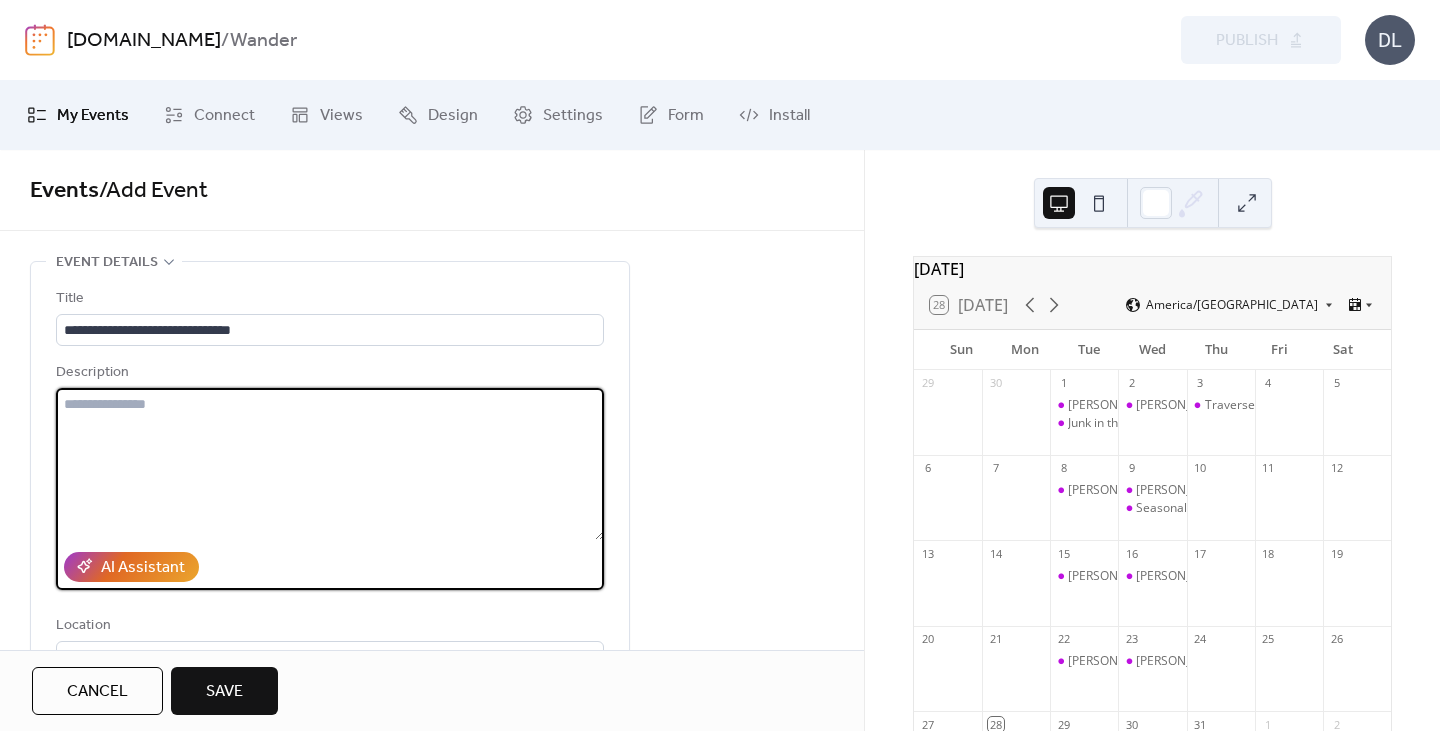 click at bounding box center [330, 464] 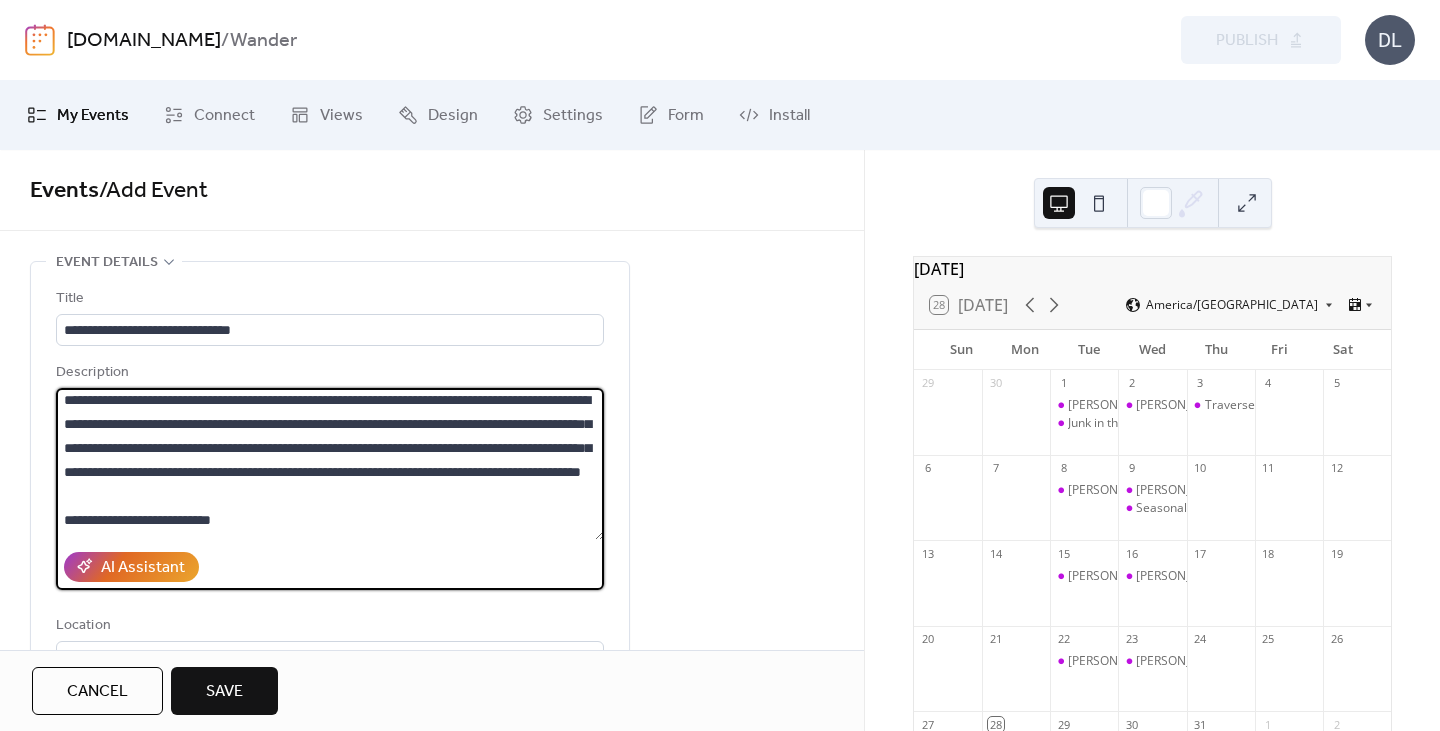 scroll, scrollTop: 0, scrollLeft: 0, axis: both 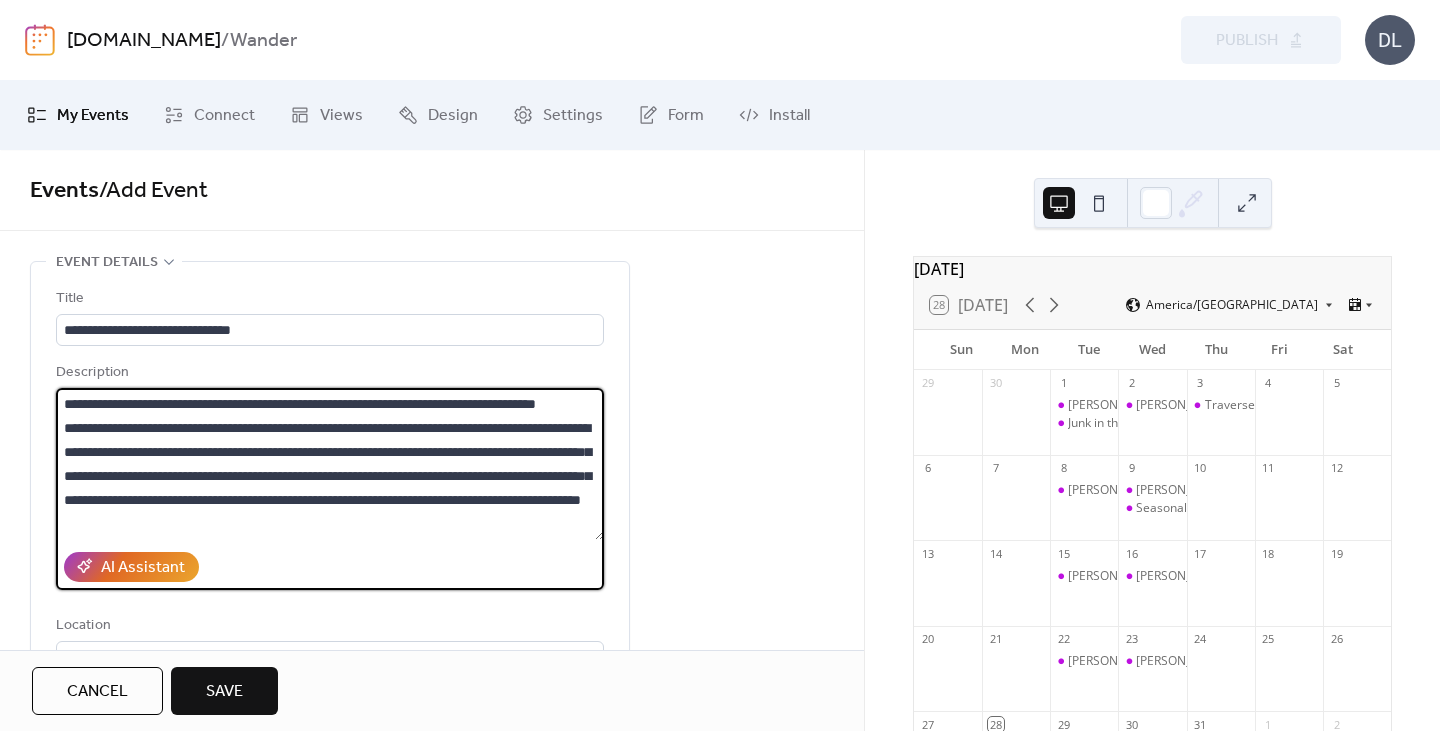 click on "**********" at bounding box center (330, 464) 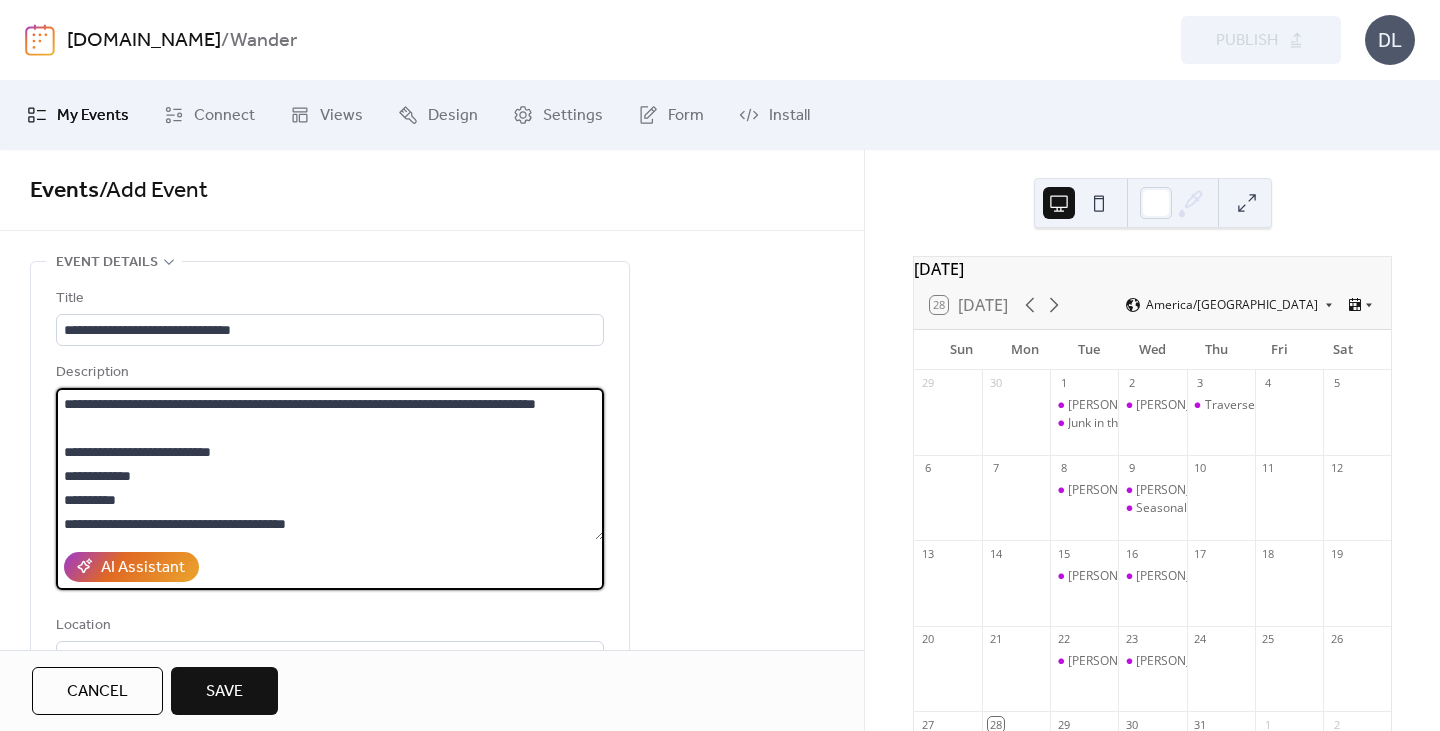 scroll, scrollTop: 120, scrollLeft: 0, axis: vertical 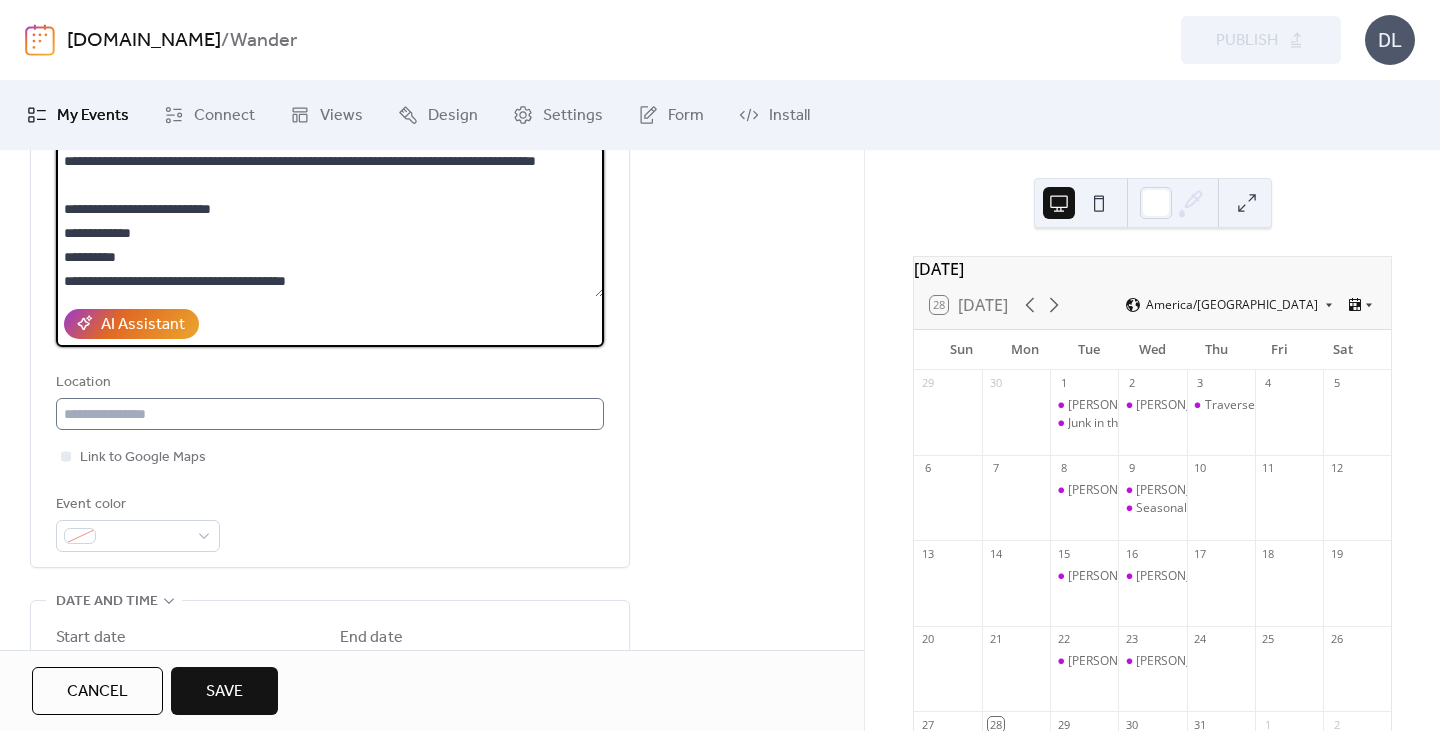 type on "**********" 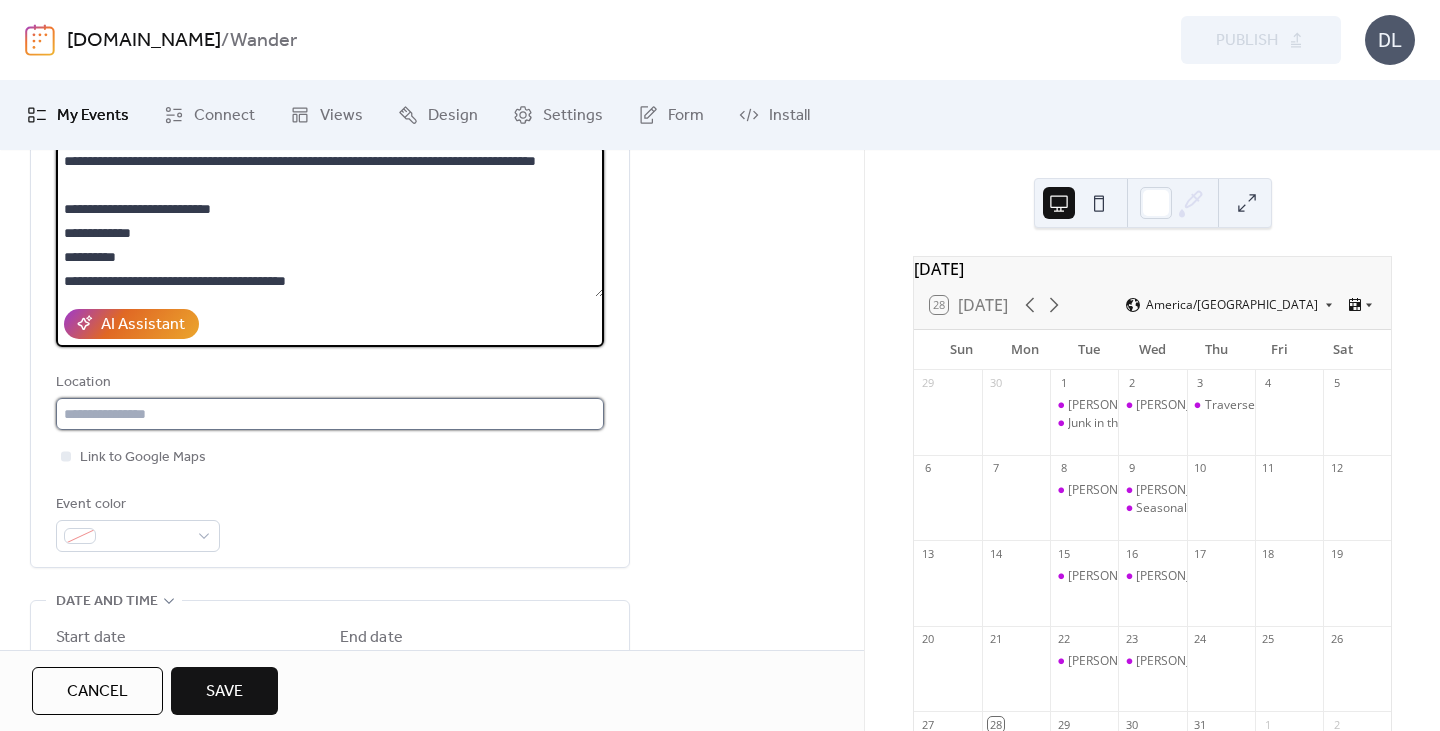 click at bounding box center (330, 414) 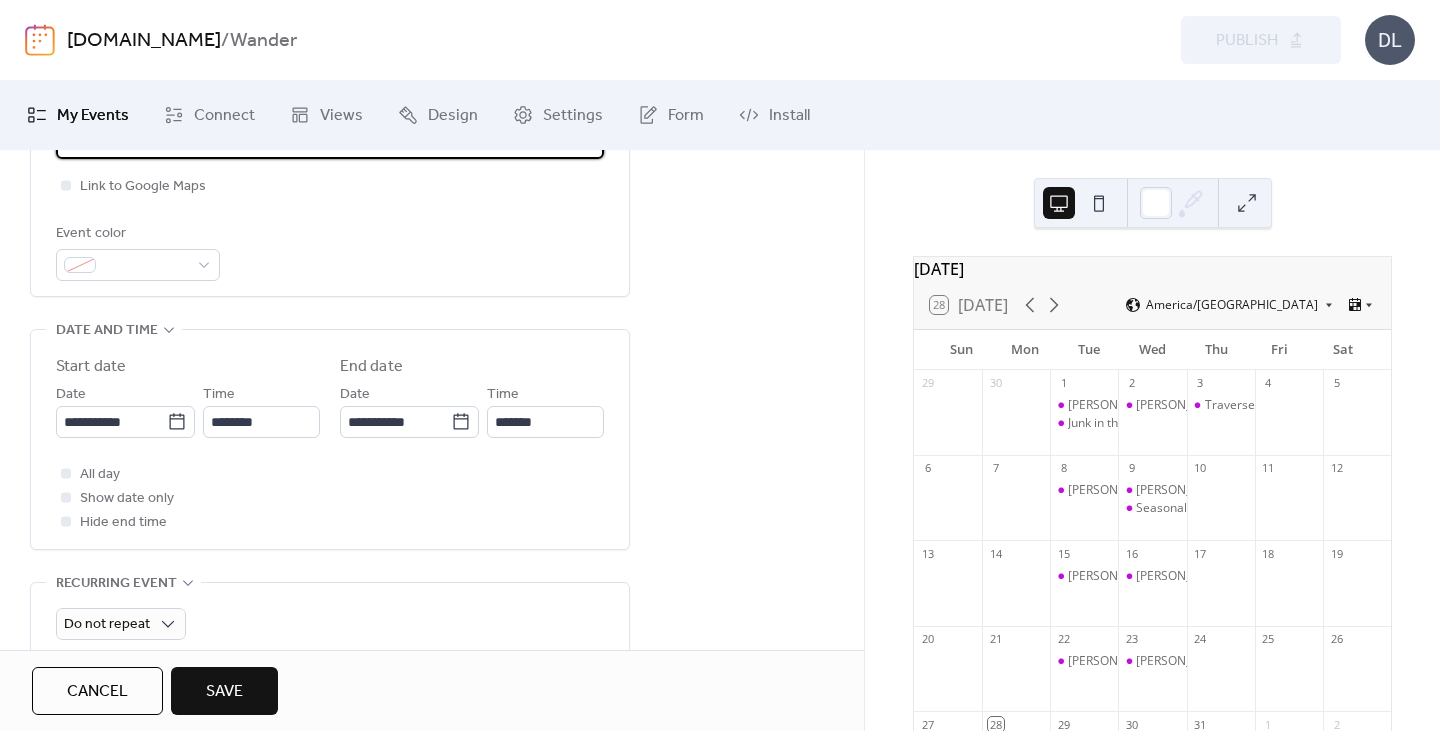 scroll, scrollTop: 518, scrollLeft: 0, axis: vertical 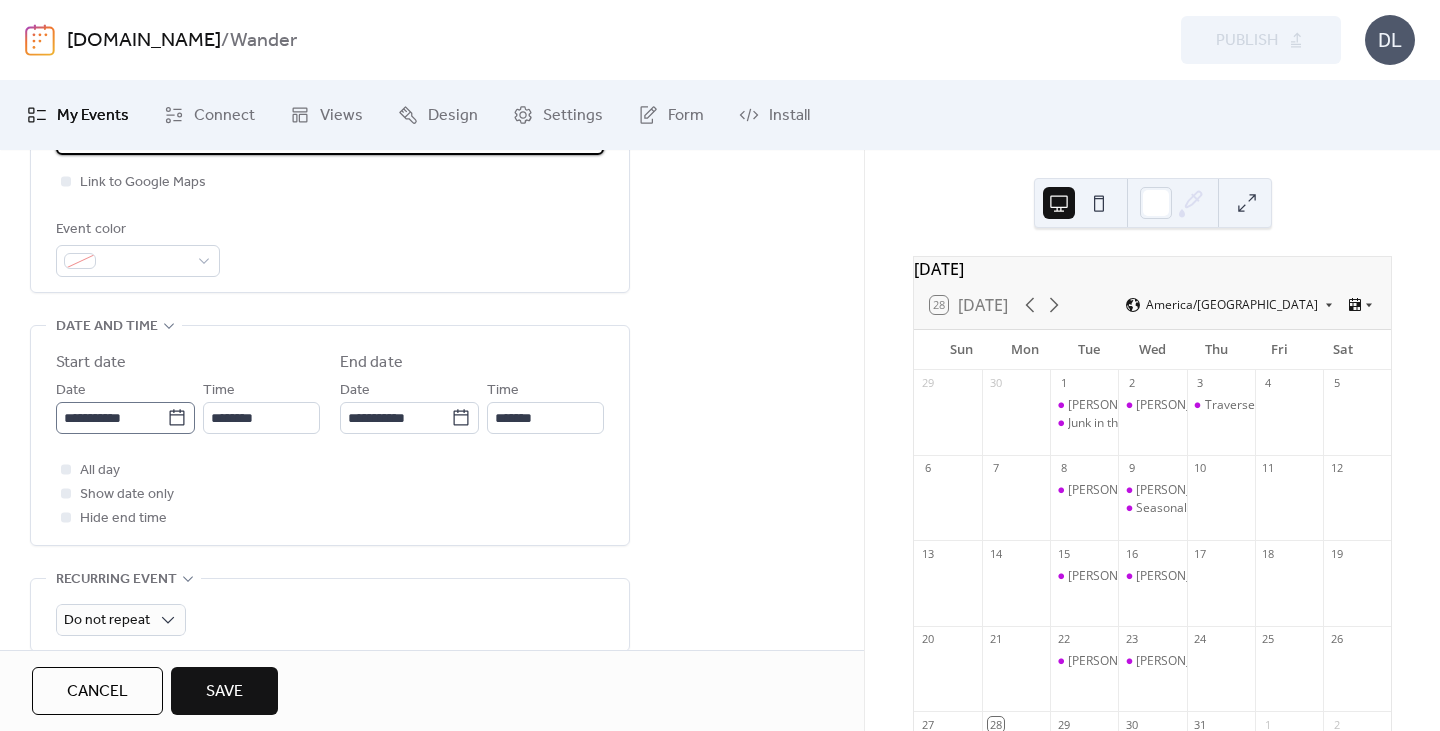 type on "**********" 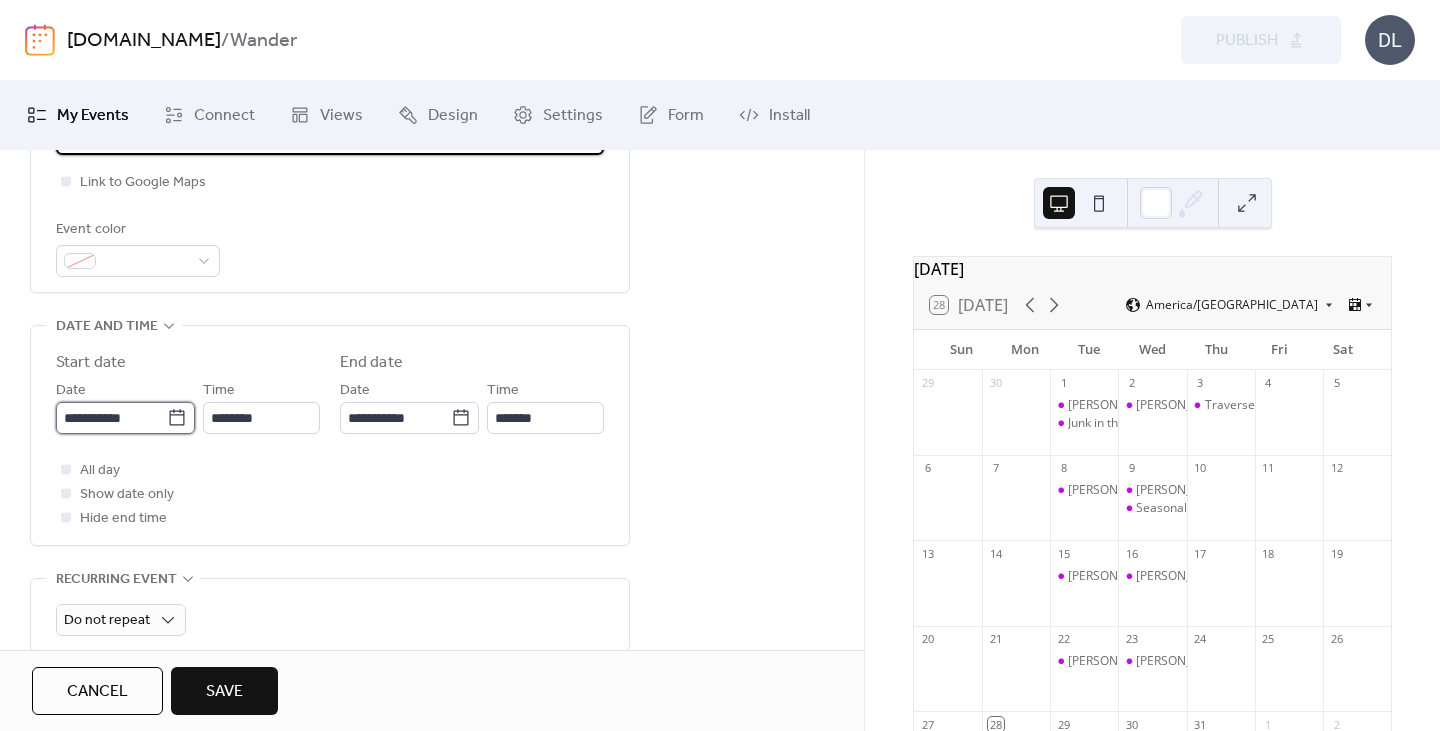 click on "**********" at bounding box center (111, 418) 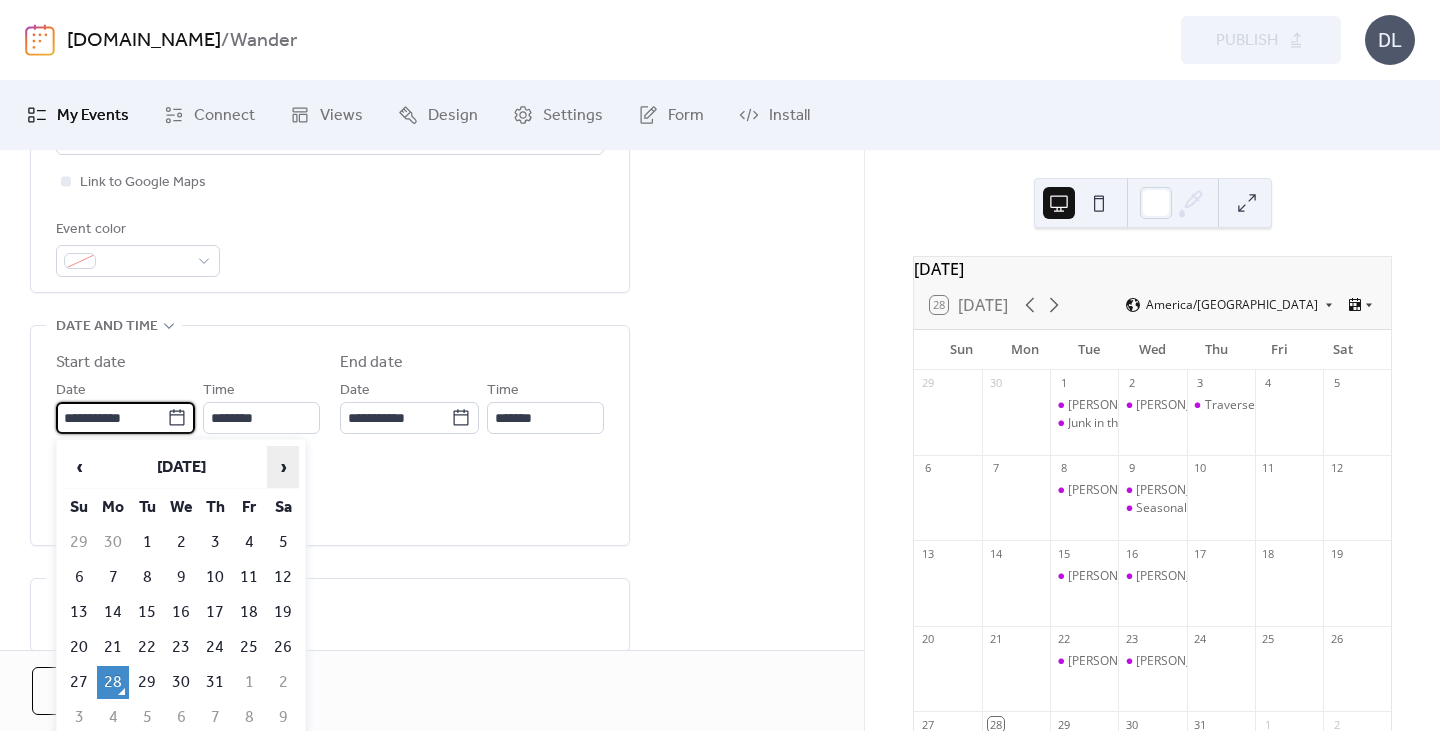 click on "›" at bounding box center [283, 467] 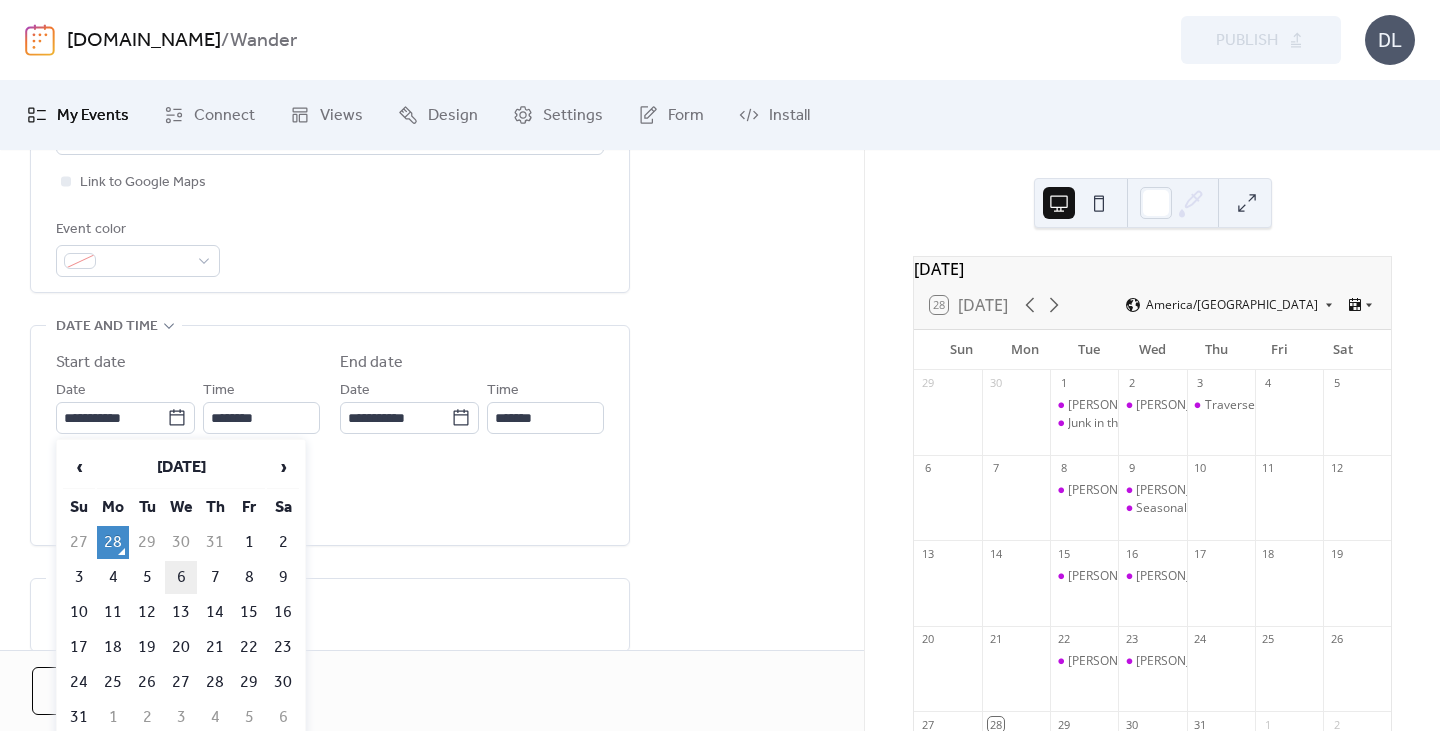 click on "6" at bounding box center (181, 577) 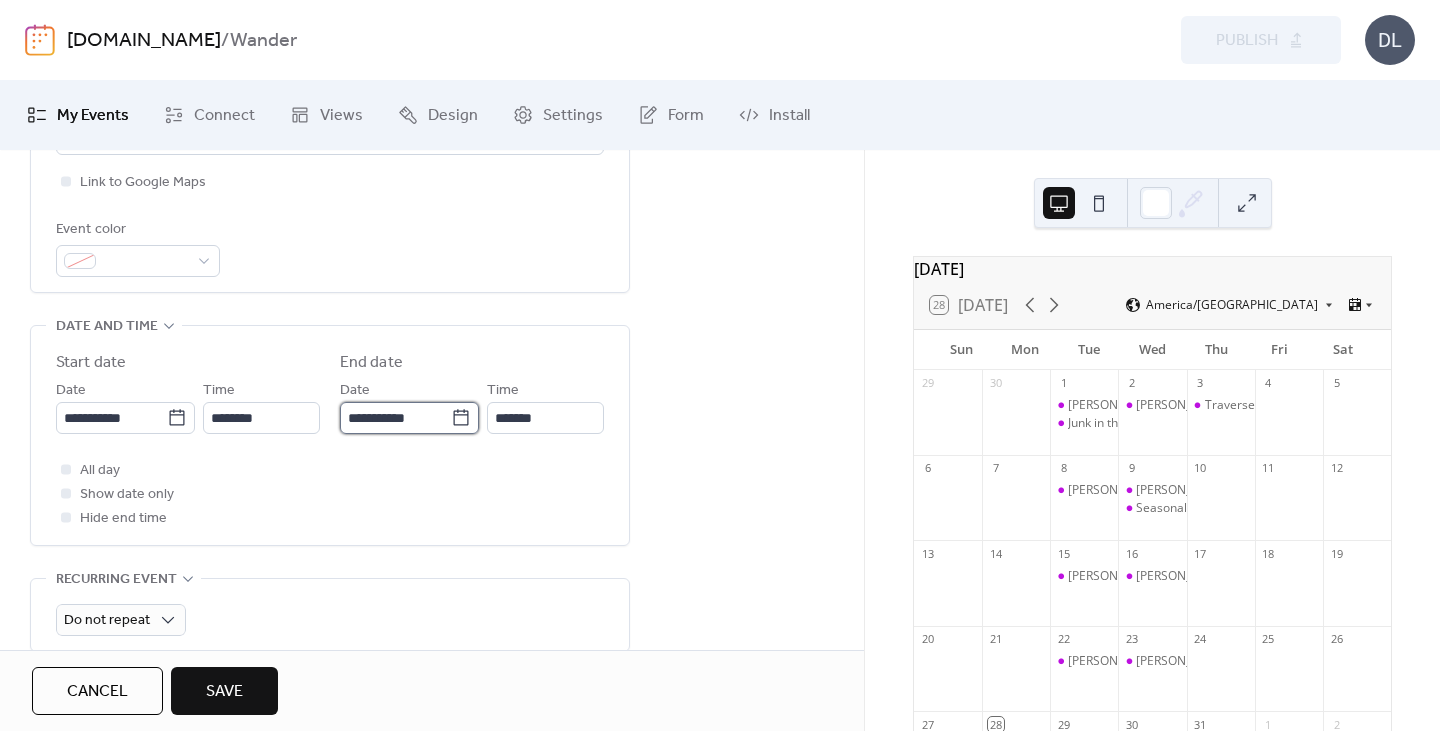 click on "**********" at bounding box center [395, 418] 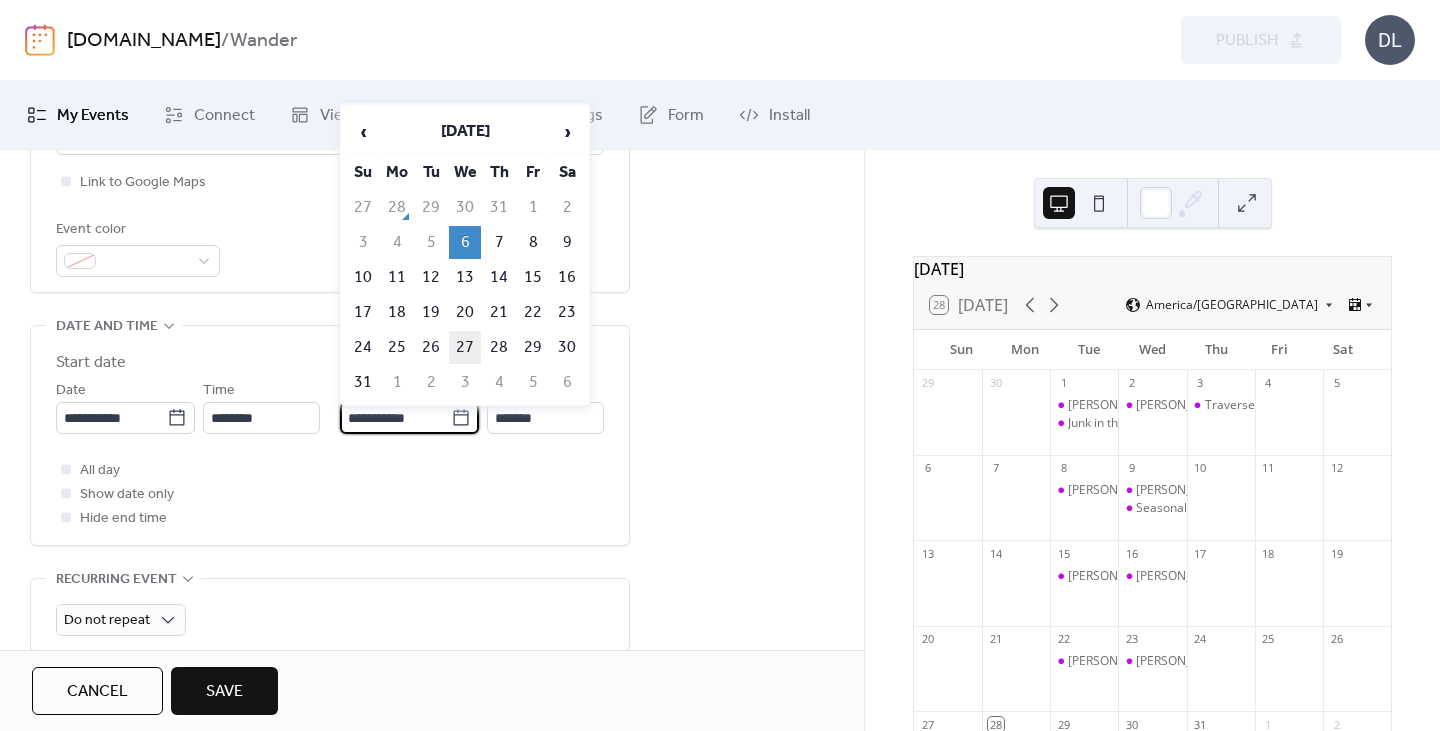 click on "27" at bounding box center (465, 347) 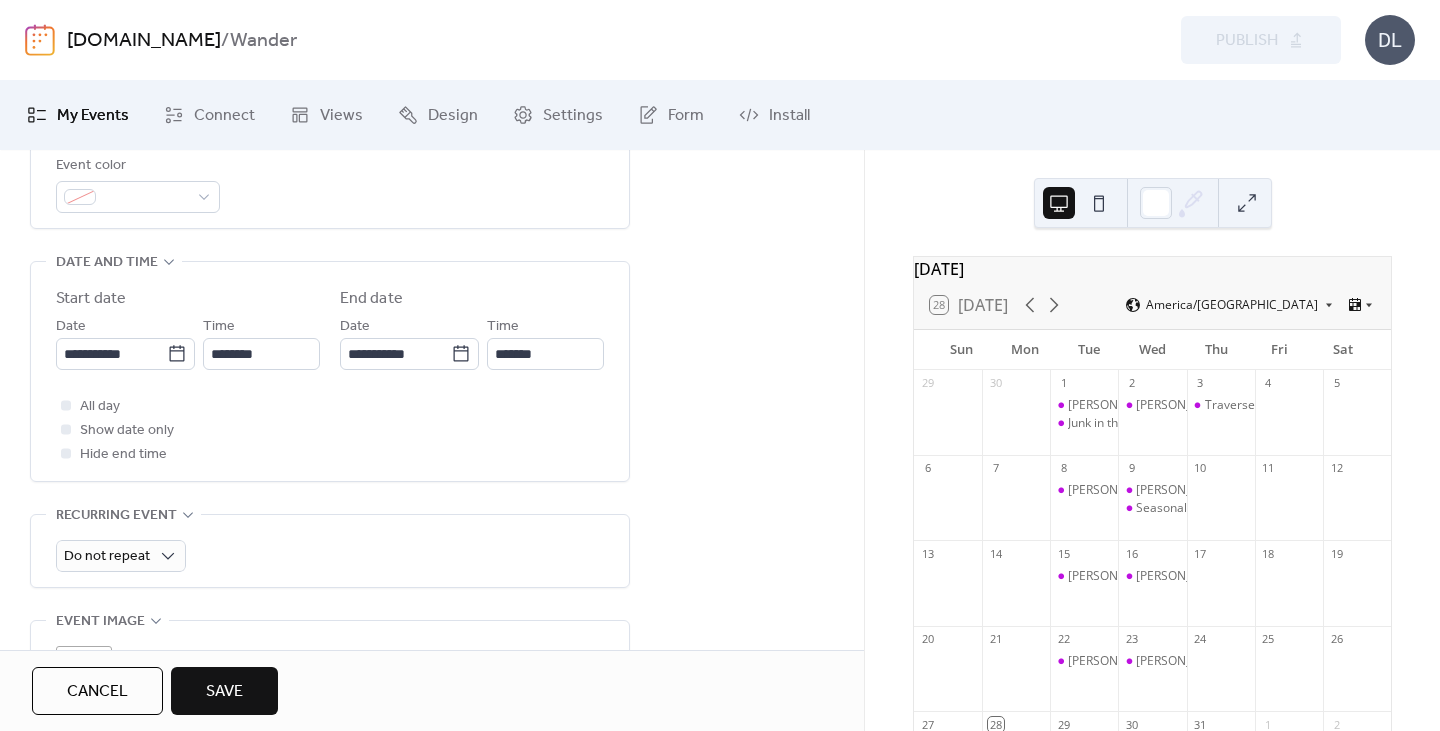 scroll, scrollTop: 587, scrollLeft: 0, axis: vertical 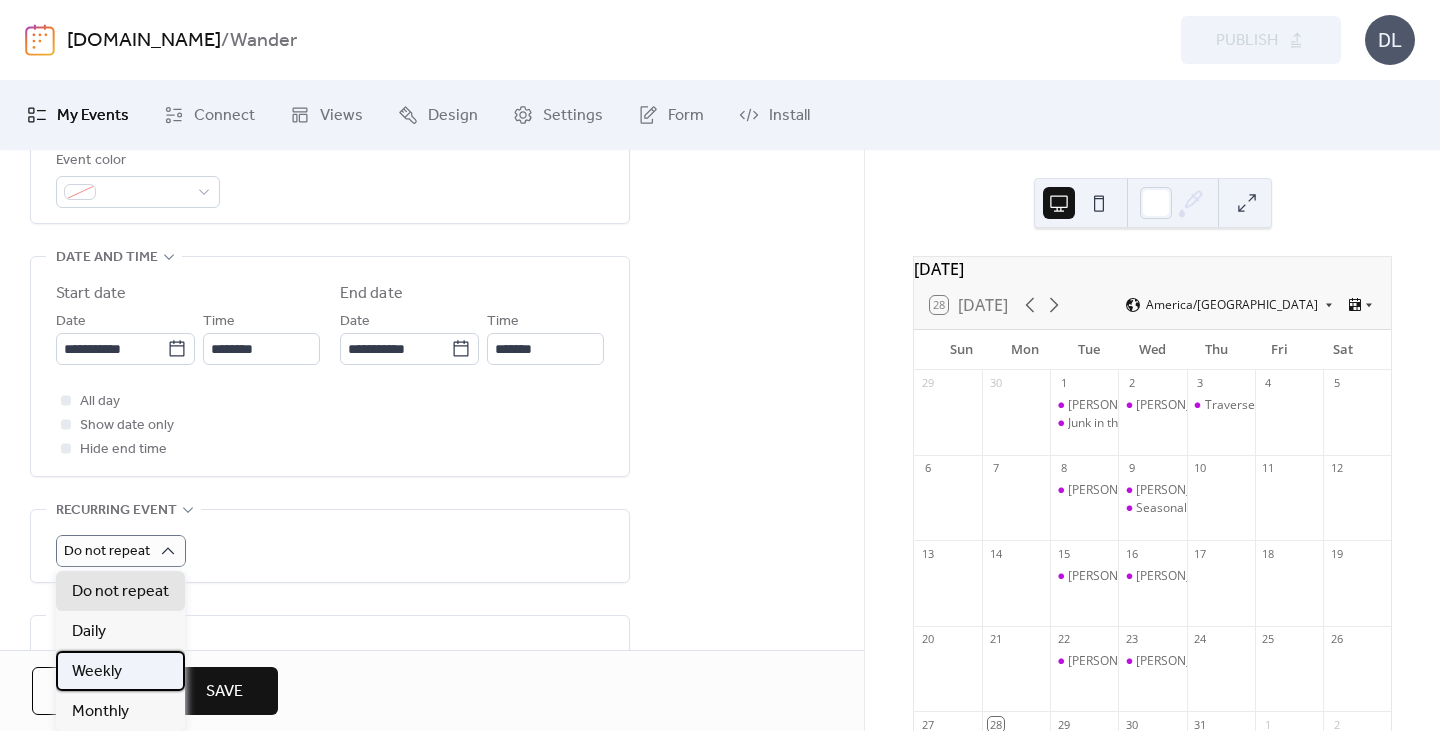 click on "Weekly" at bounding box center [97, 672] 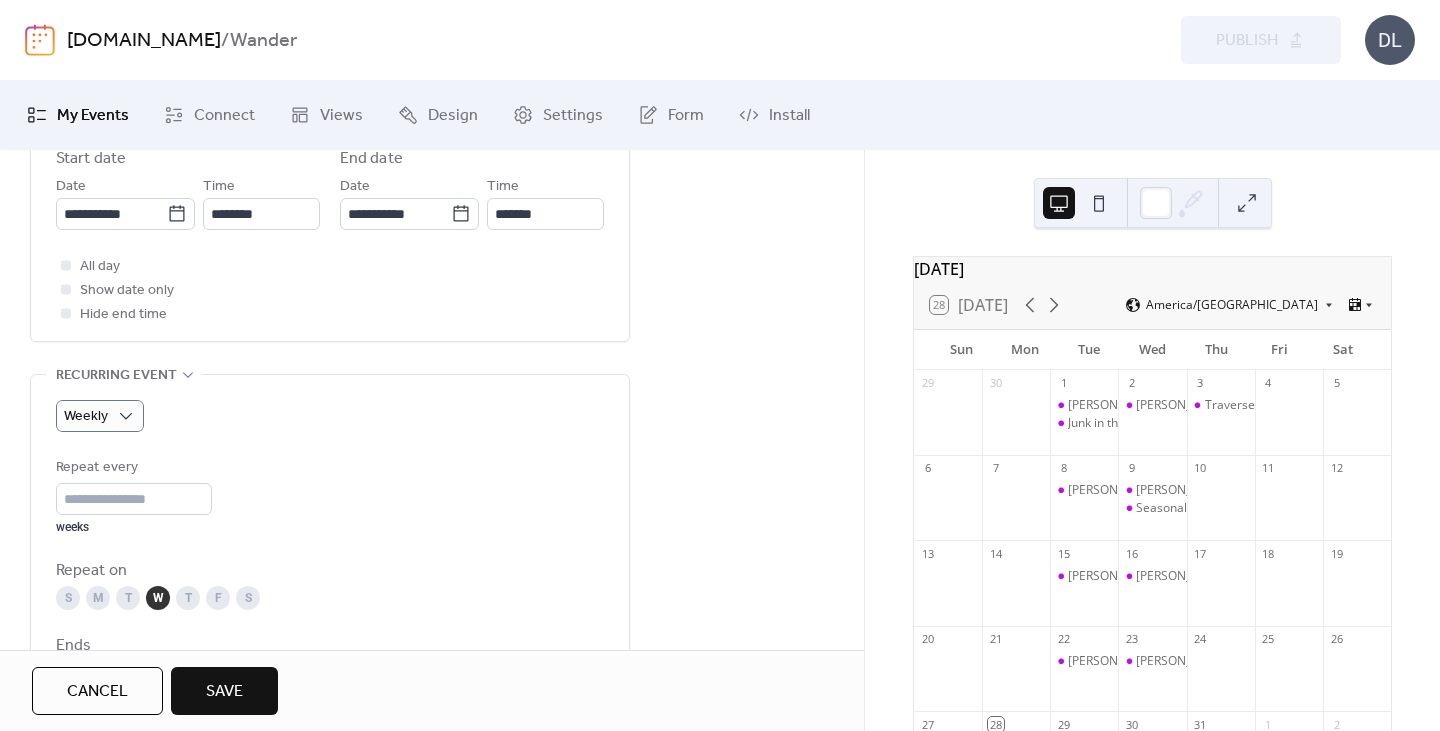 scroll, scrollTop: 731, scrollLeft: 0, axis: vertical 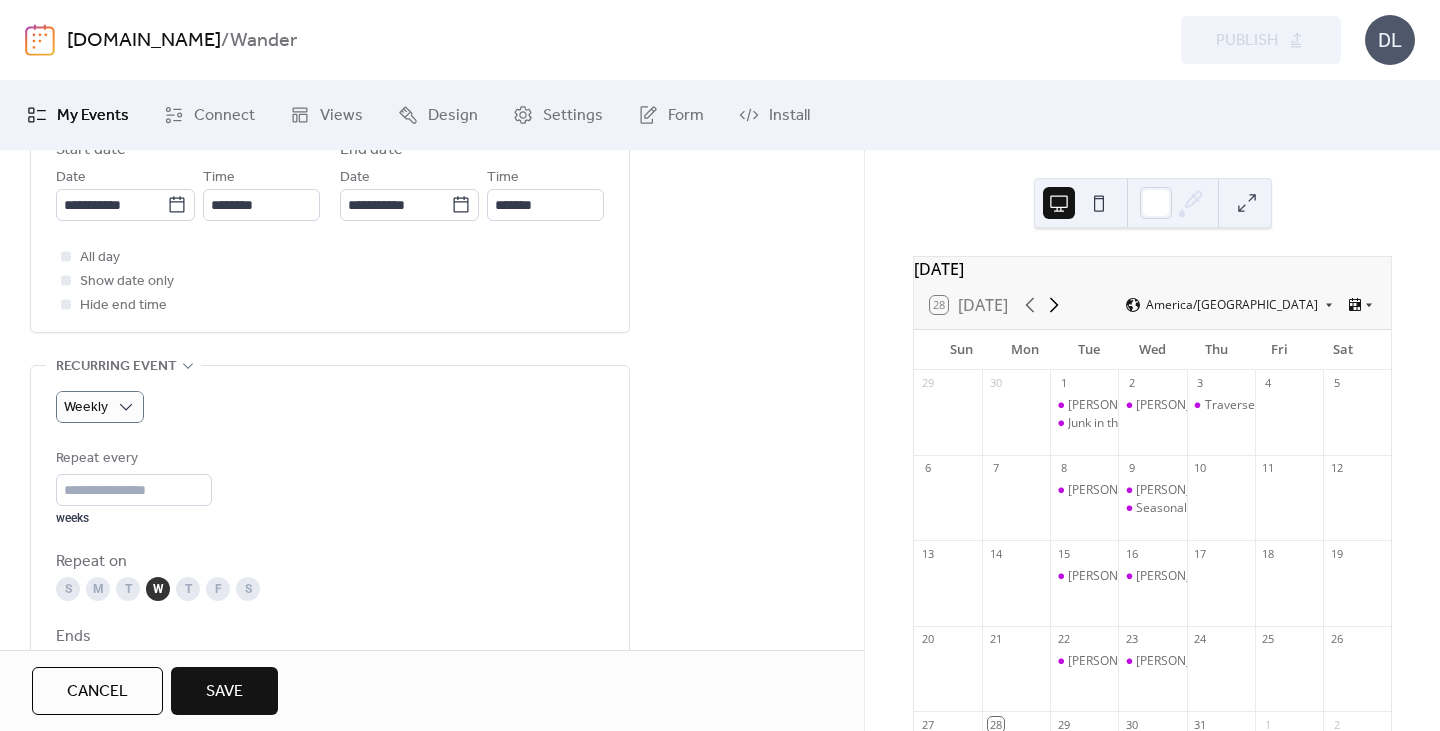 click 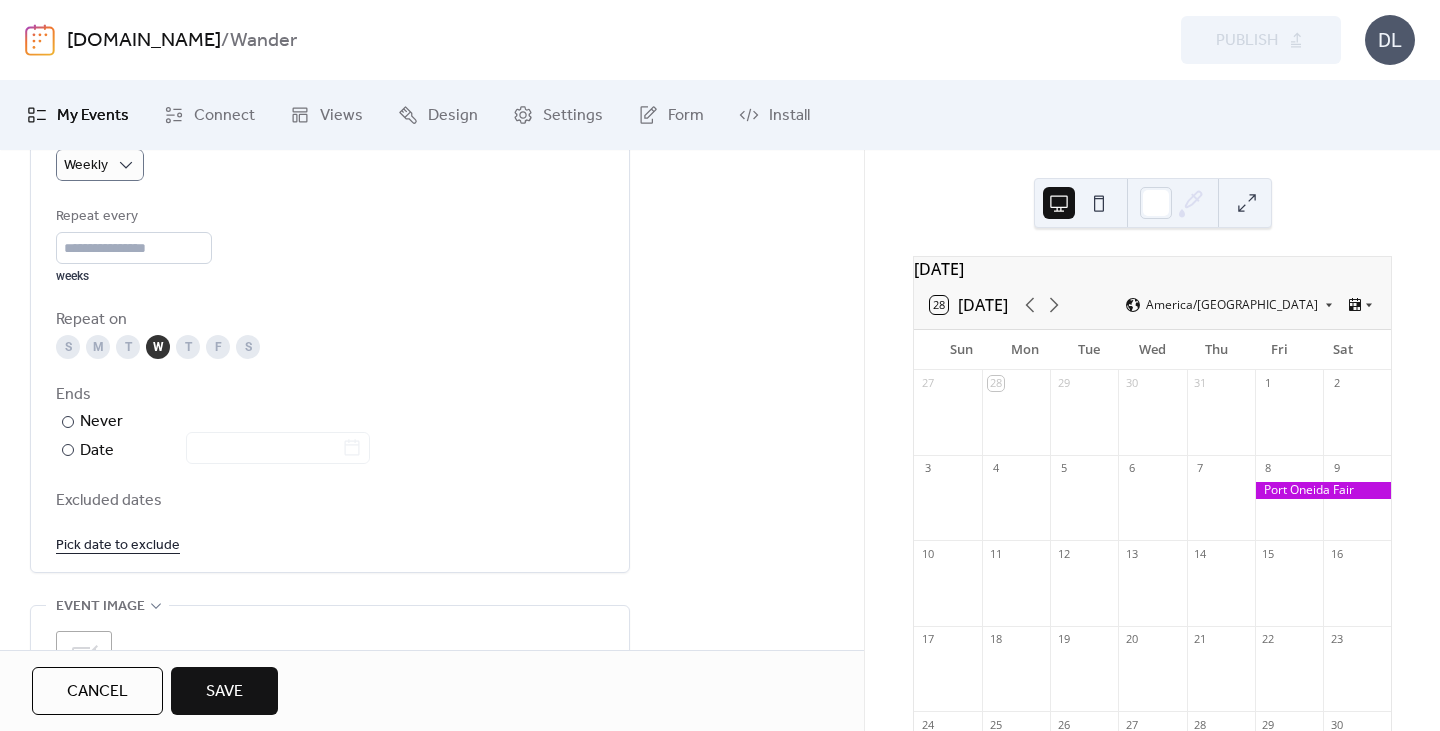 scroll, scrollTop: 977, scrollLeft: 0, axis: vertical 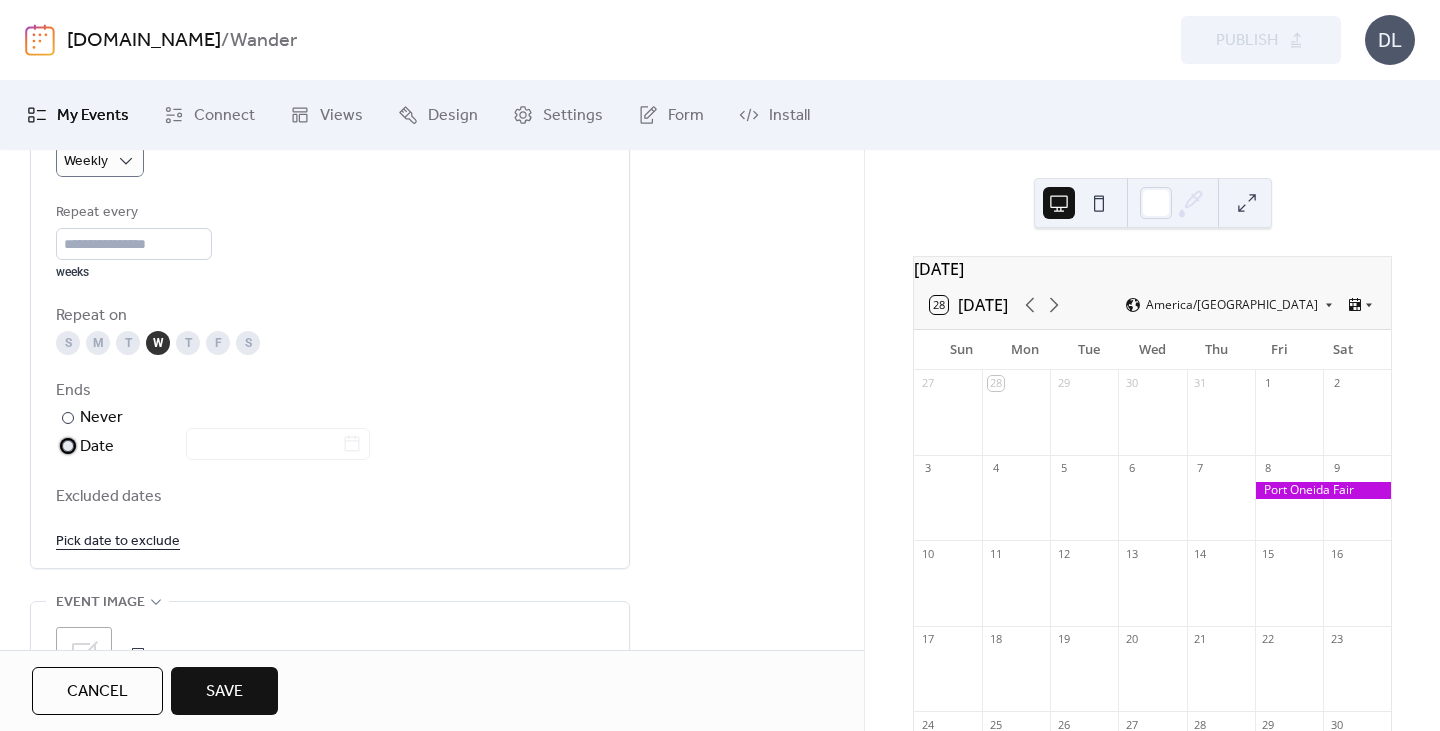 click at bounding box center (68, 446) 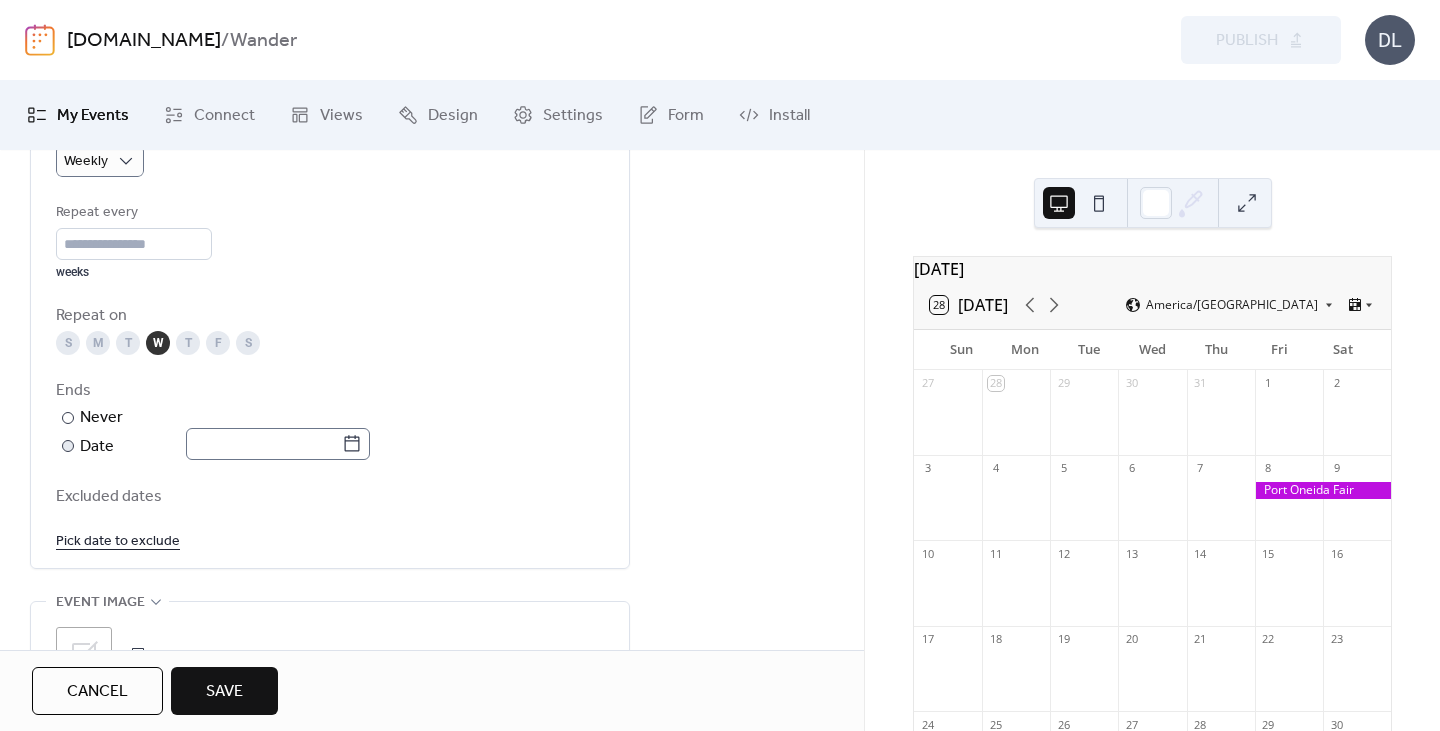 click 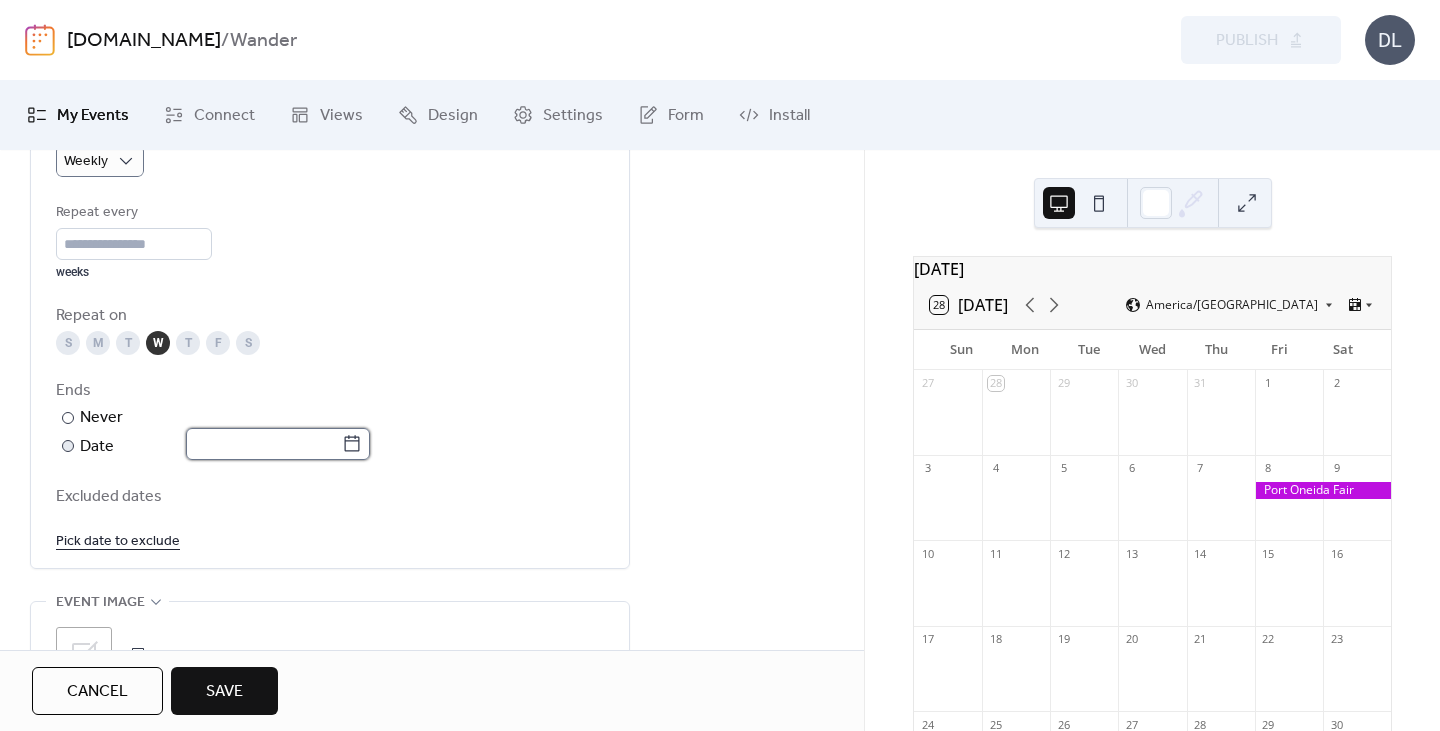 click at bounding box center (264, 444) 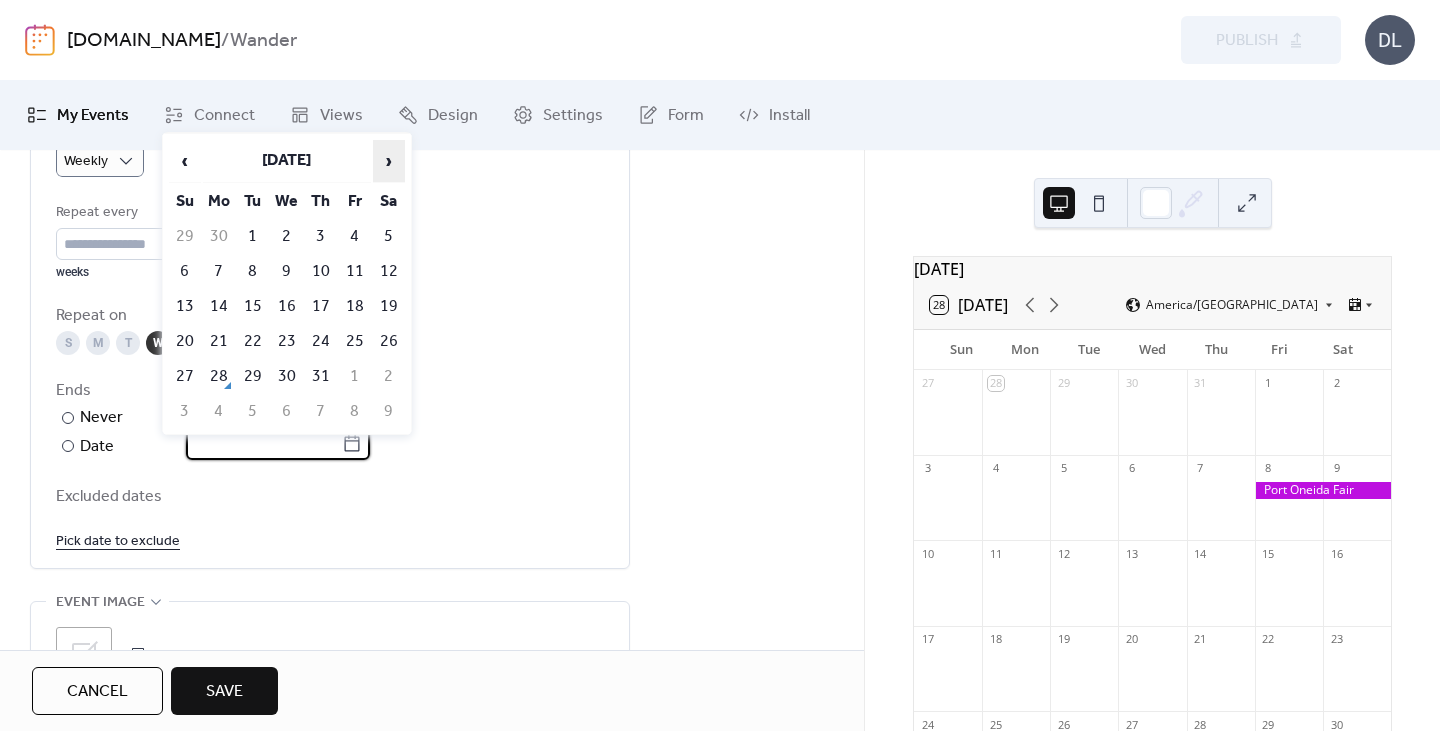 click on "›" at bounding box center (389, 161) 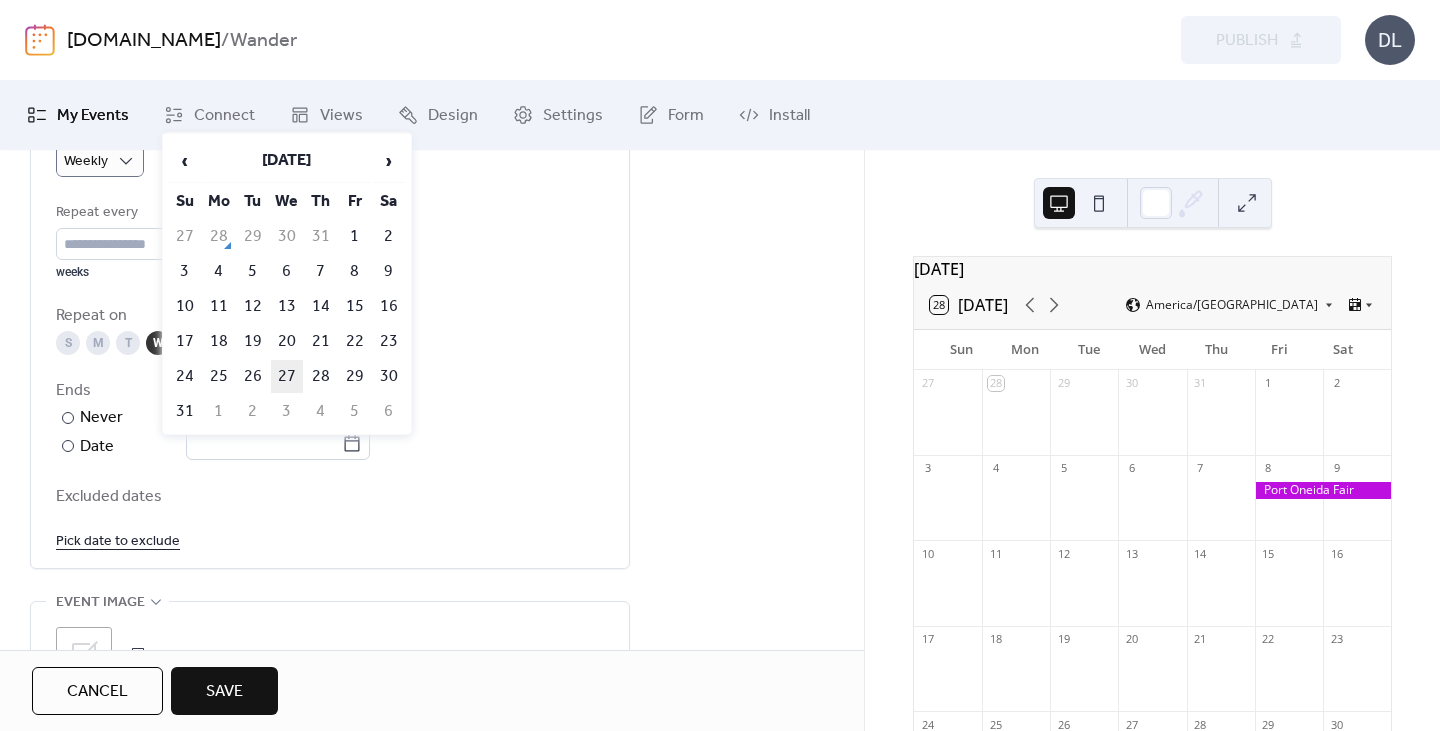 click on "27" at bounding box center [287, 376] 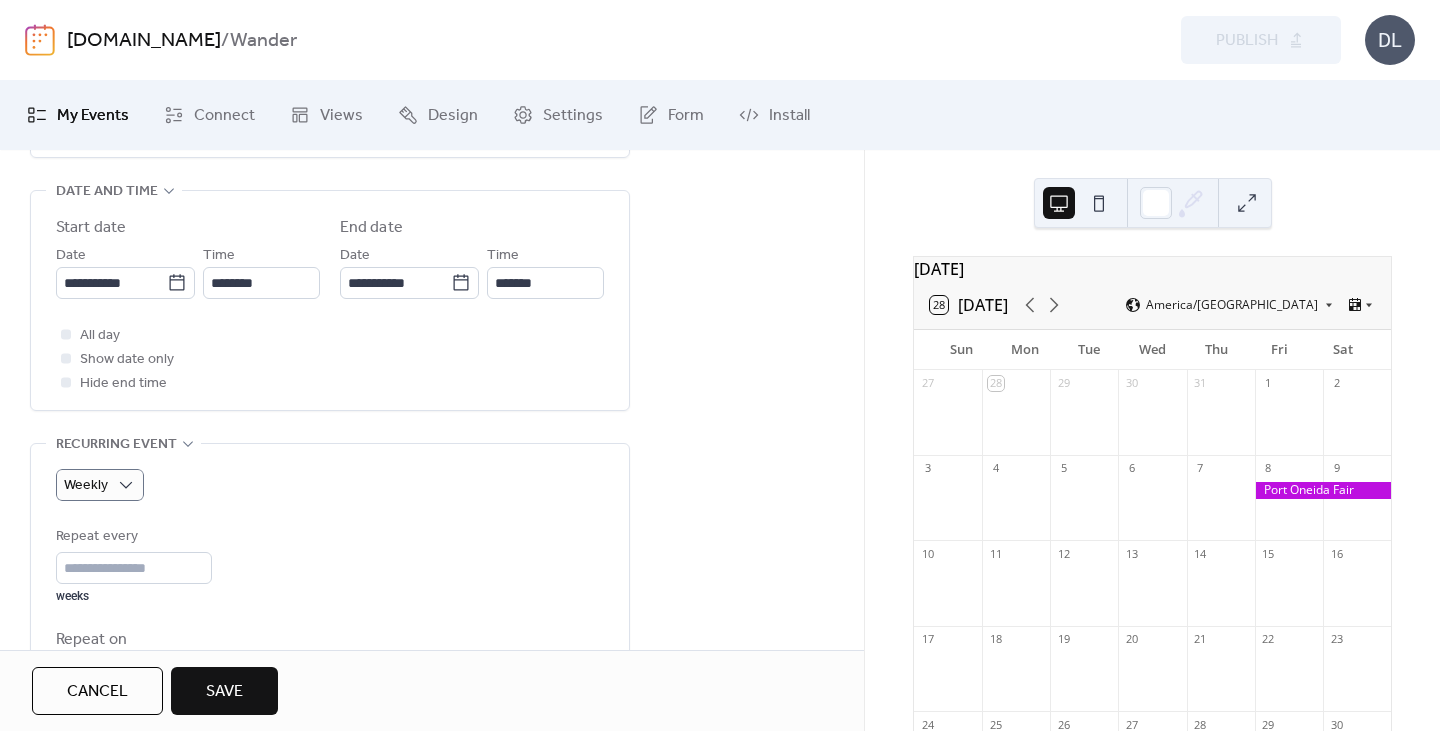 scroll, scrollTop: 652, scrollLeft: 0, axis: vertical 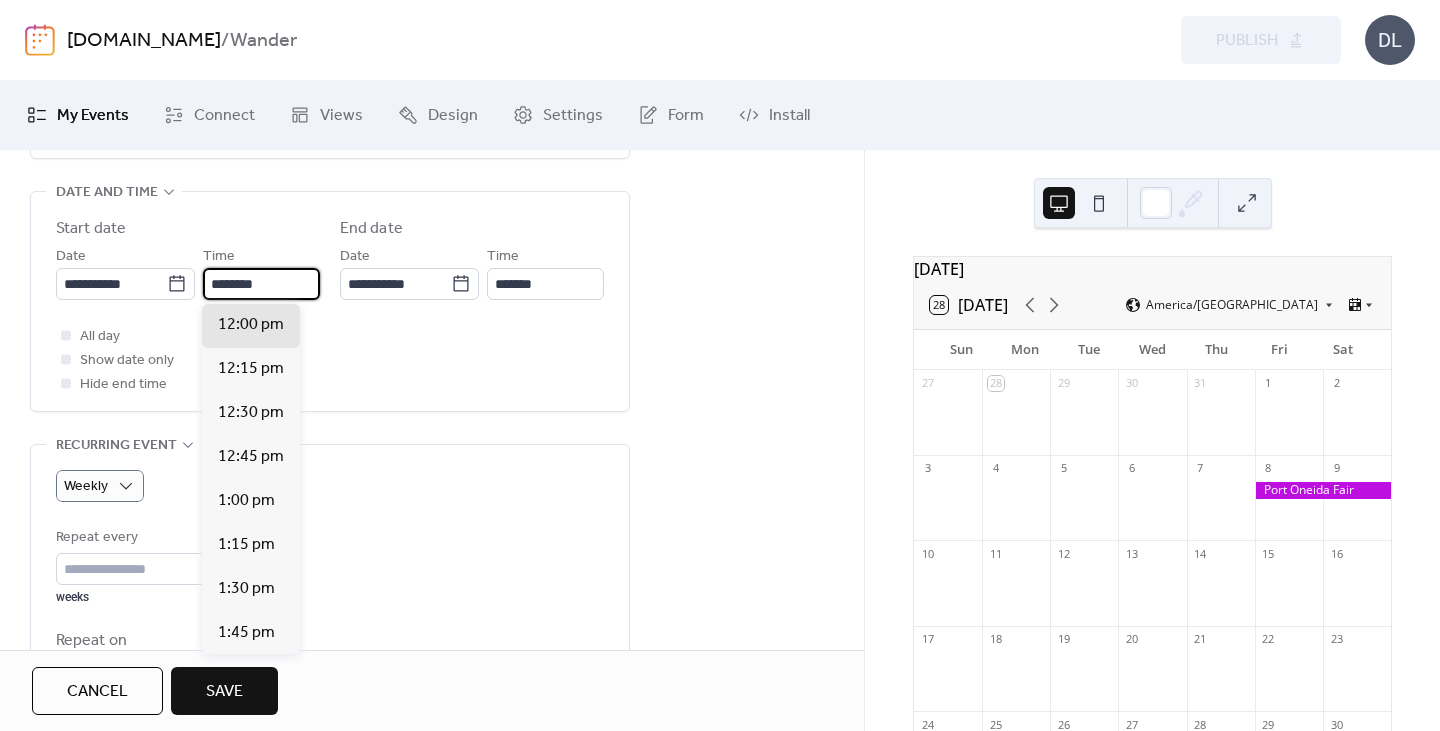 click on "********" at bounding box center (261, 284) 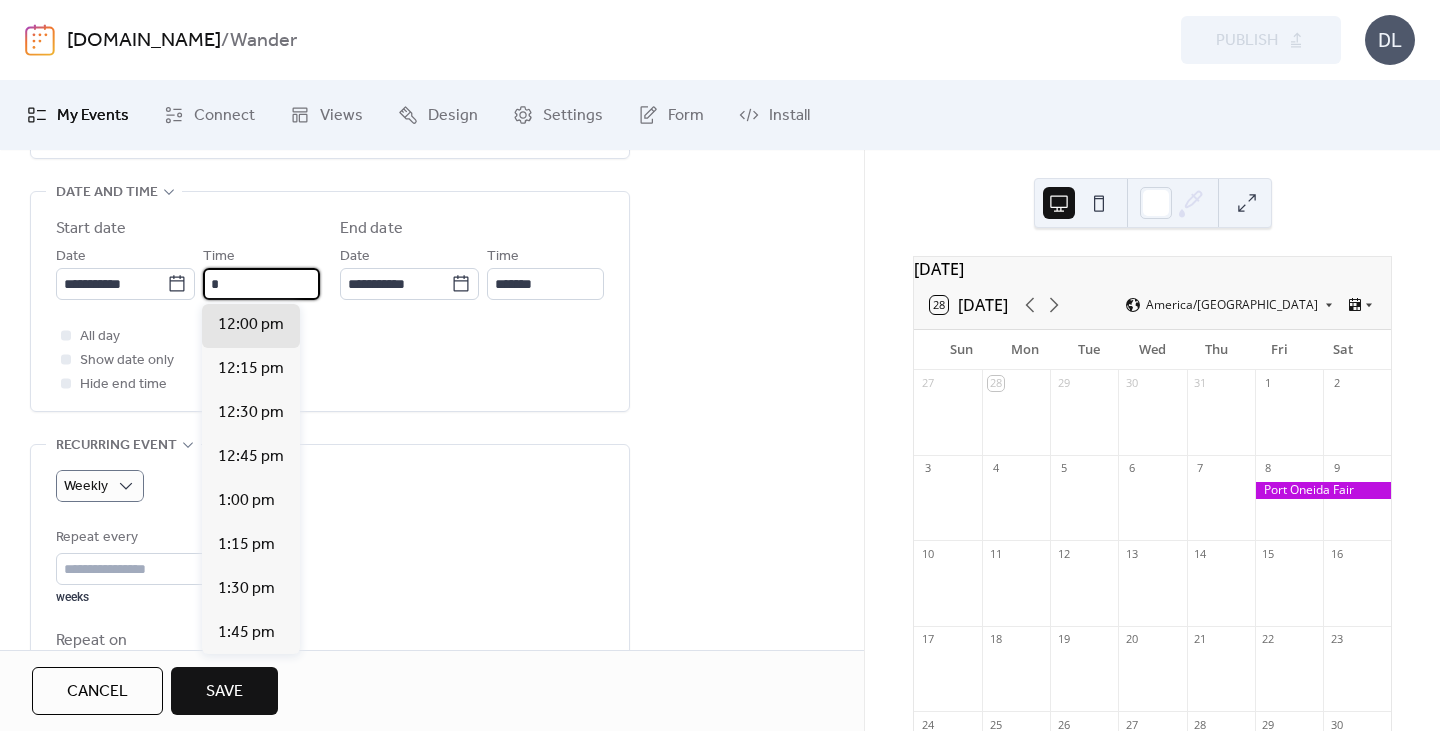 scroll, scrollTop: 1408, scrollLeft: 0, axis: vertical 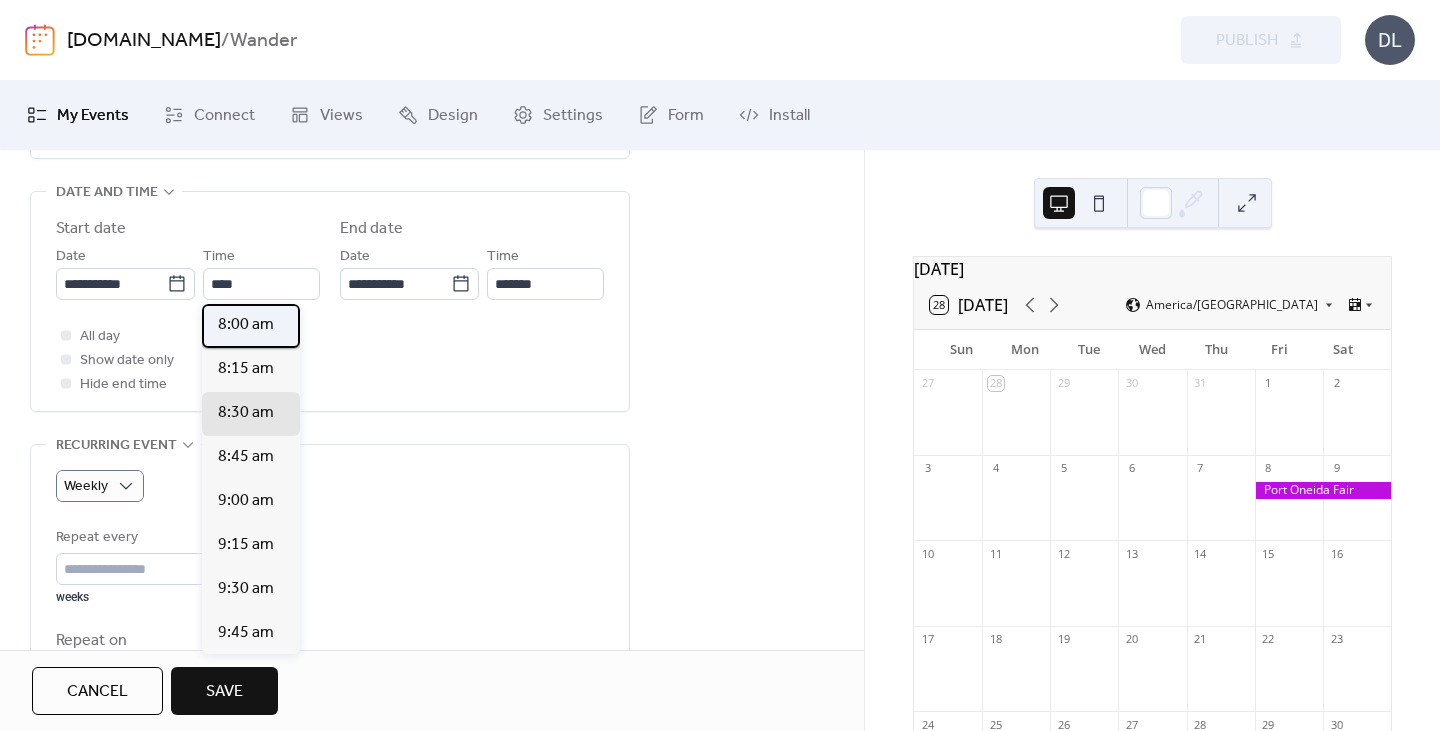 click on "8:00 am" at bounding box center (246, 325) 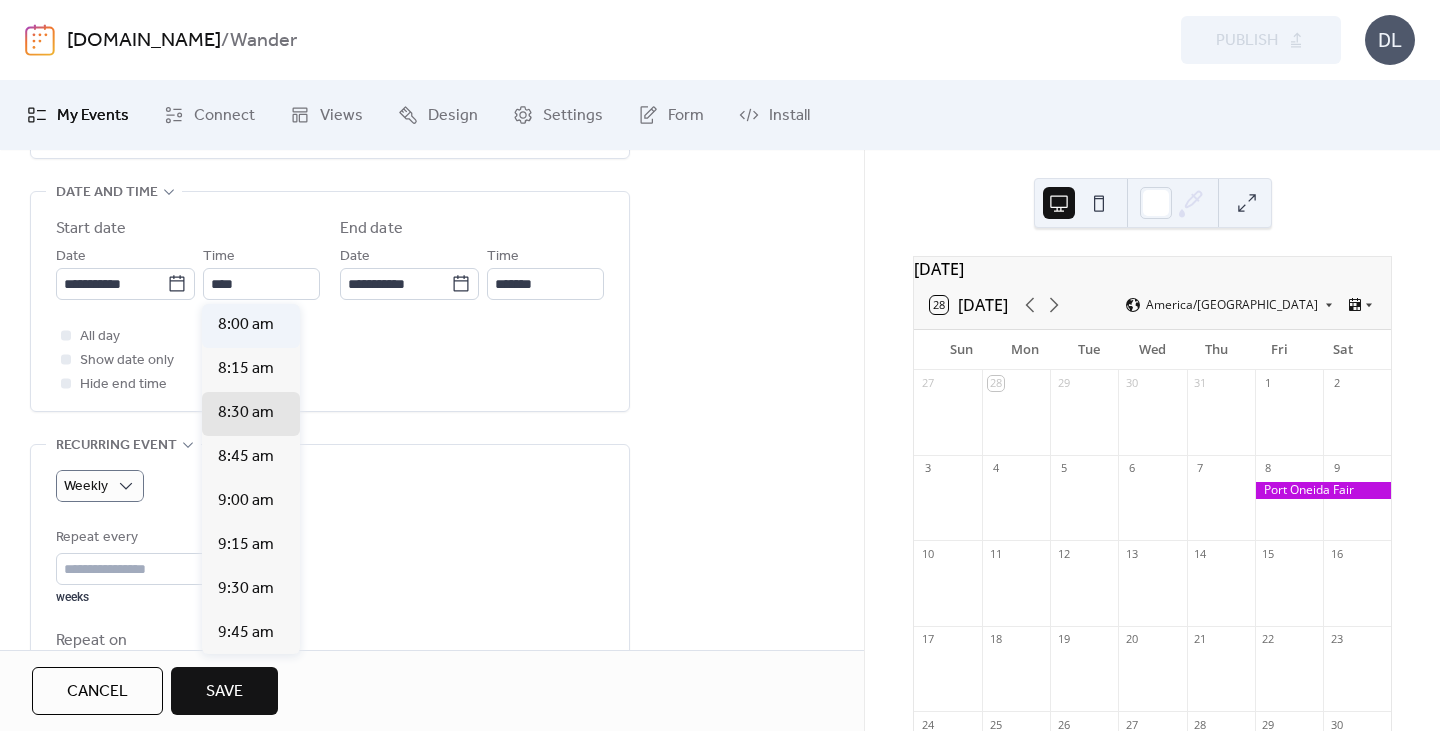 type on "*******" 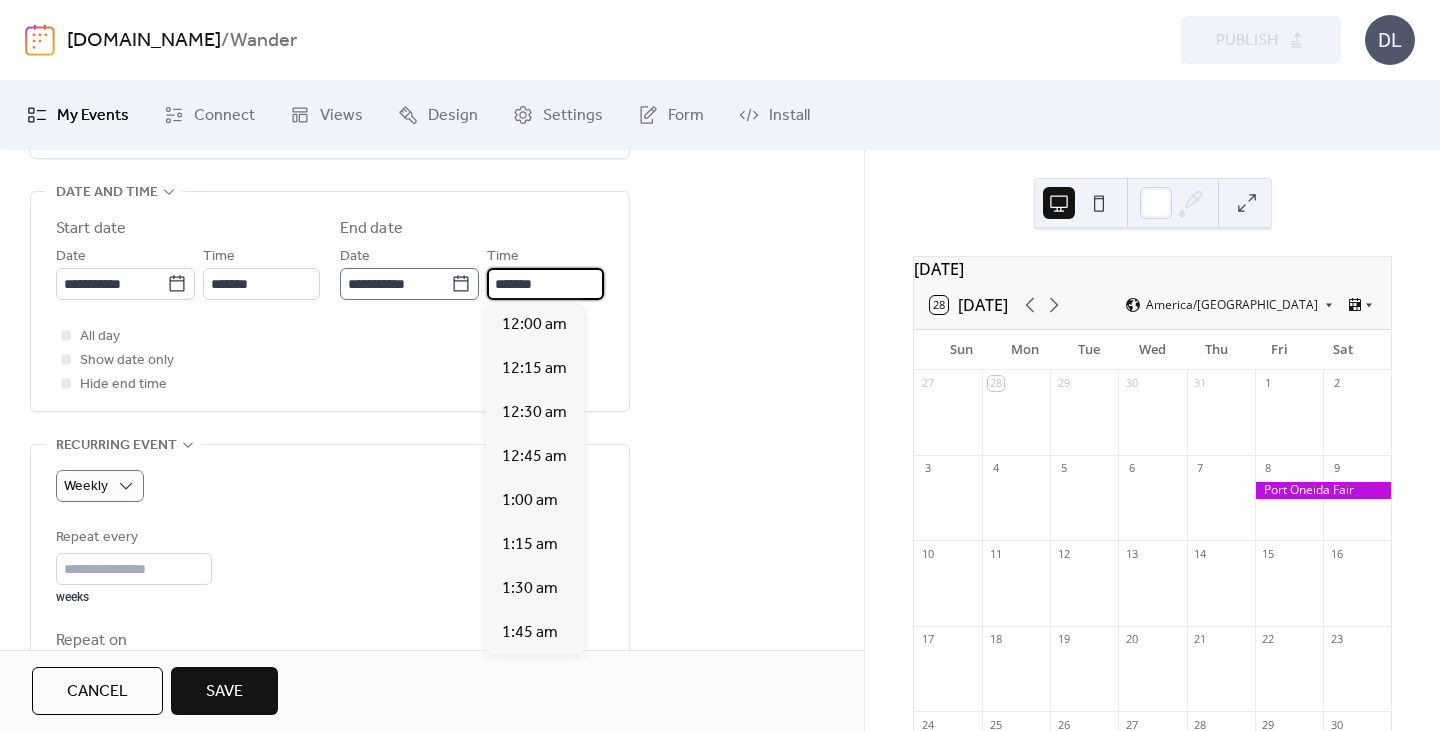 scroll, scrollTop: 0, scrollLeft: 0, axis: both 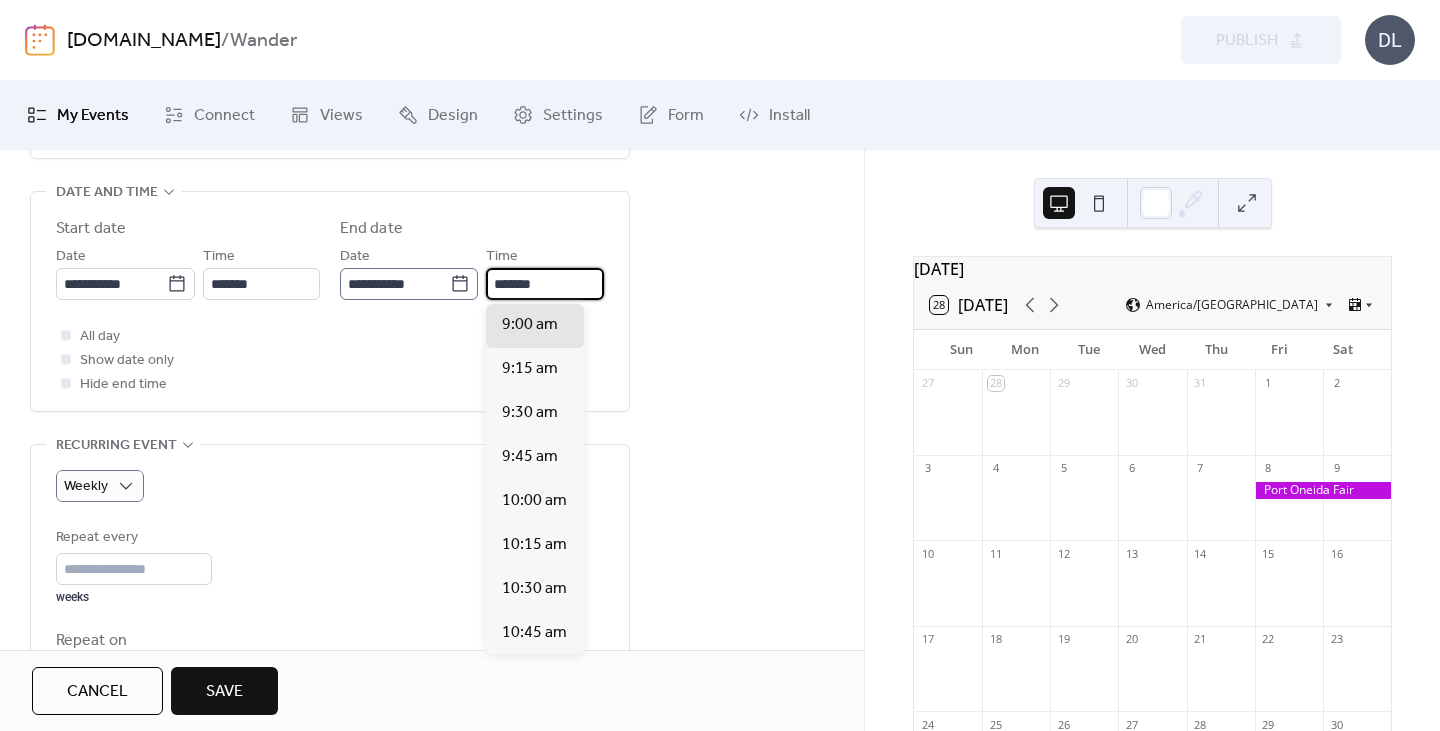 drag, startPoint x: 550, startPoint y: 286, endPoint x: 463, endPoint y: 279, distance: 87.28116 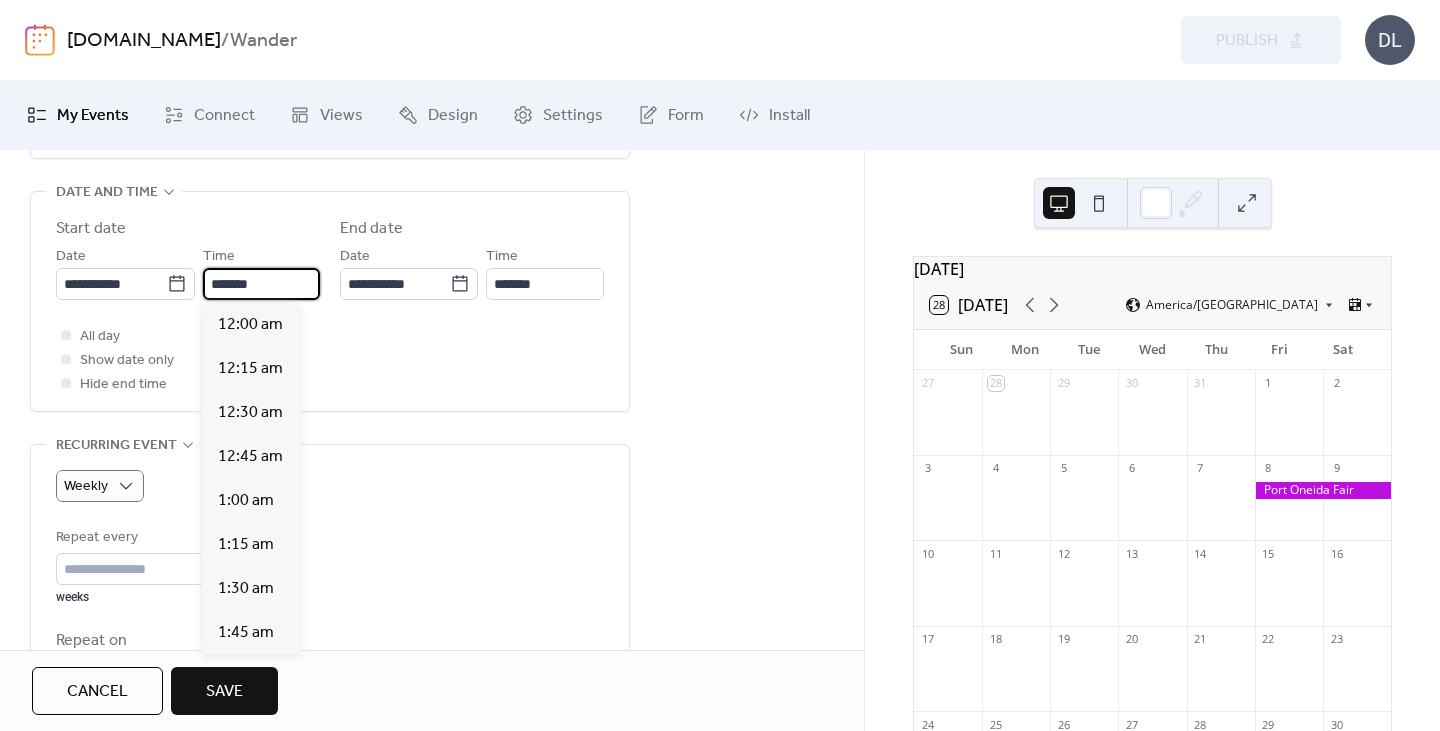 click on "*******" at bounding box center [261, 284] 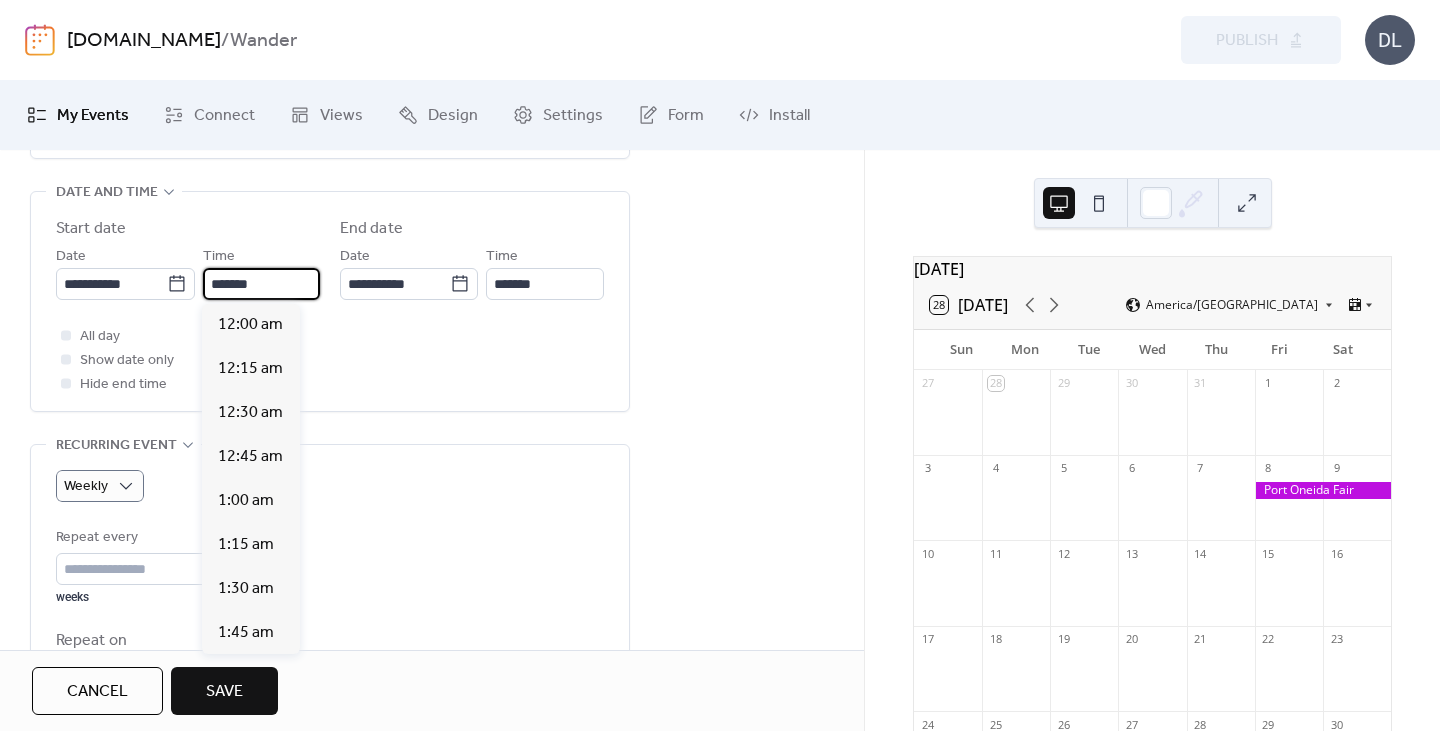scroll, scrollTop: 1408, scrollLeft: 0, axis: vertical 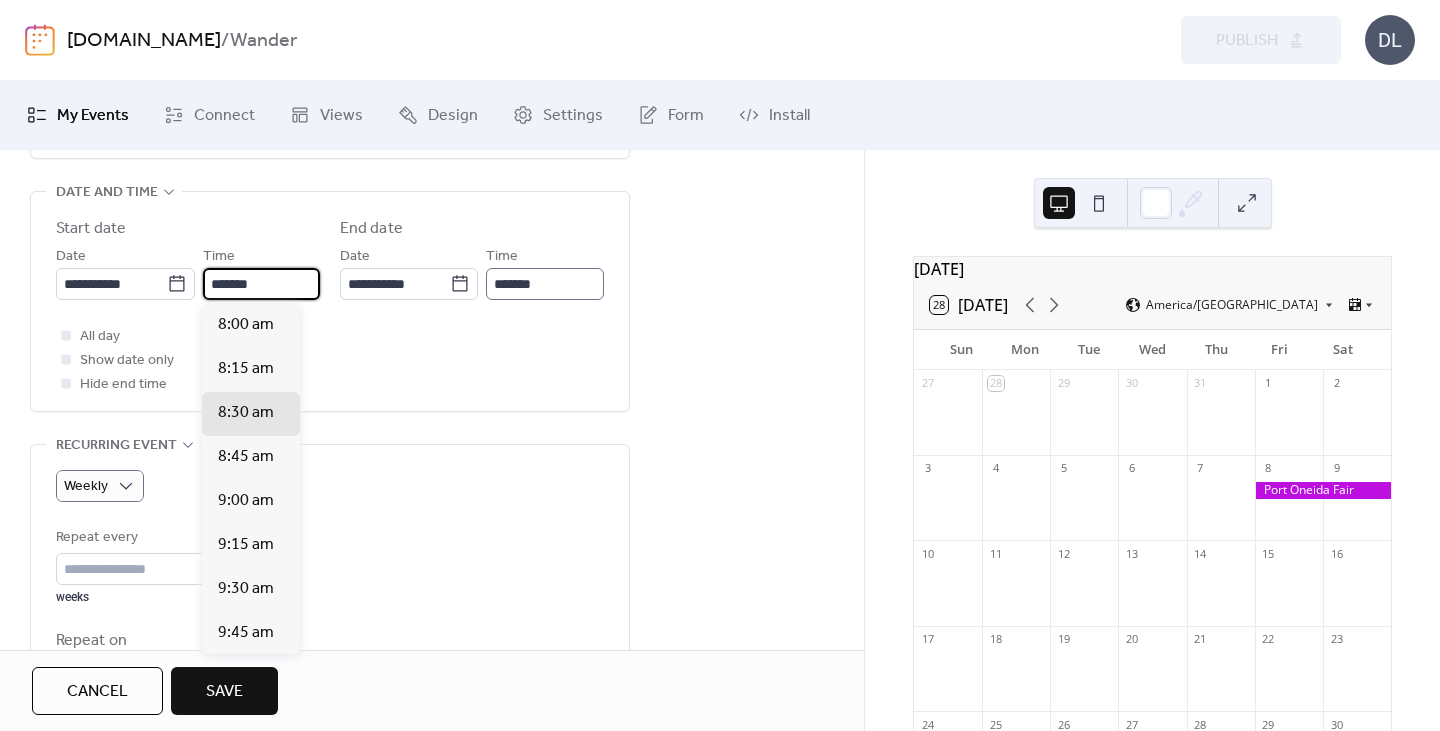 type on "*******" 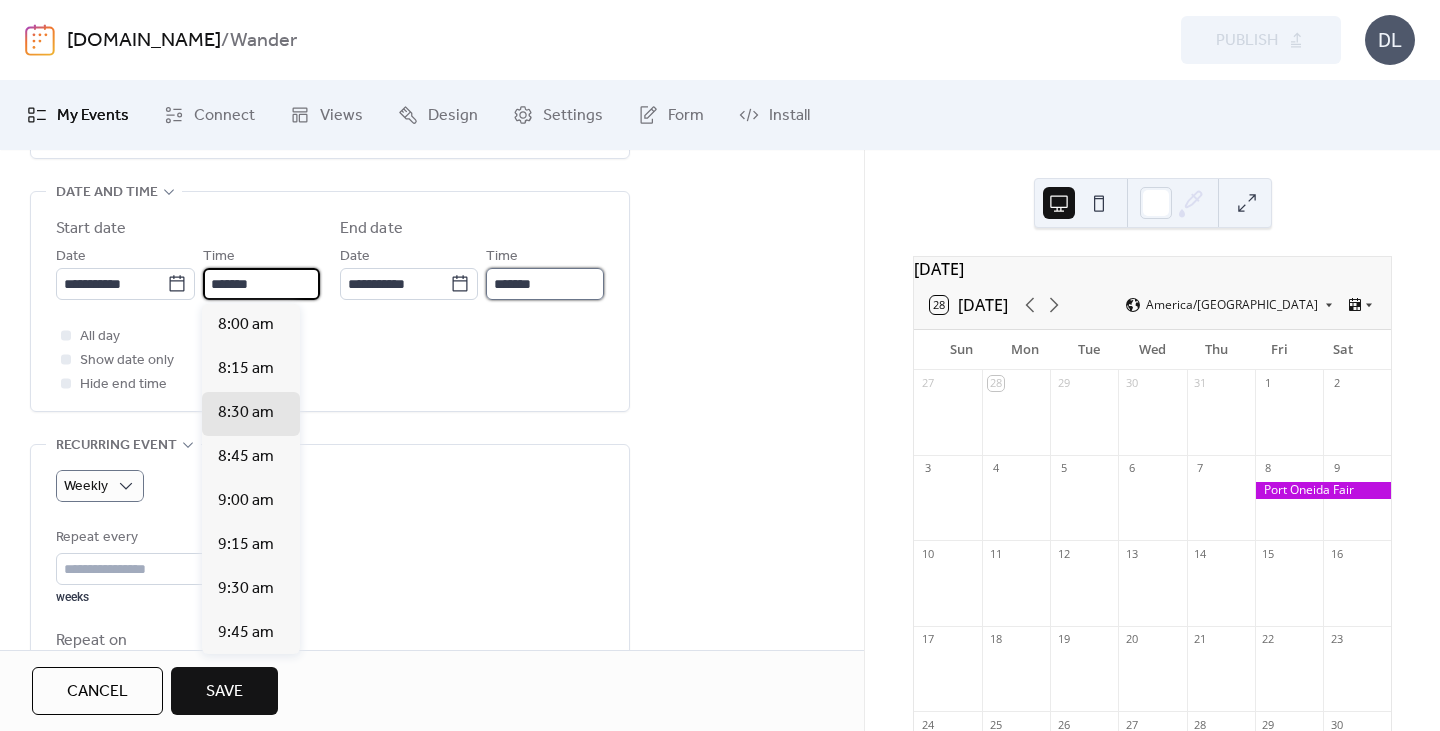 click on "*******" at bounding box center (545, 284) 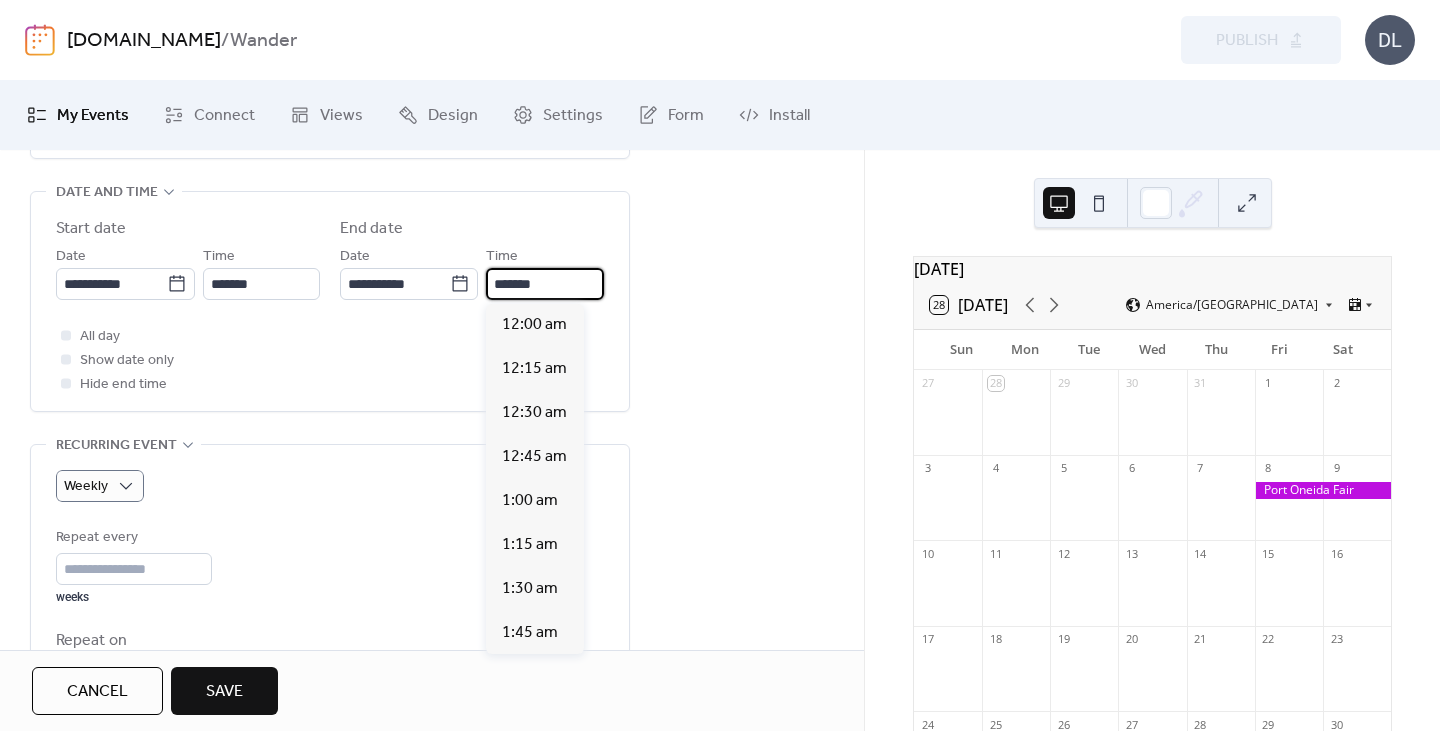 scroll, scrollTop: 1672, scrollLeft: 0, axis: vertical 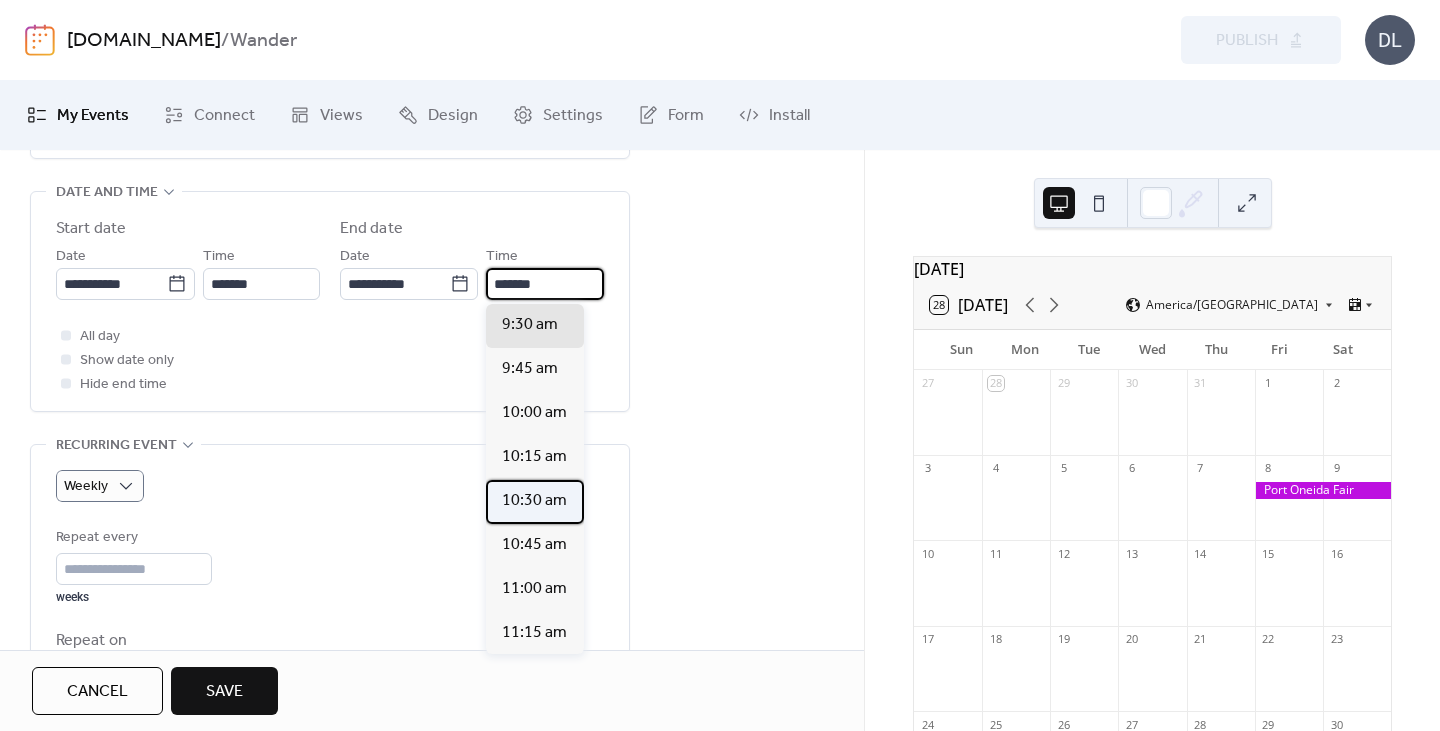 click on "10:30 am" at bounding box center (534, 501) 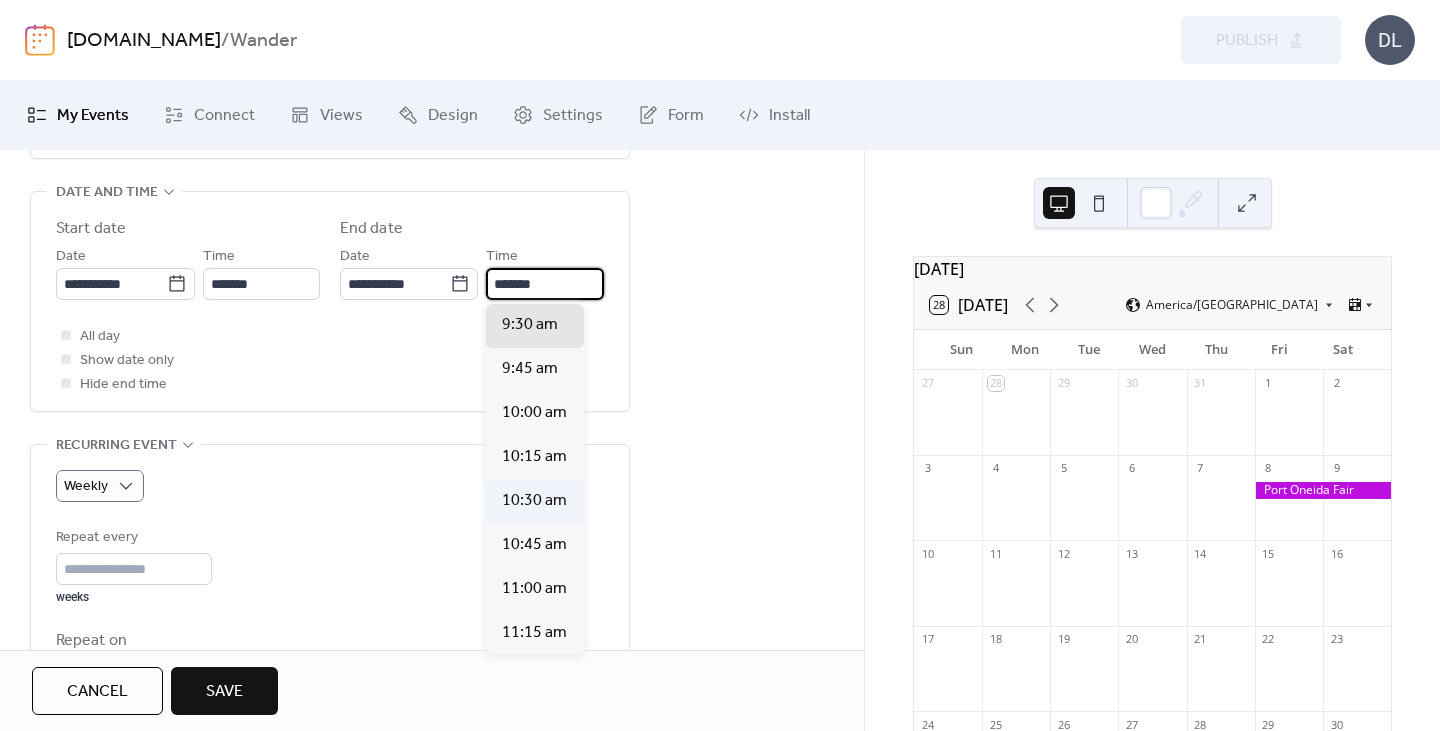 type on "********" 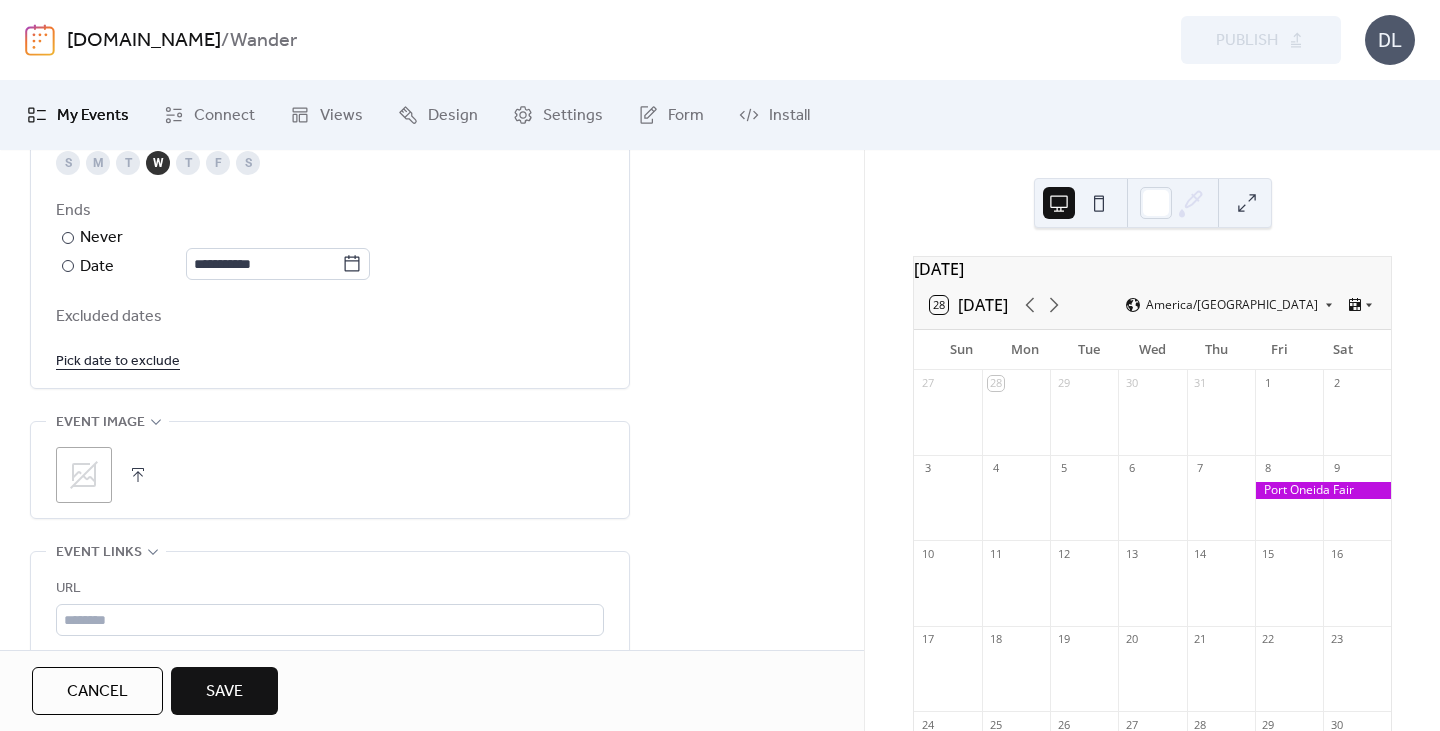 scroll, scrollTop: 1159, scrollLeft: 0, axis: vertical 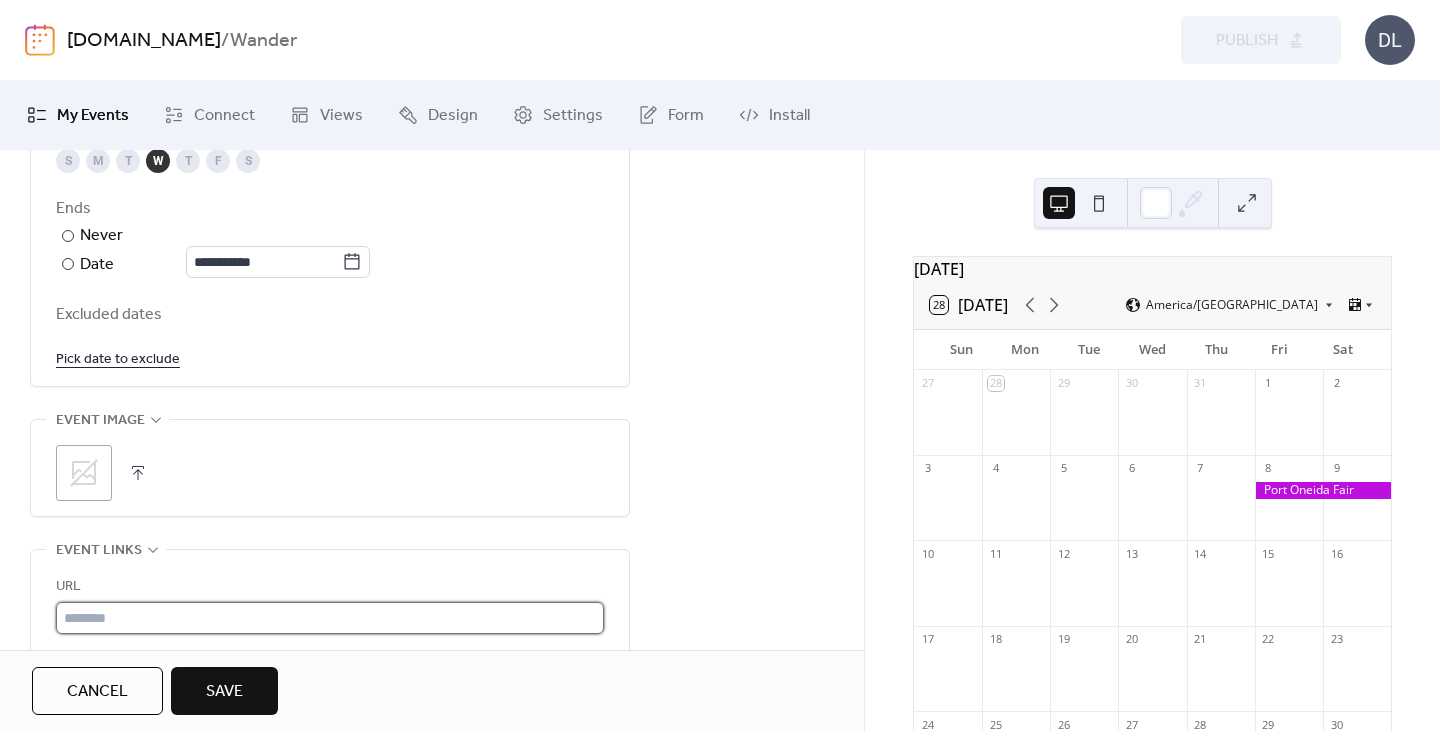 click at bounding box center [330, 618] 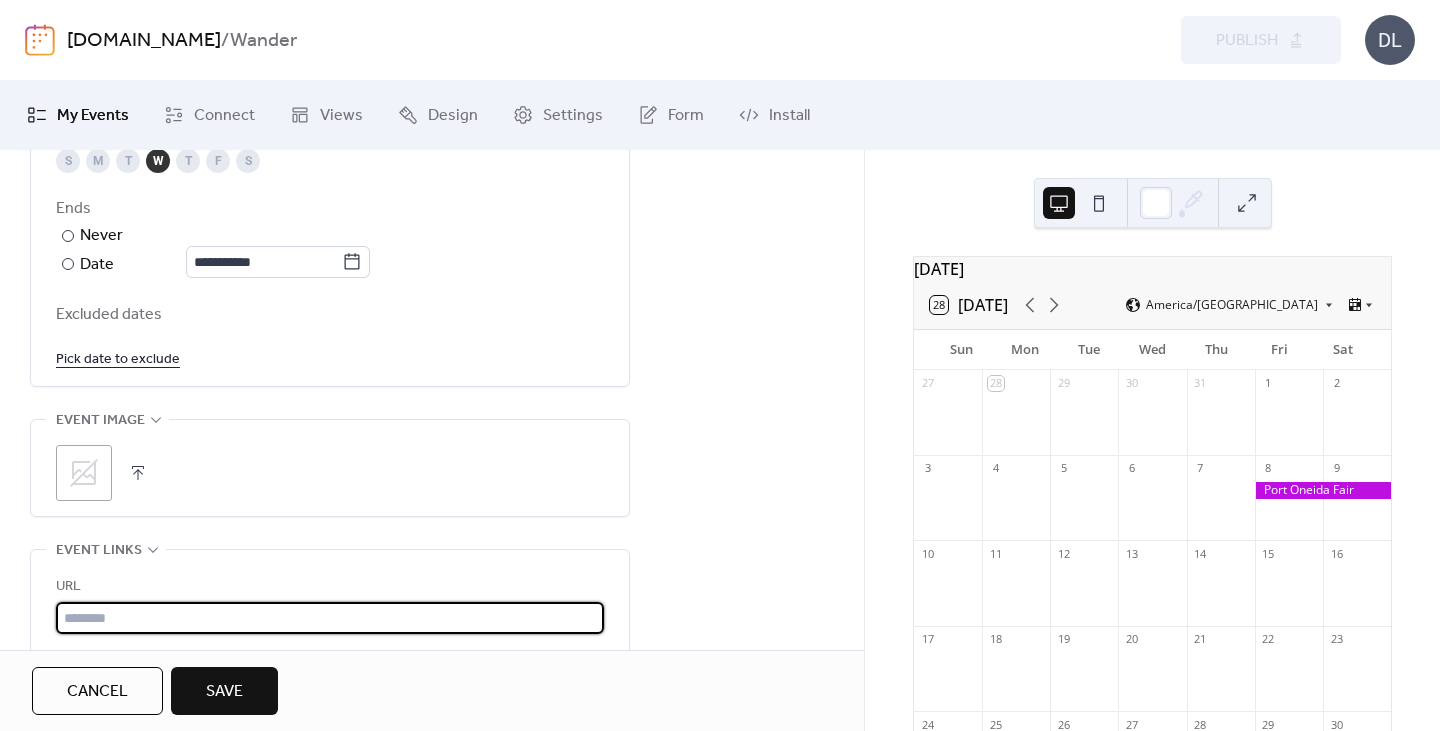 paste on "**********" 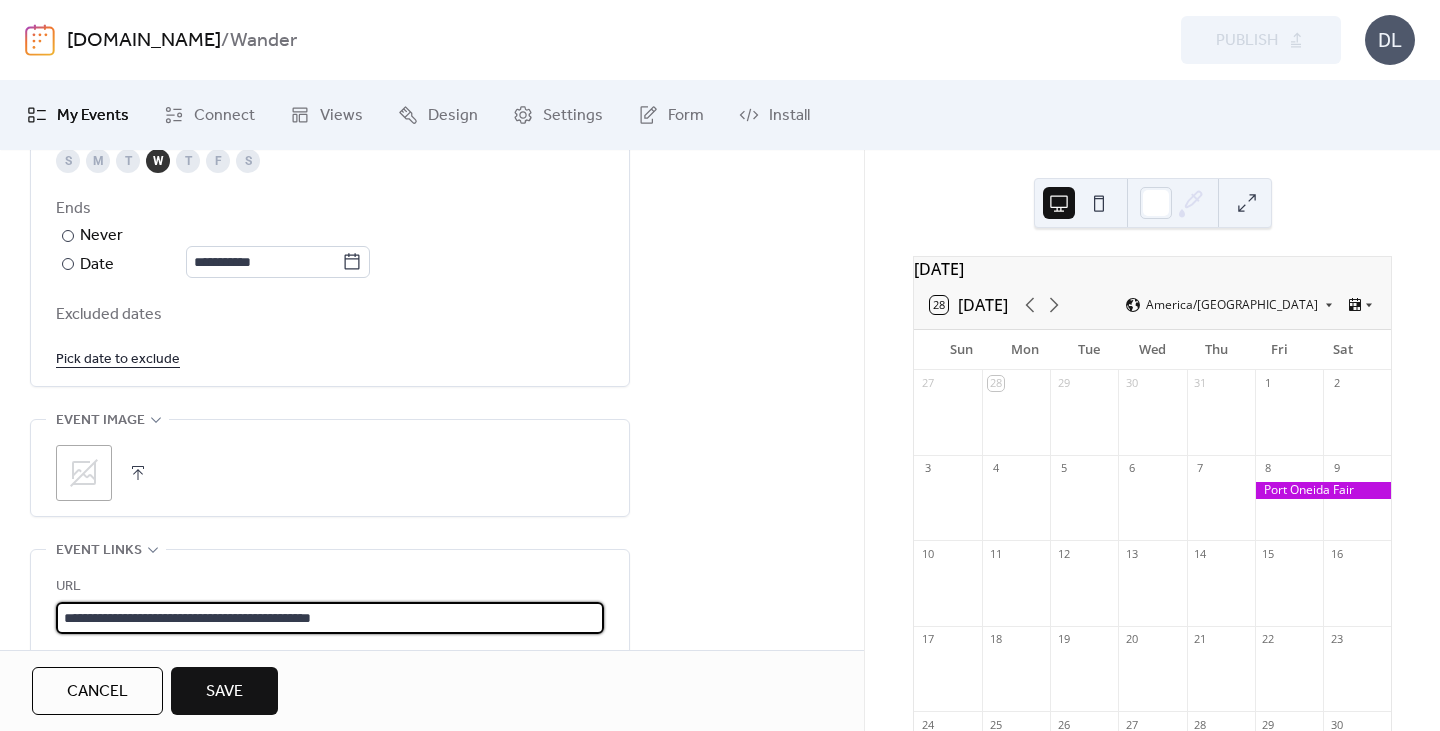 type on "**********" 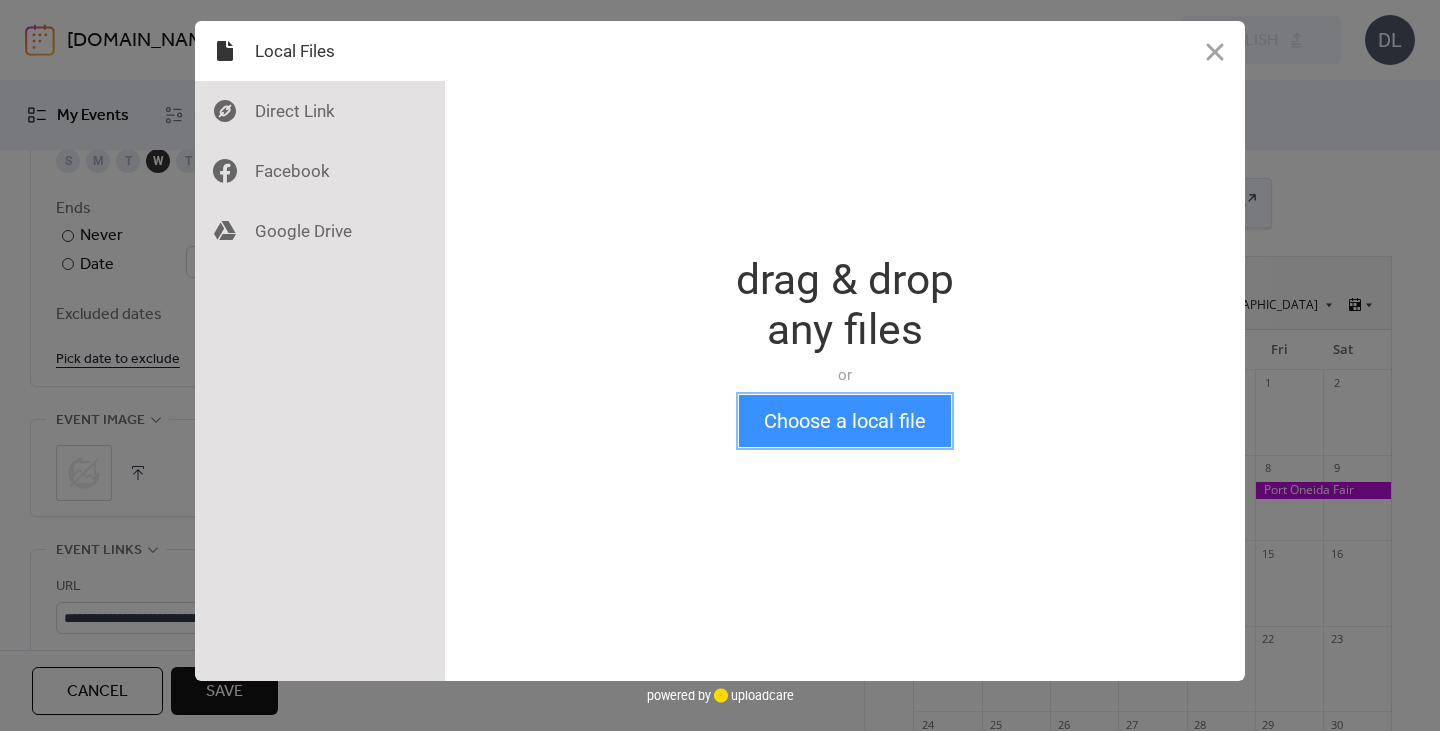 click on "Choose a local file" at bounding box center (845, 421) 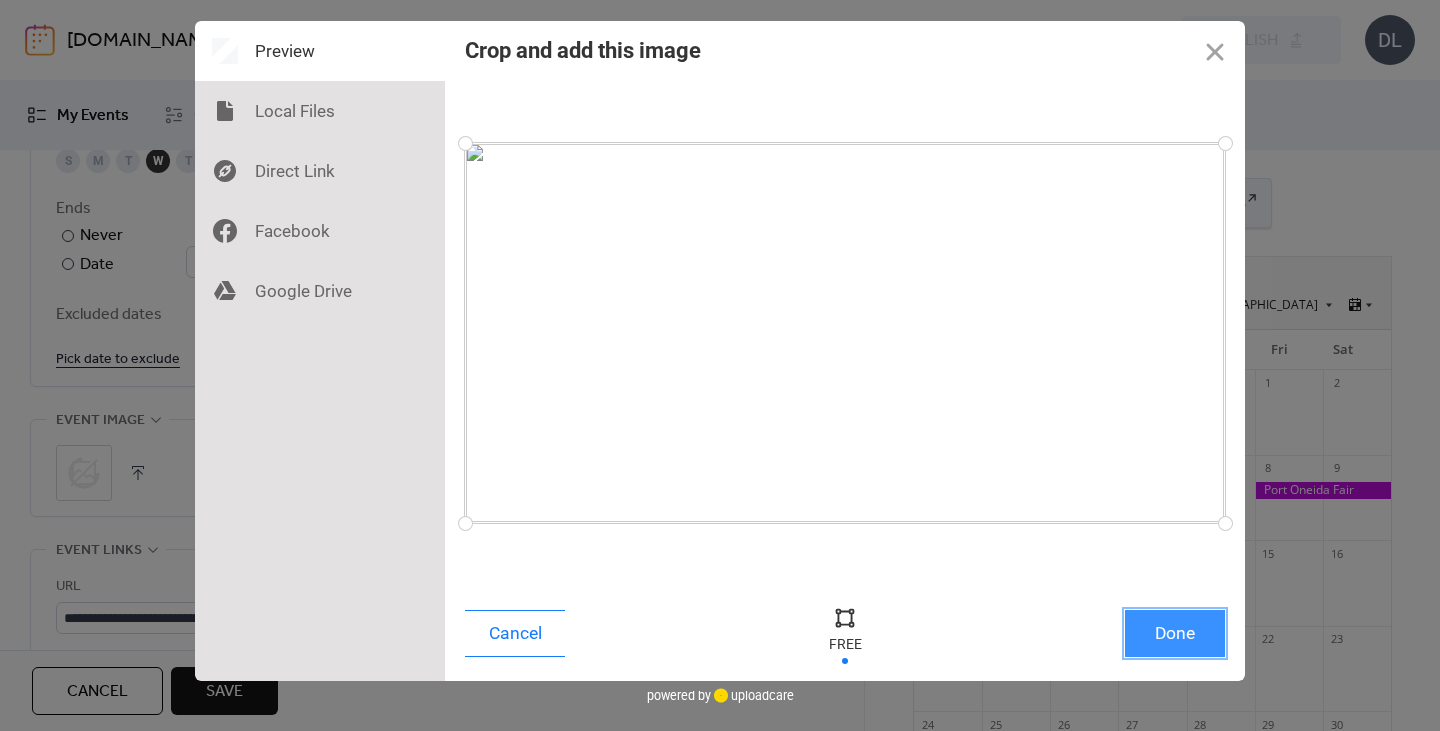 click on "Done" at bounding box center (1175, 633) 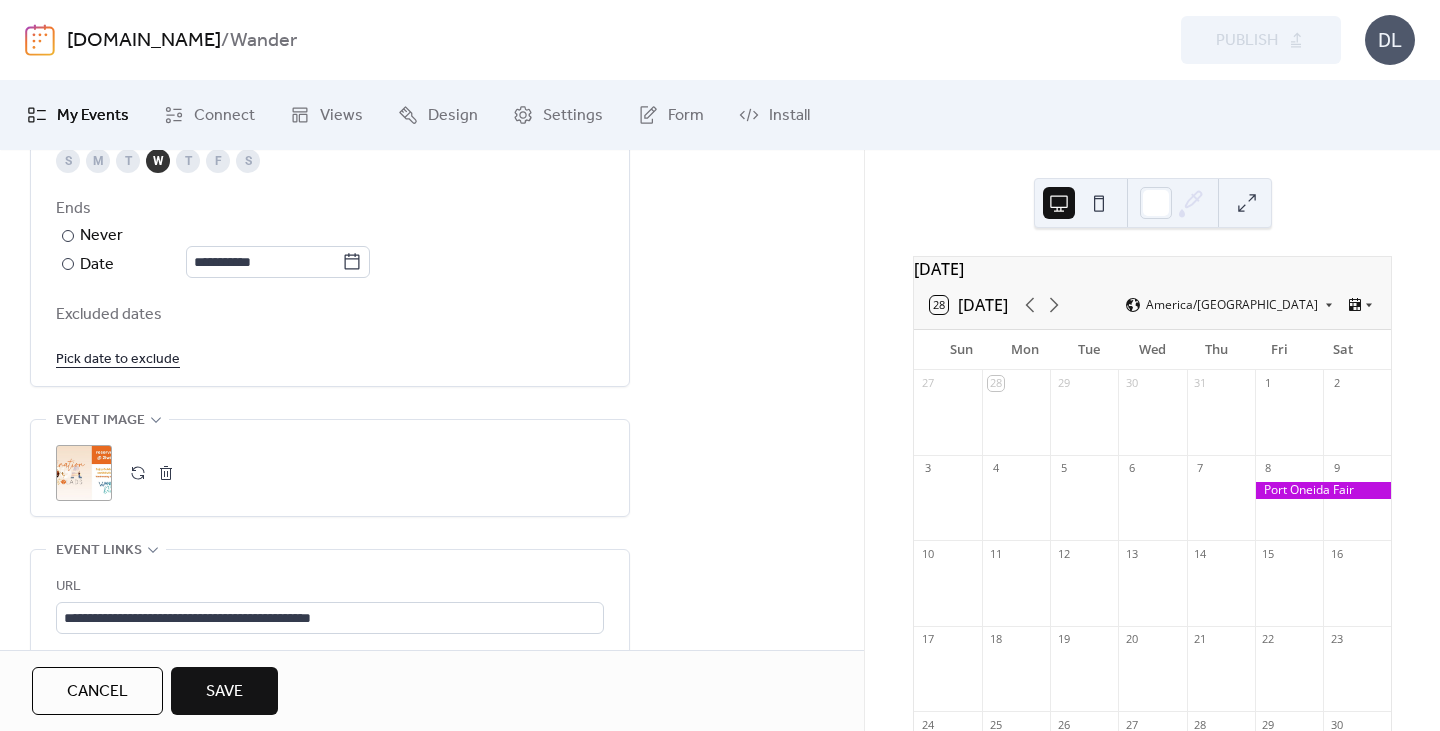 click on "Save" at bounding box center [224, 692] 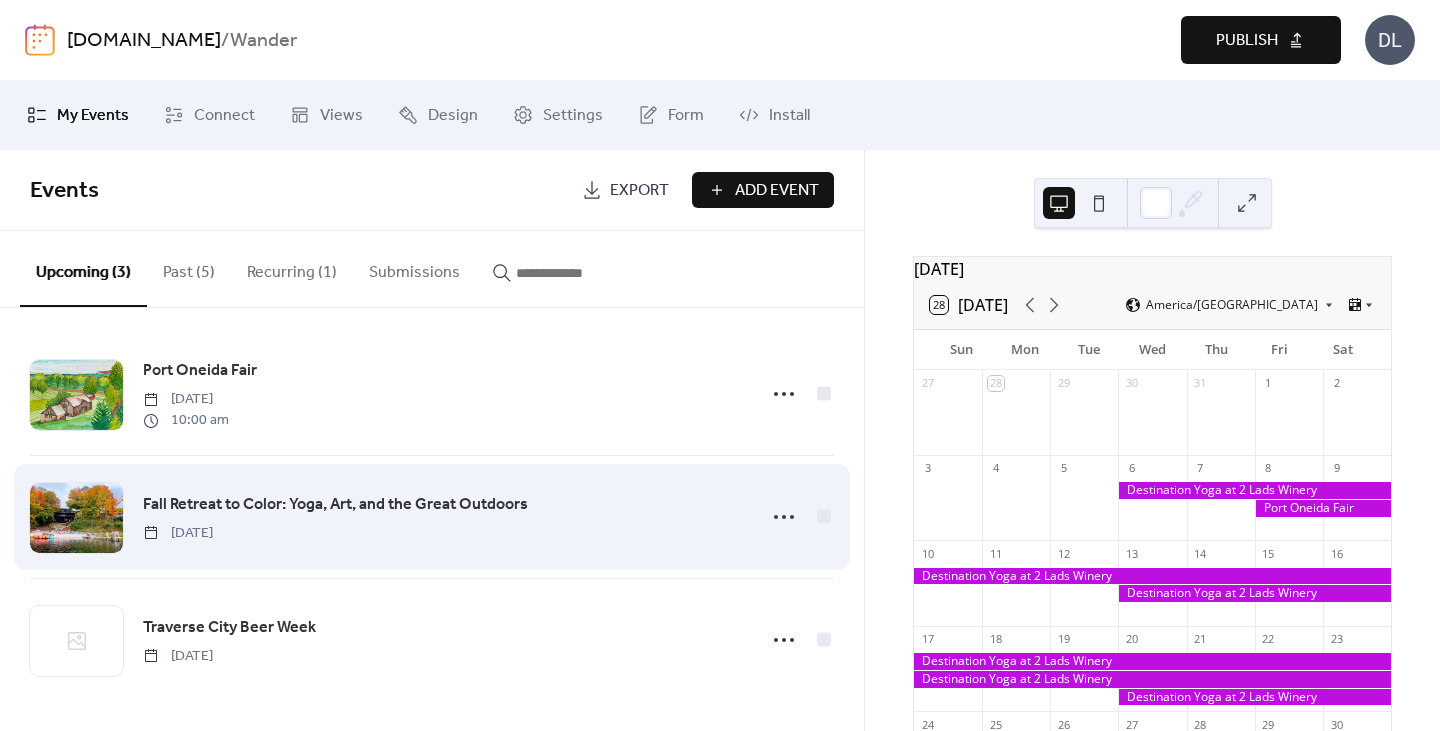 scroll, scrollTop: 0, scrollLeft: 0, axis: both 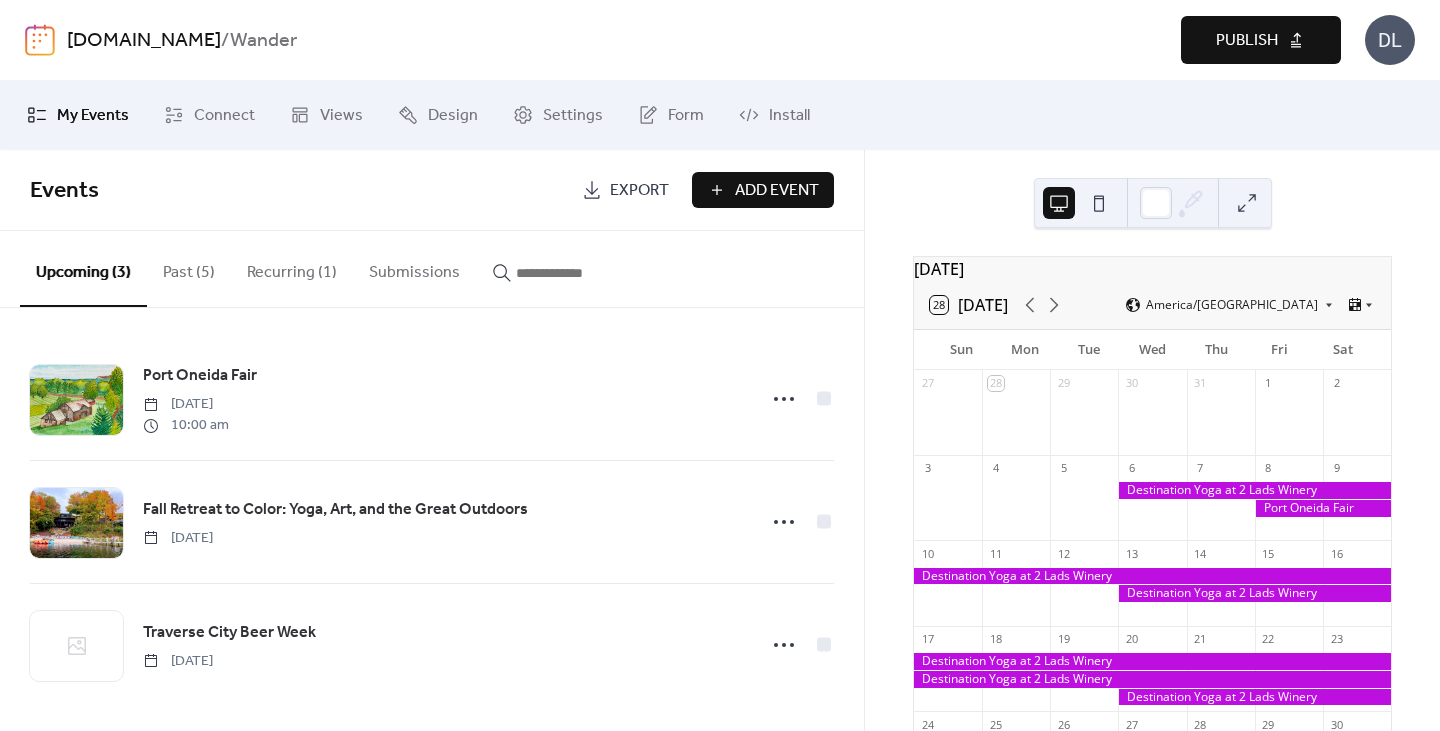 click on "Recurring (1)" at bounding box center (292, 268) 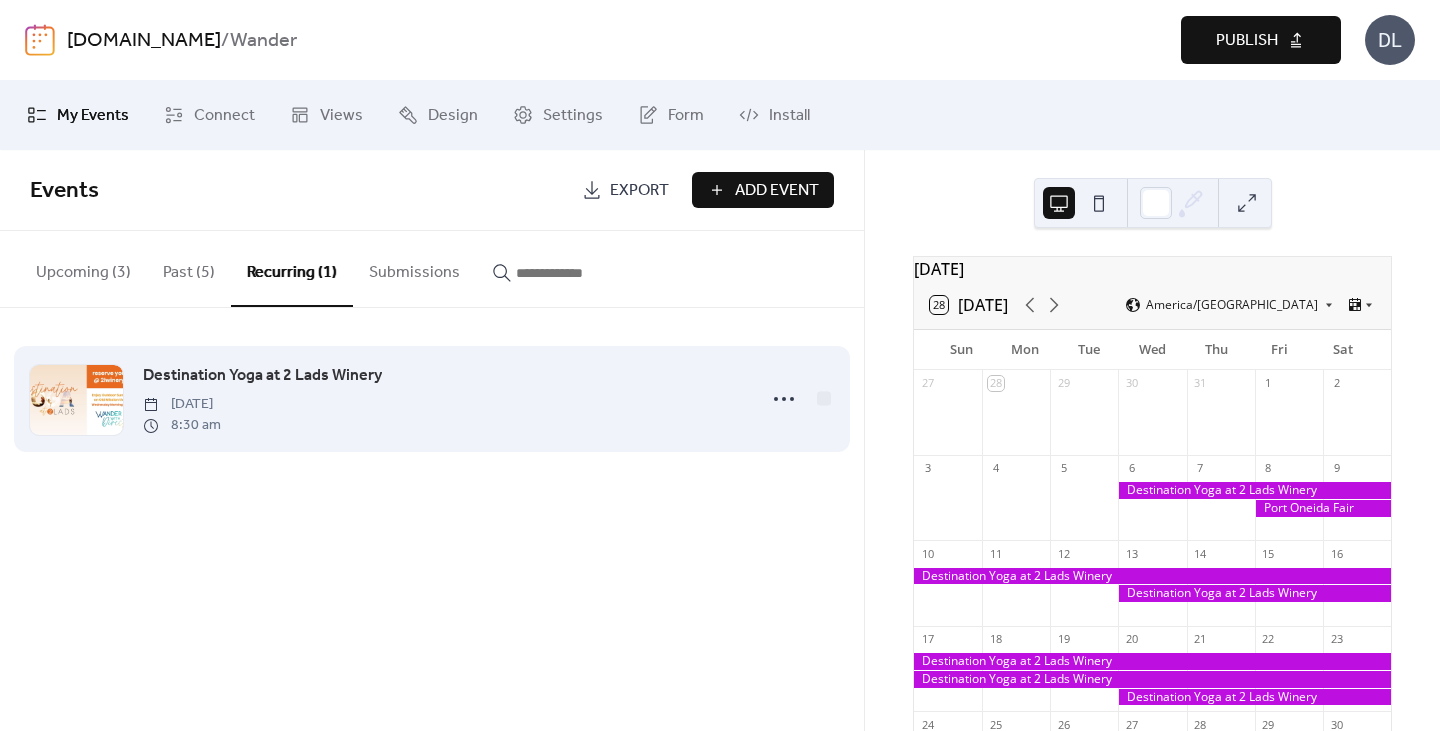 click on "[DATE]" at bounding box center (182, 404) 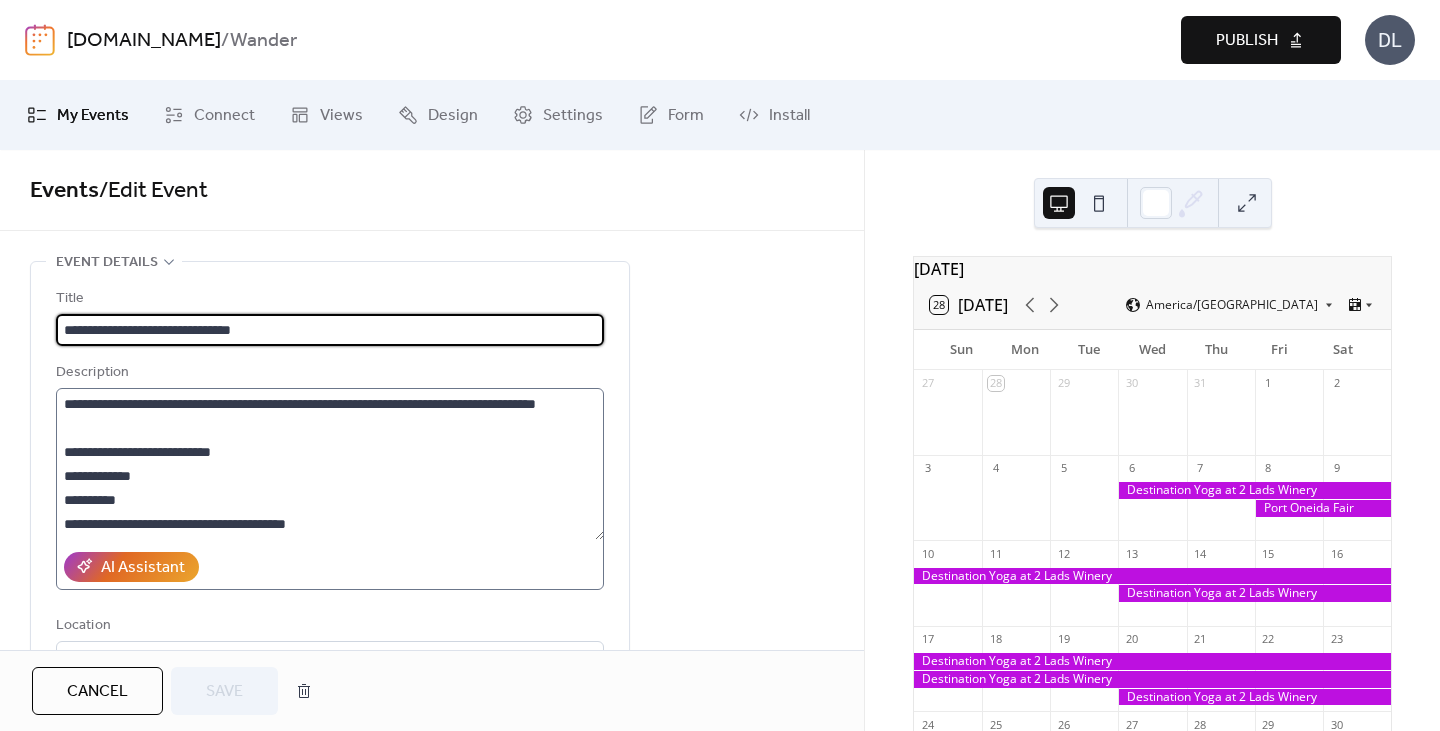 scroll, scrollTop: 120, scrollLeft: 0, axis: vertical 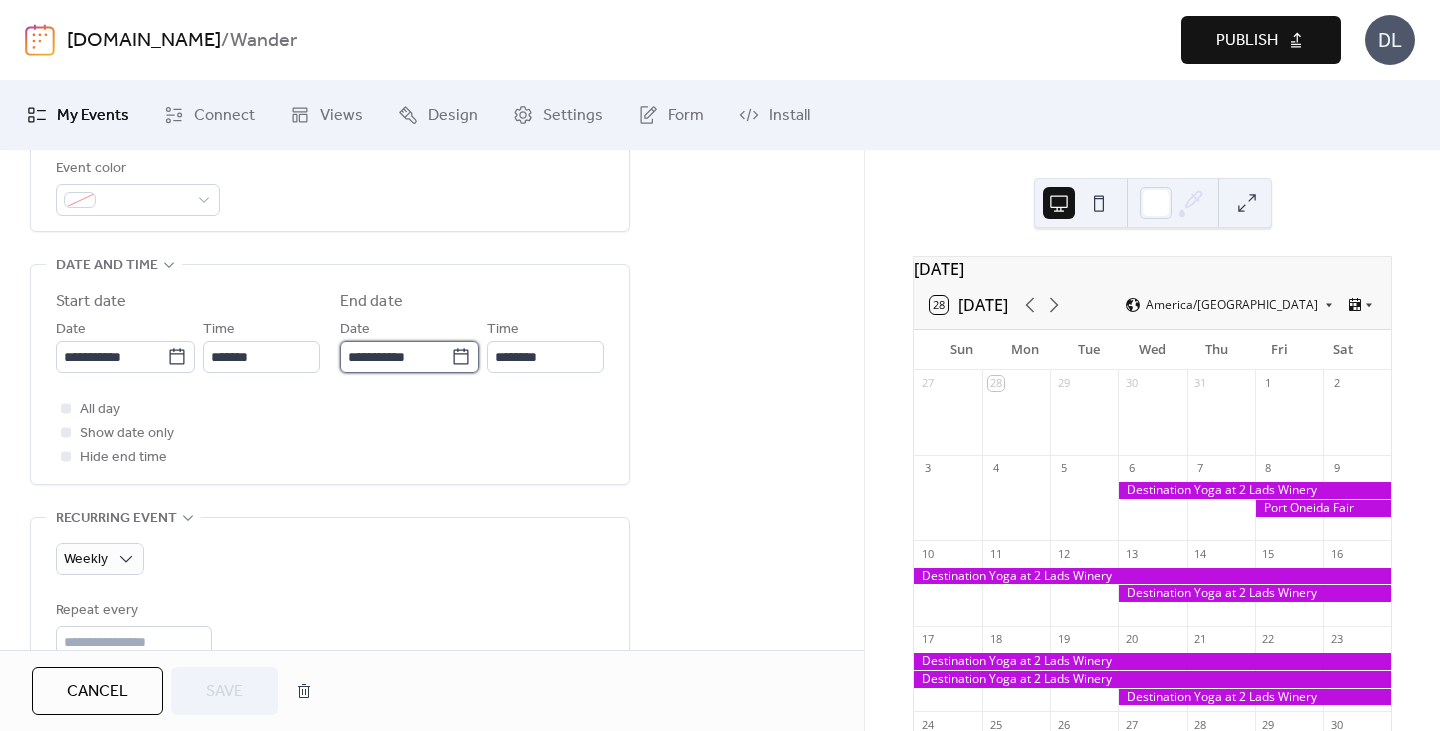 click on "**********" at bounding box center (395, 357) 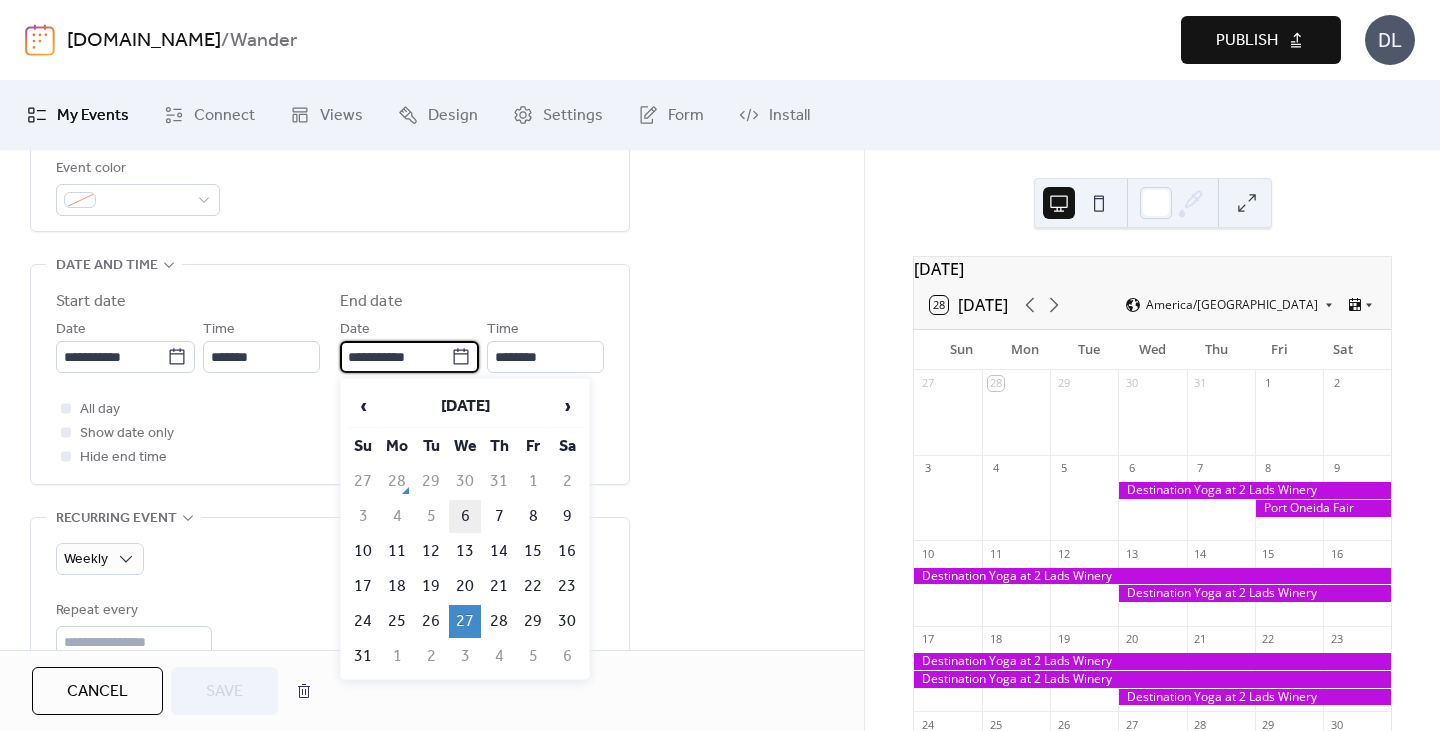 click on "6" at bounding box center [465, 516] 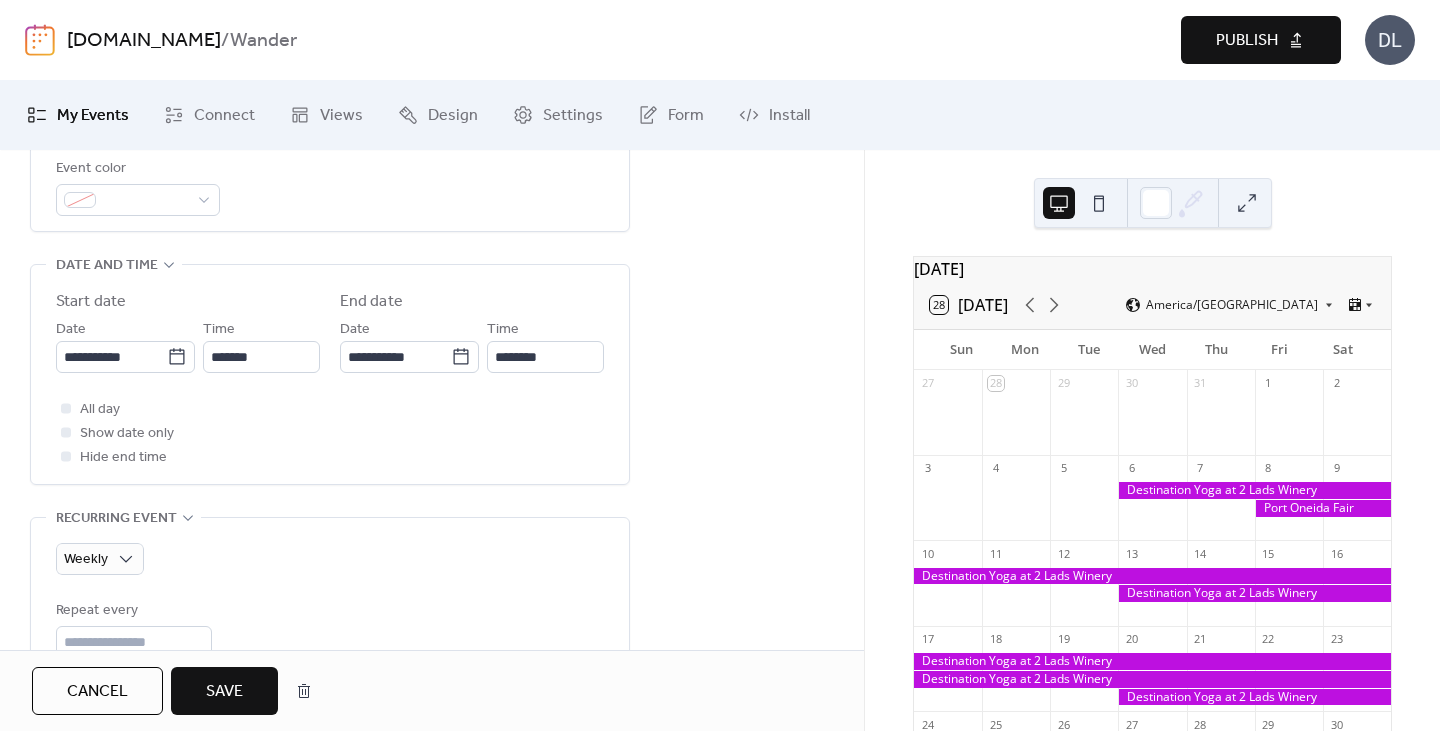 click on "Save" at bounding box center (224, 692) 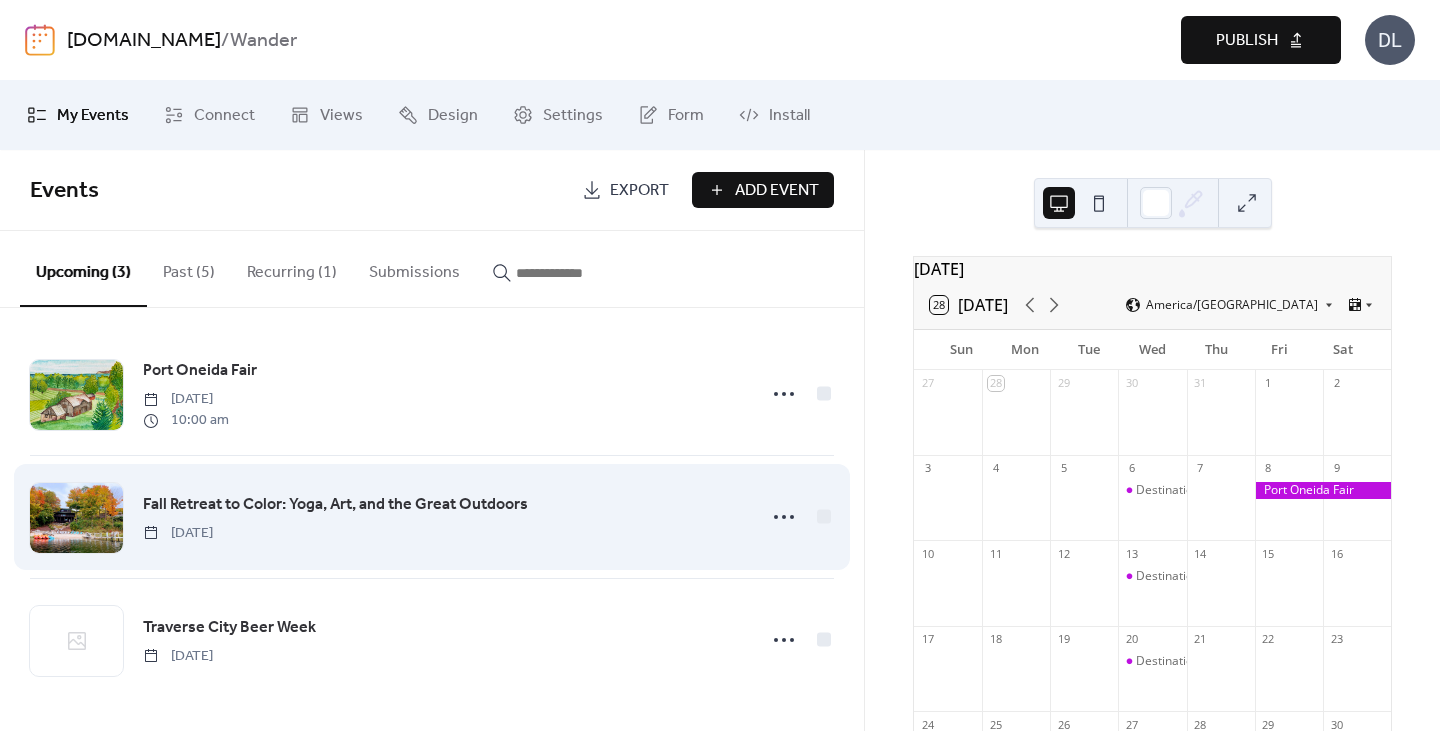 scroll, scrollTop: 0, scrollLeft: 0, axis: both 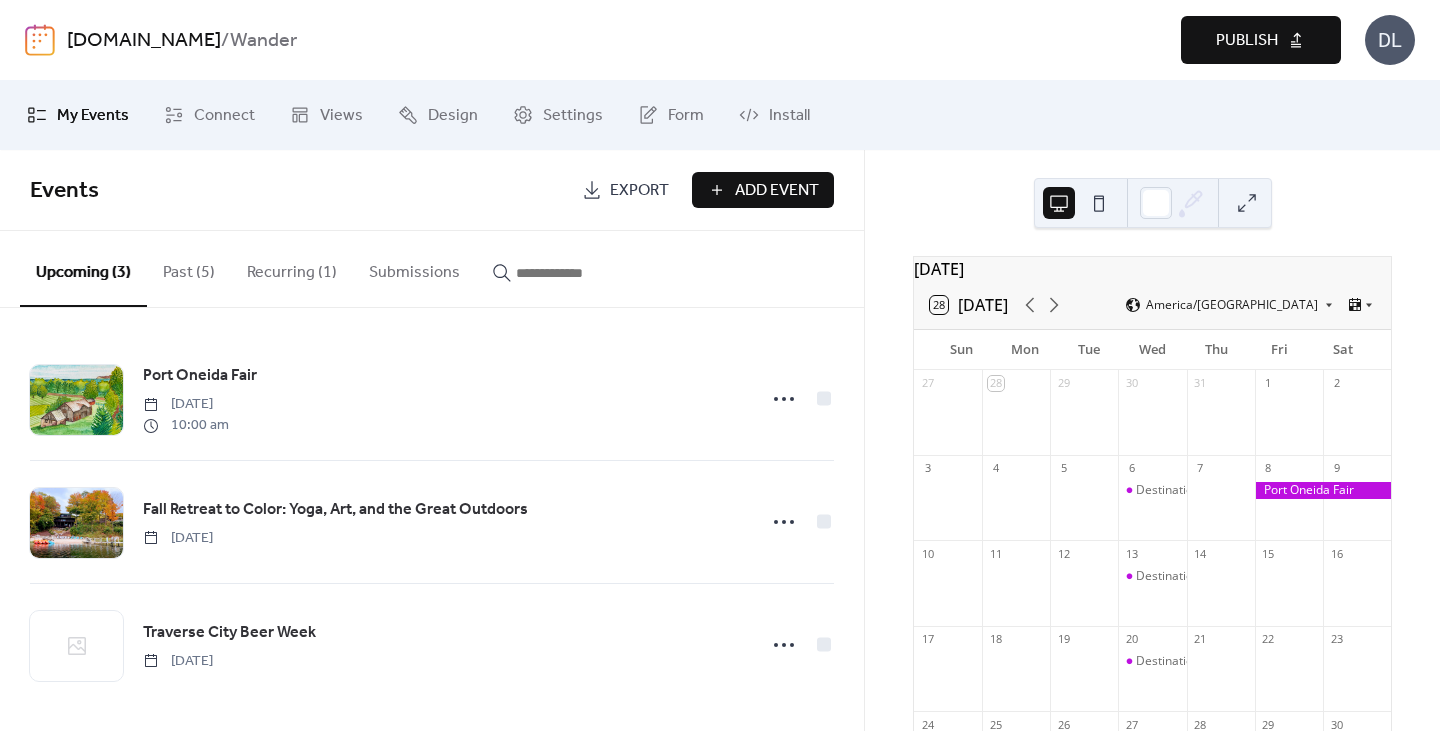 click on "Past (5)" at bounding box center [189, 268] 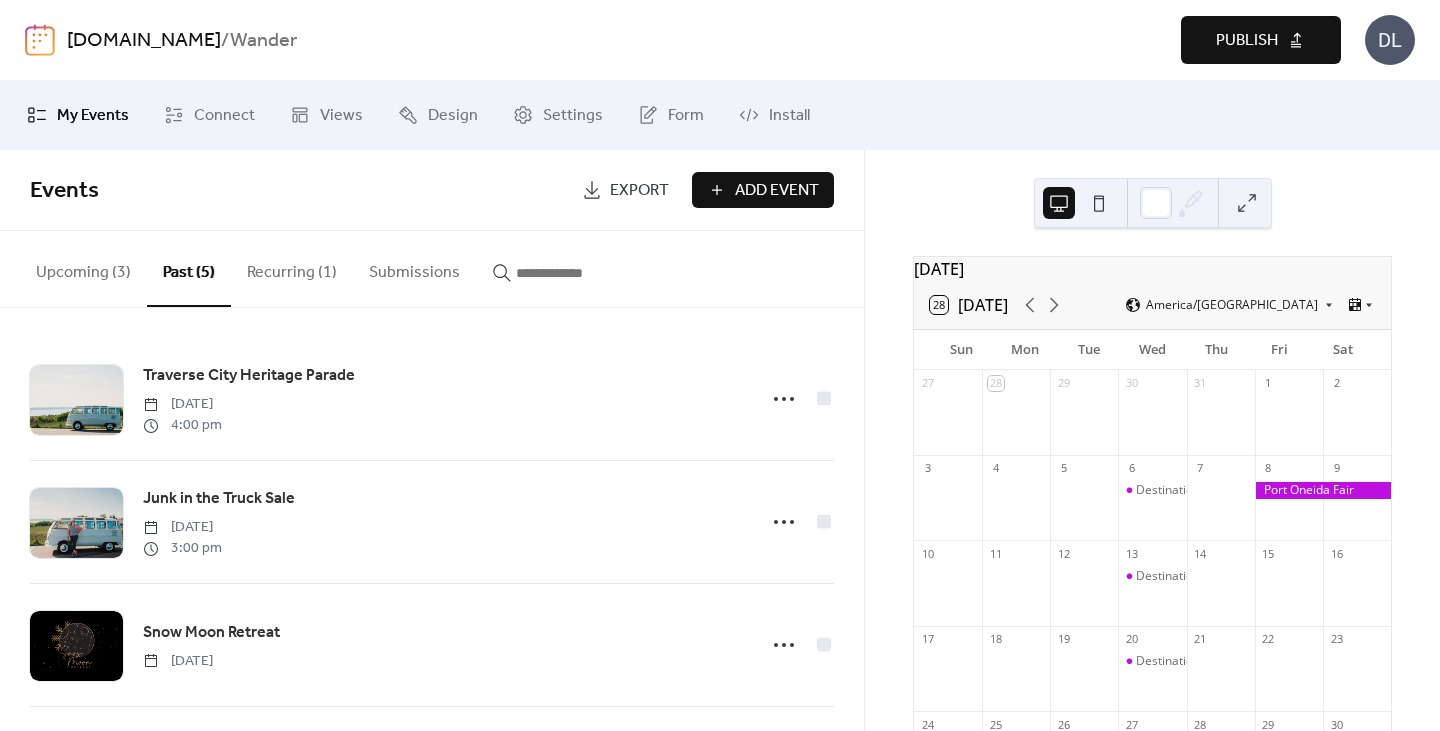 click on "Recurring (1)" at bounding box center [292, 268] 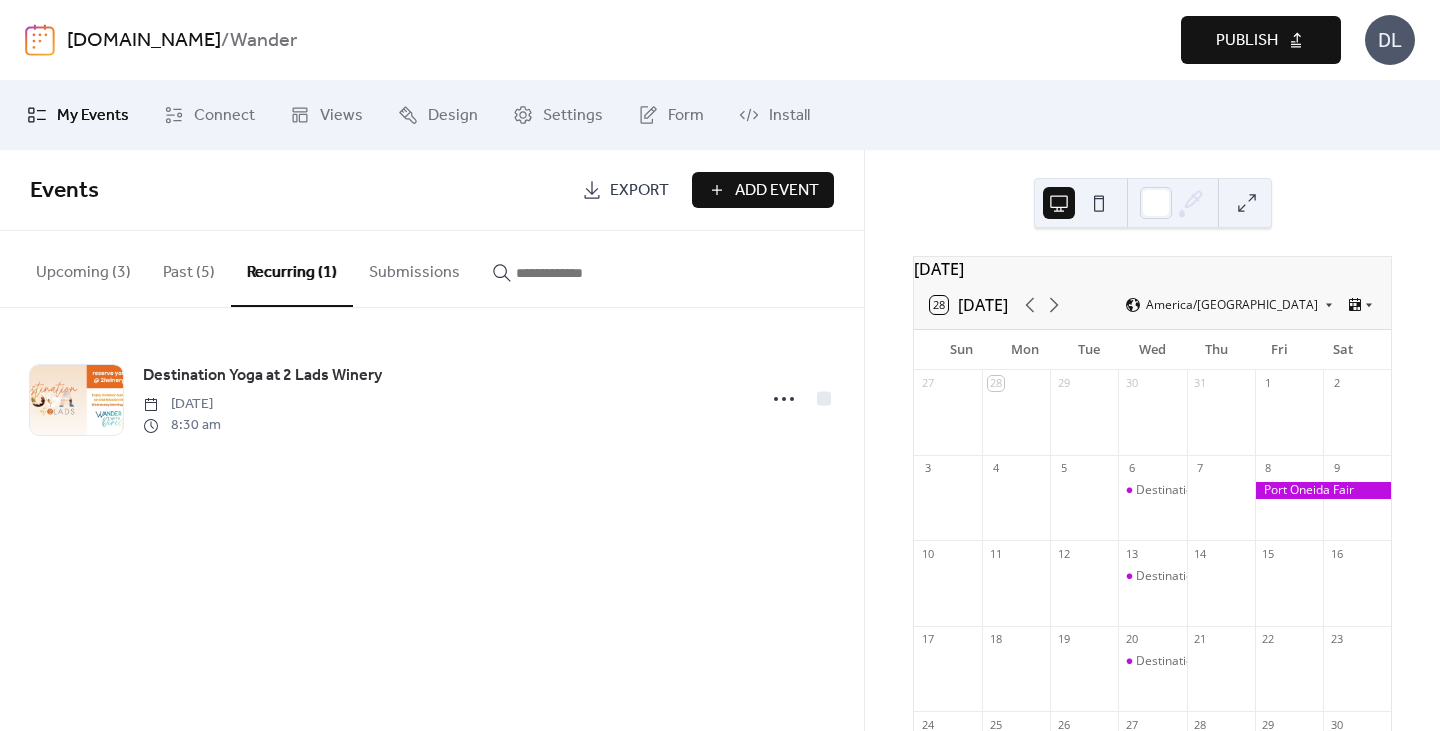 click on "Upcoming (3)" at bounding box center [83, 268] 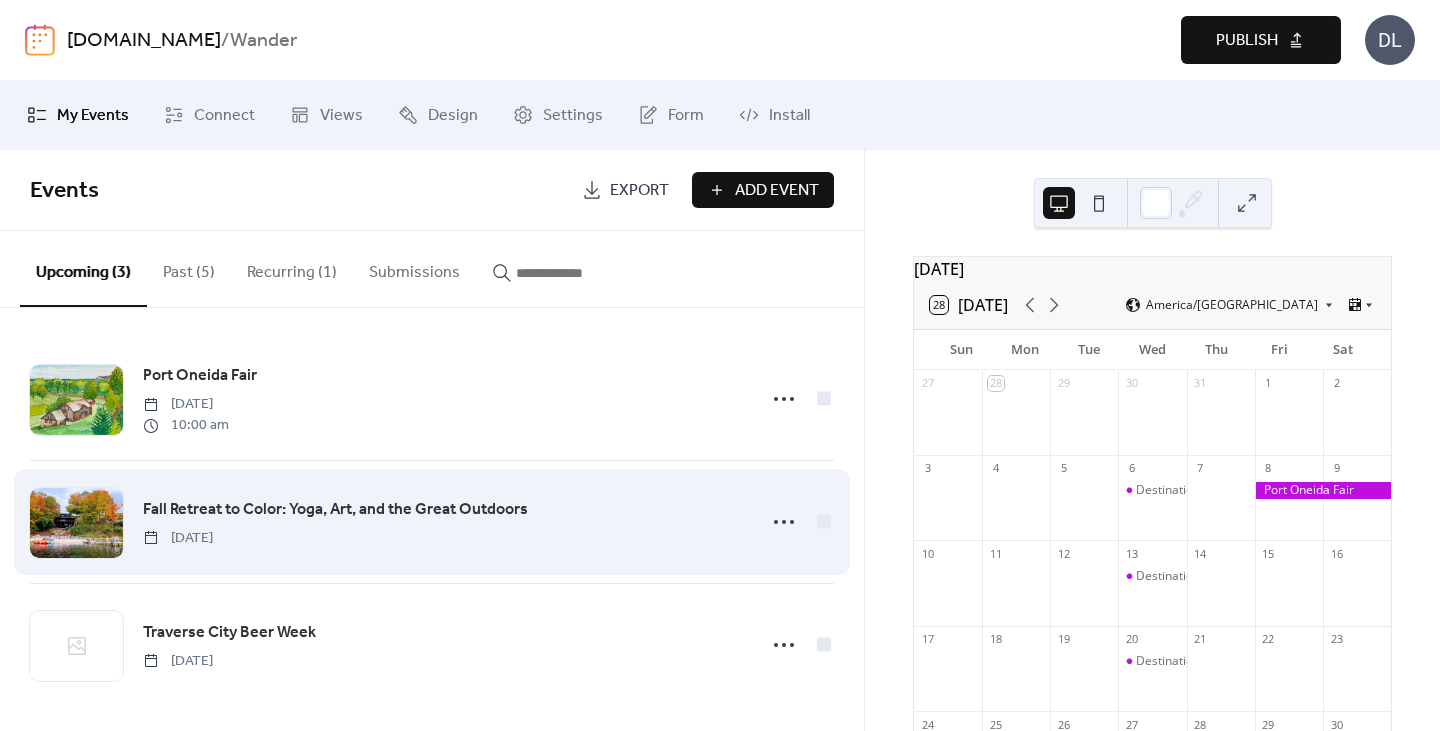 scroll, scrollTop: 5, scrollLeft: 0, axis: vertical 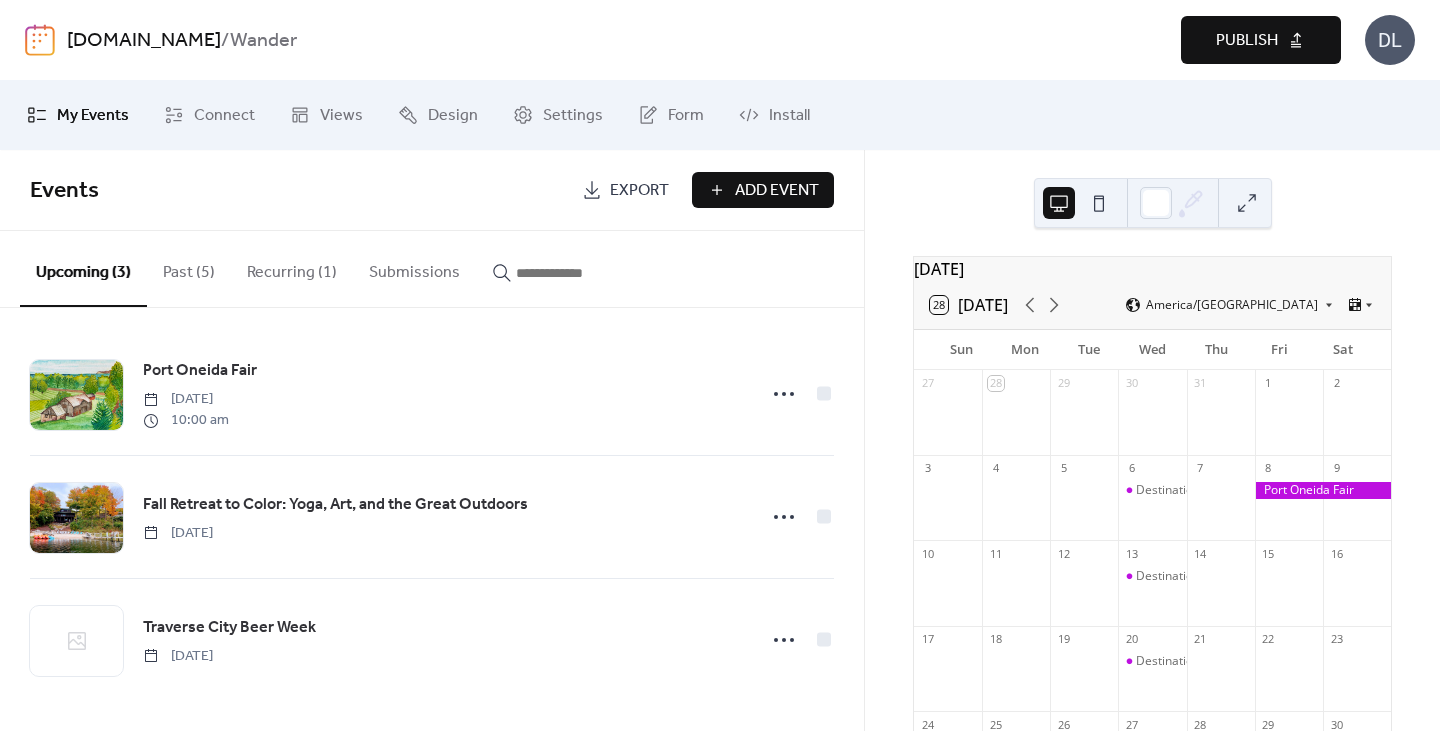 click on "Add Event" at bounding box center (777, 191) 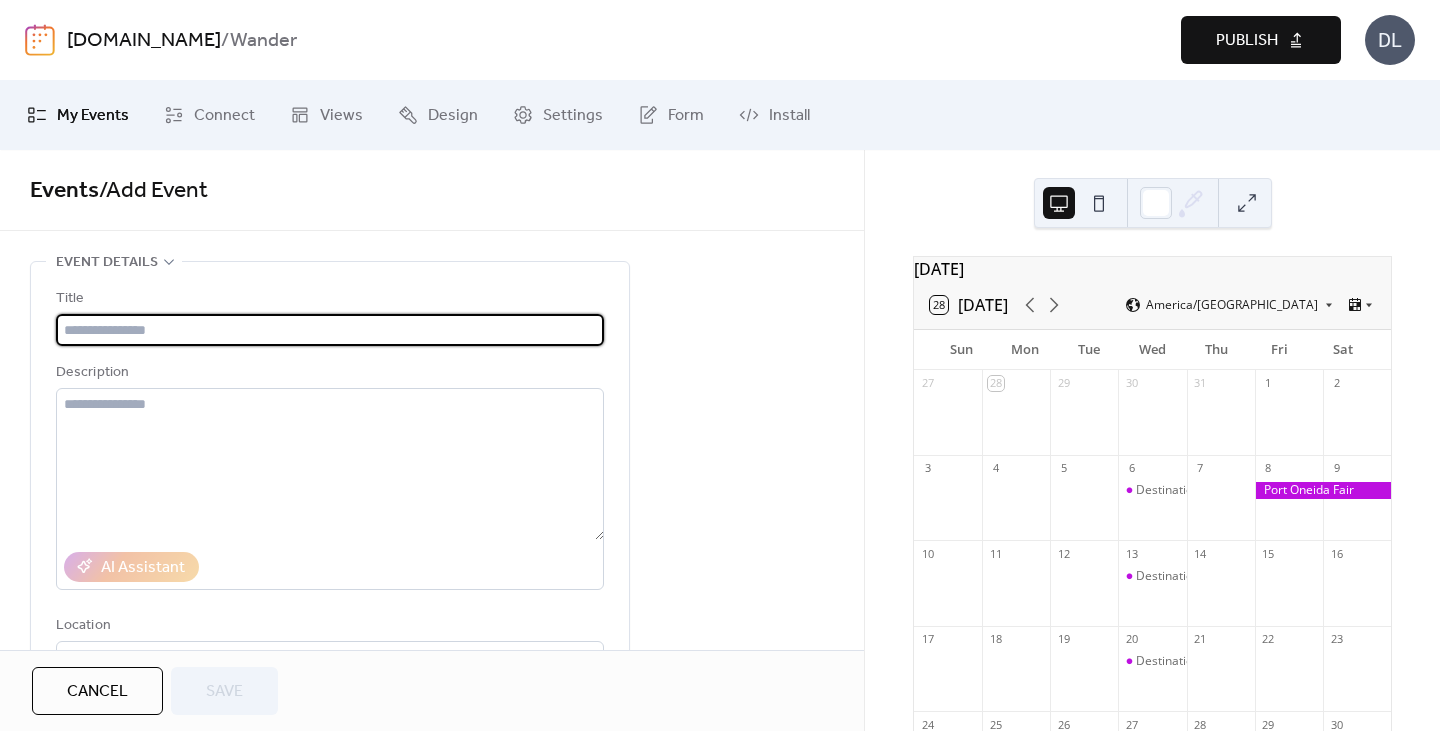 click at bounding box center [330, 330] 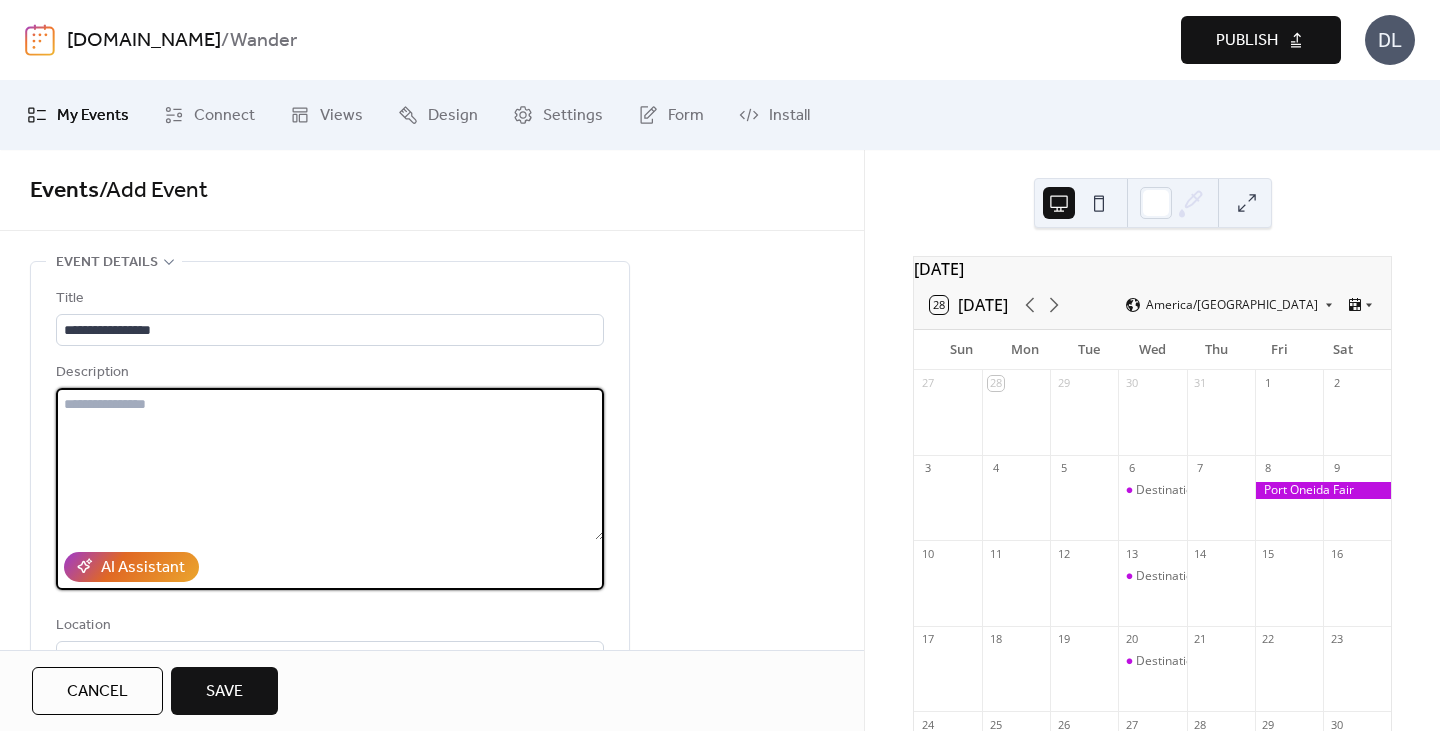 click at bounding box center [330, 464] 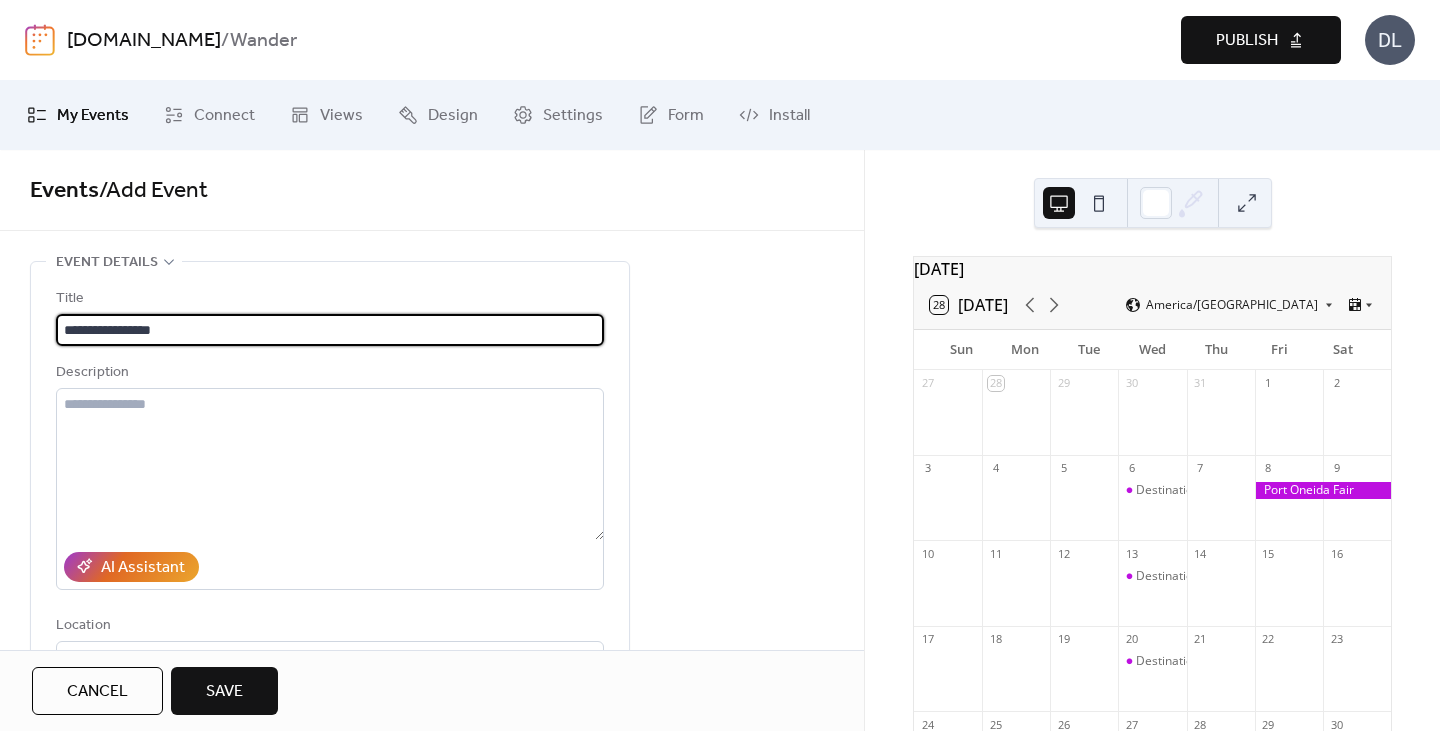 click on "**********" at bounding box center [330, 330] 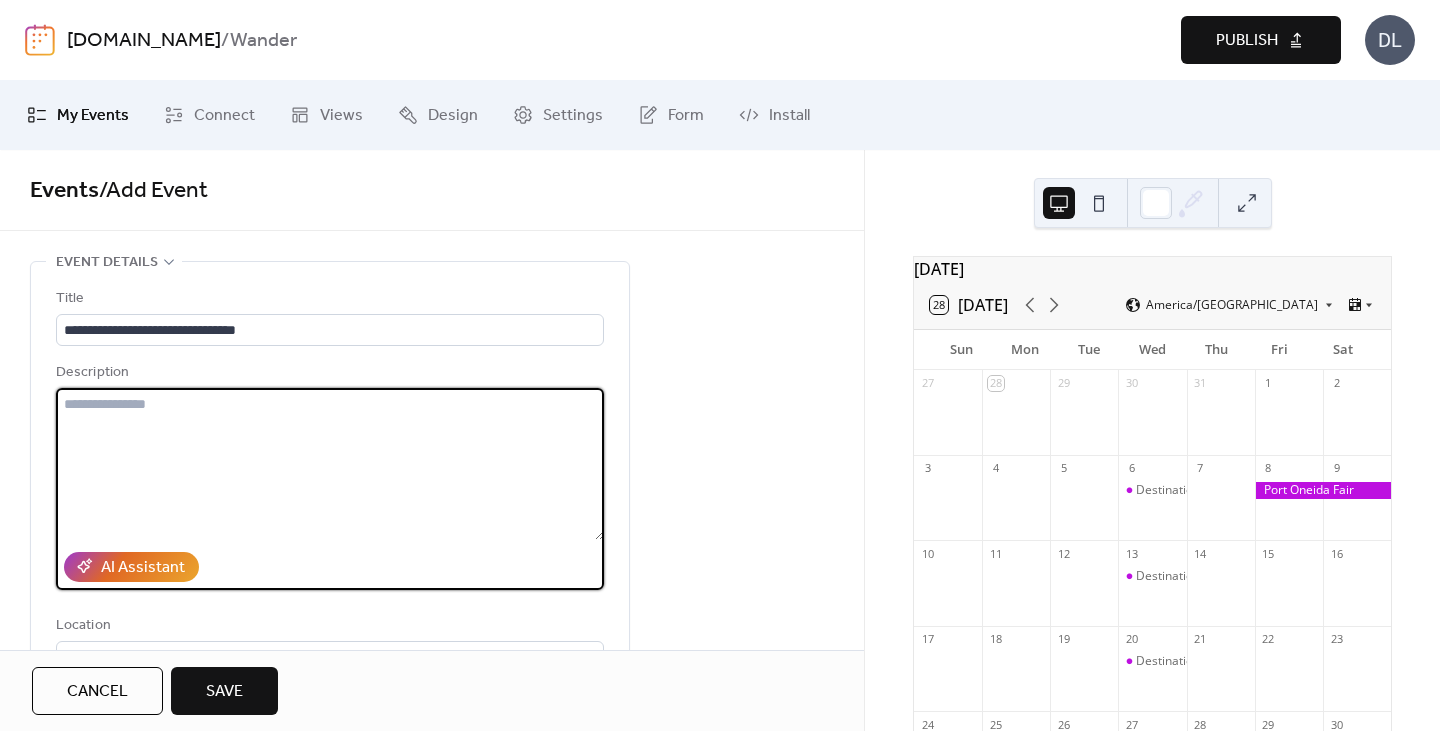 click at bounding box center (330, 464) 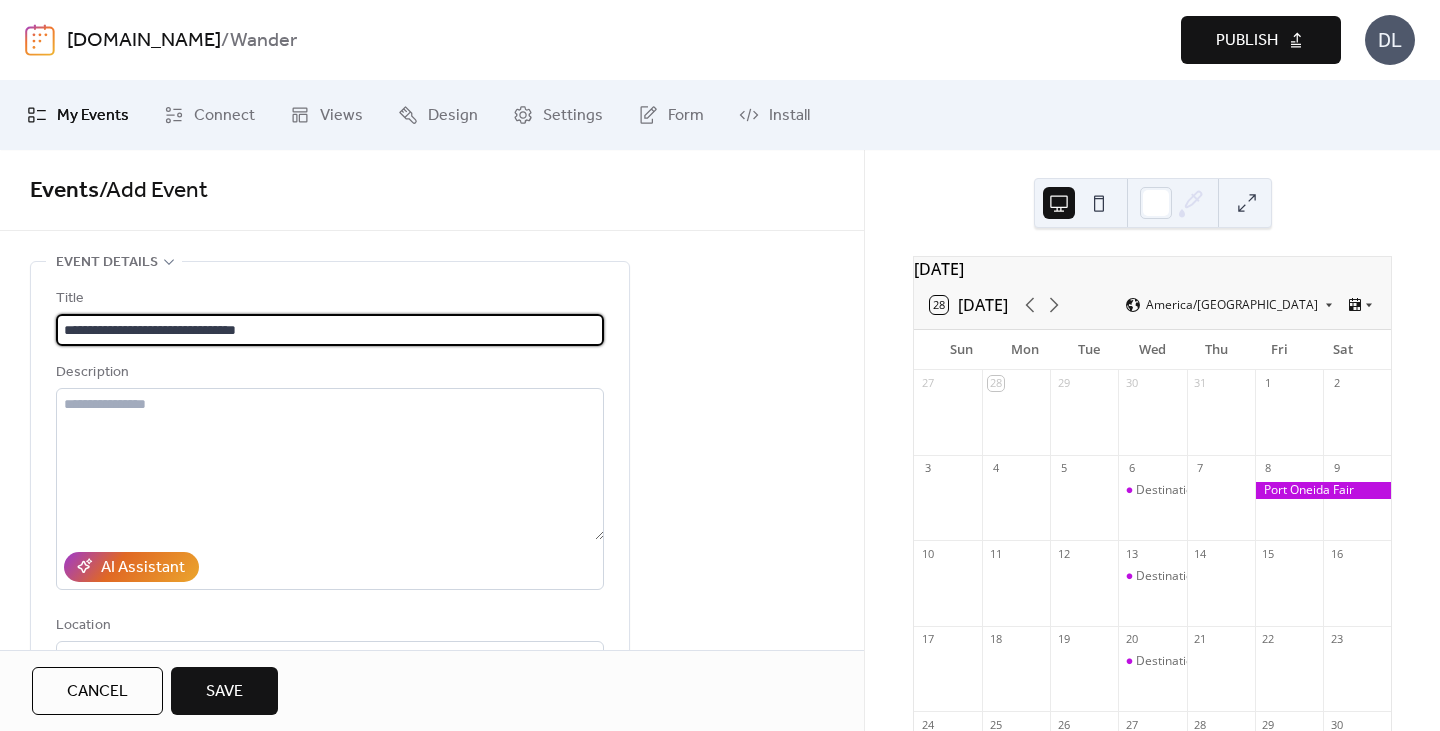 scroll, scrollTop: 0, scrollLeft: 0, axis: both 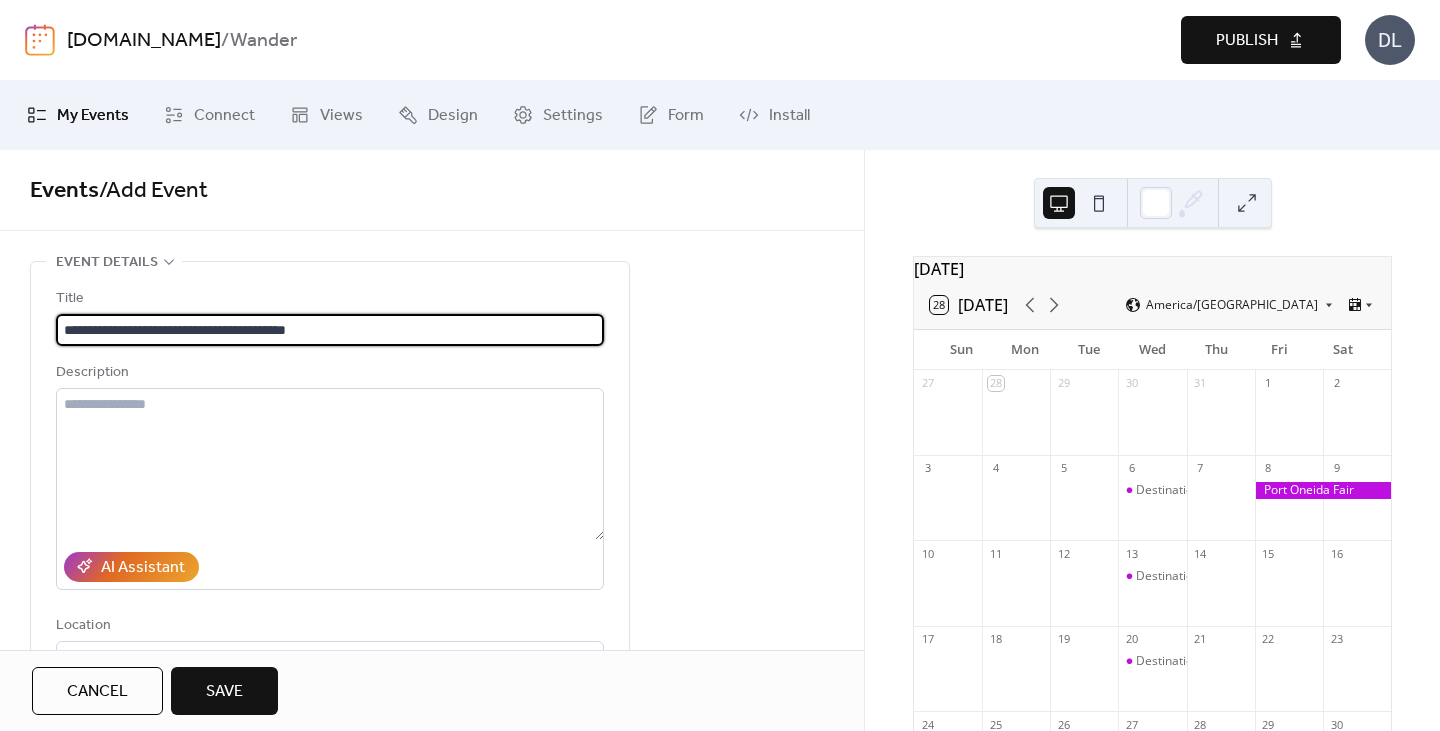 type on "**********" 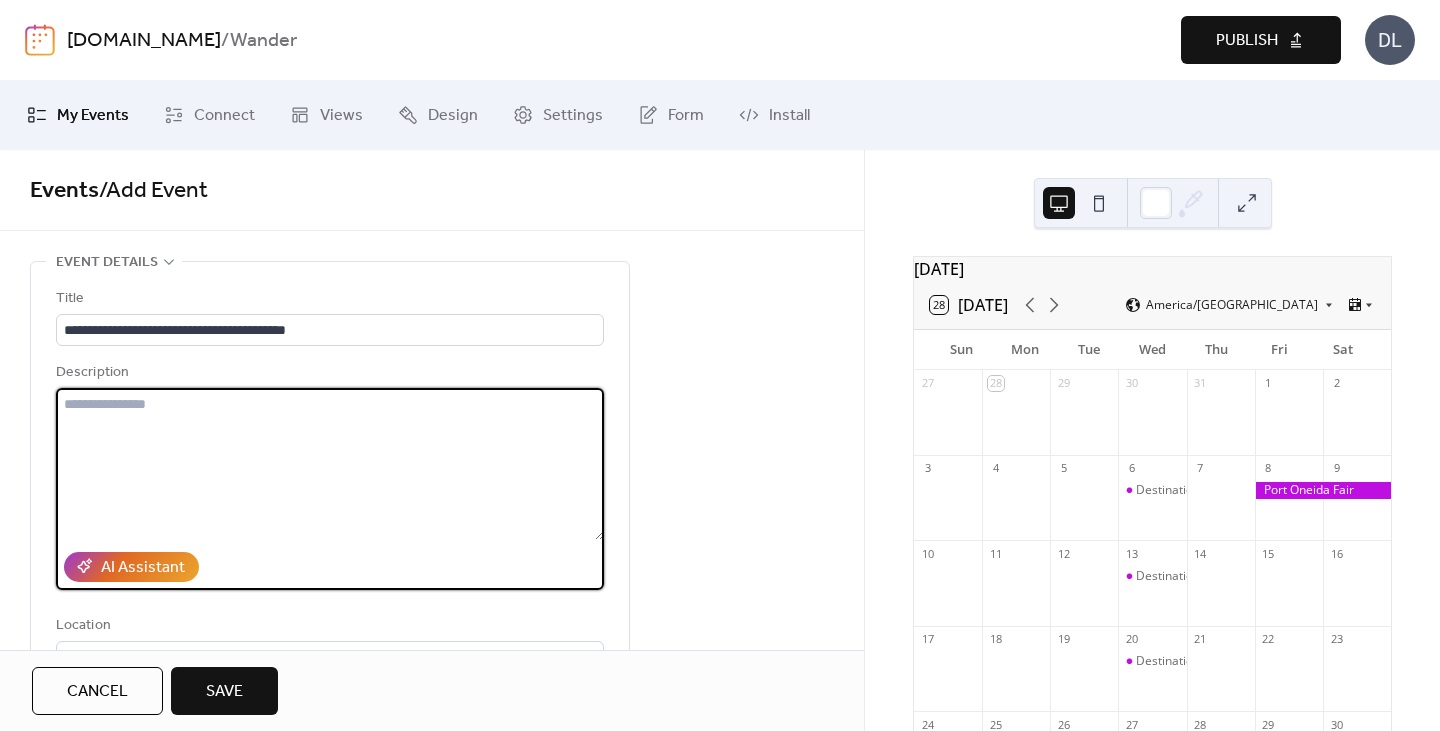 click at bounding box center (330, 464) 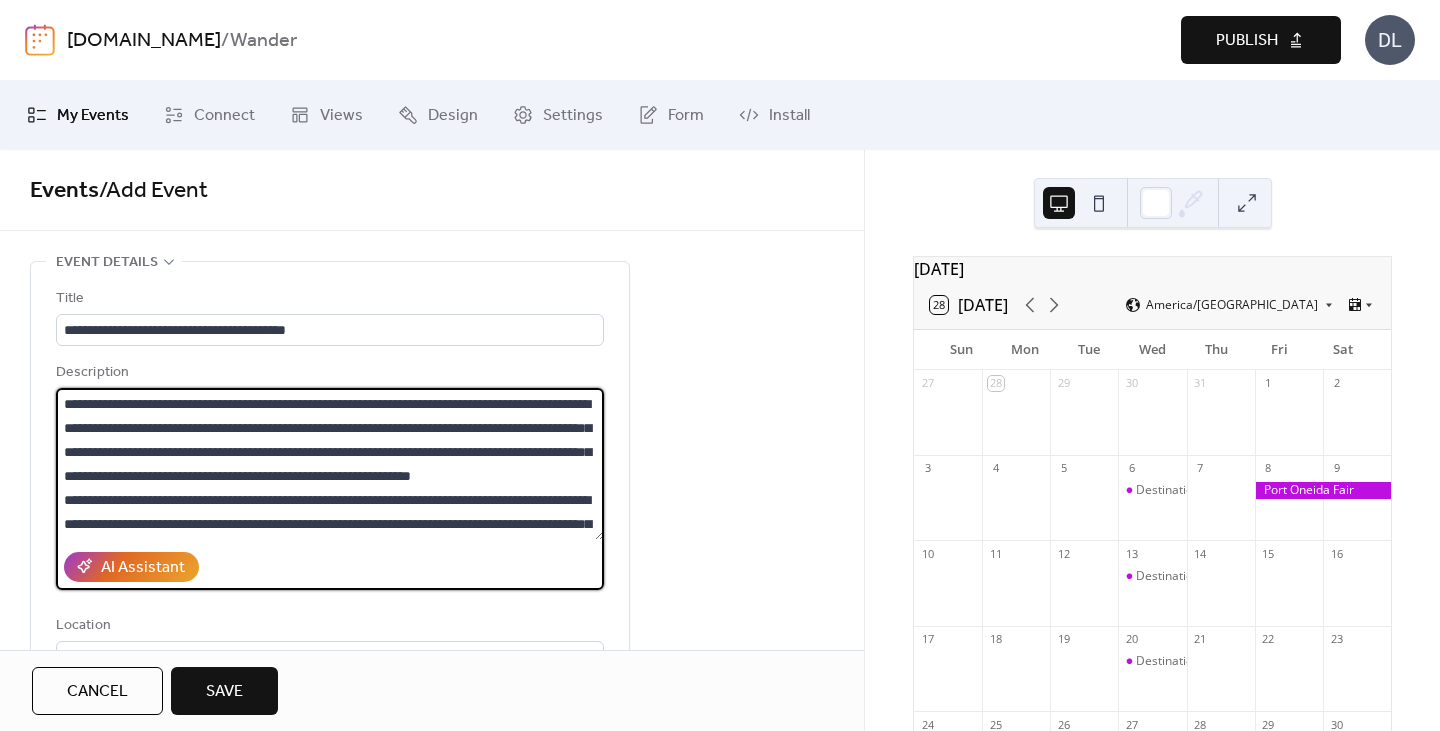 scroll, scrollTop: 333, scrollLeft: 0, axis: vertical 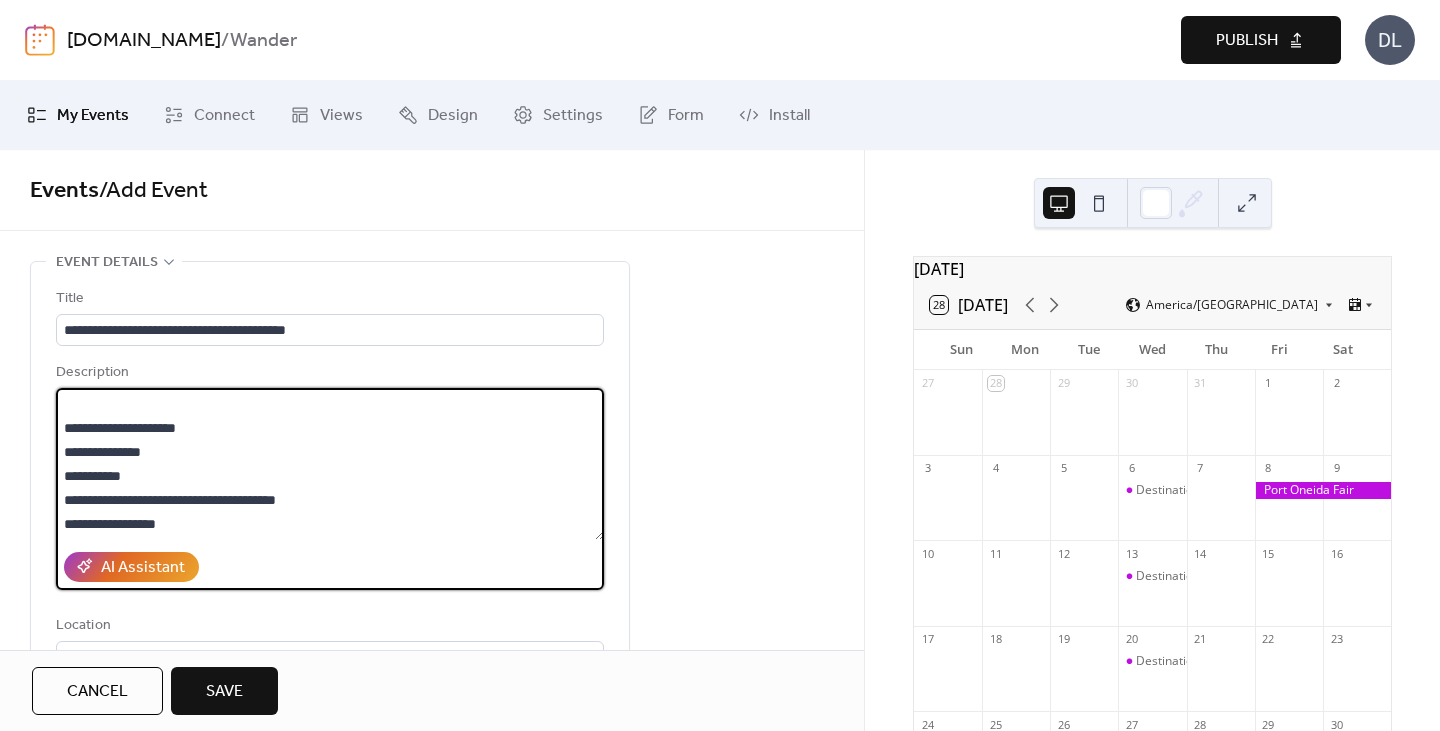 drag, startPoint x: 326, startPoint y: 480, endPoint x: 53, endPoint y: 484, distance: 273.0293 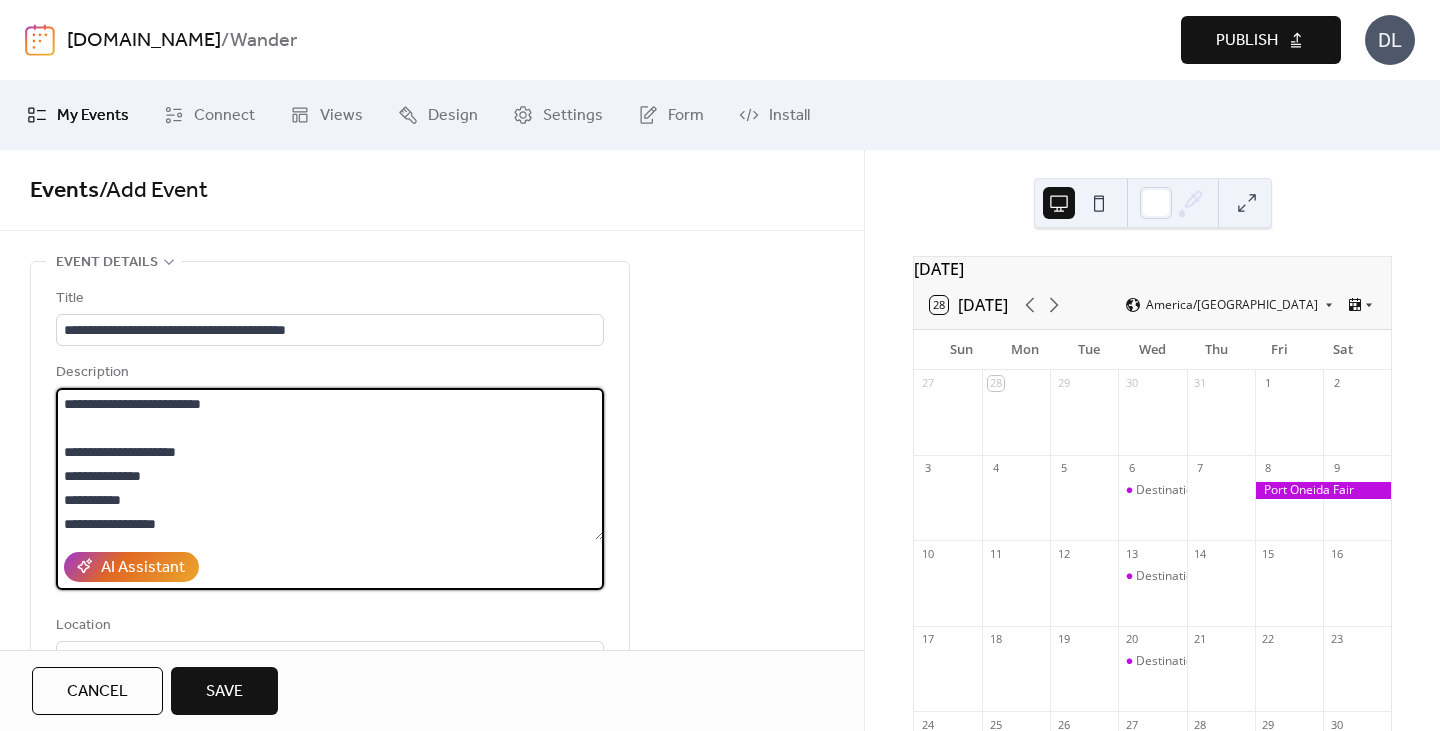 scroll, scrollTop: 310, scrollLeft: 0, axis: vertical 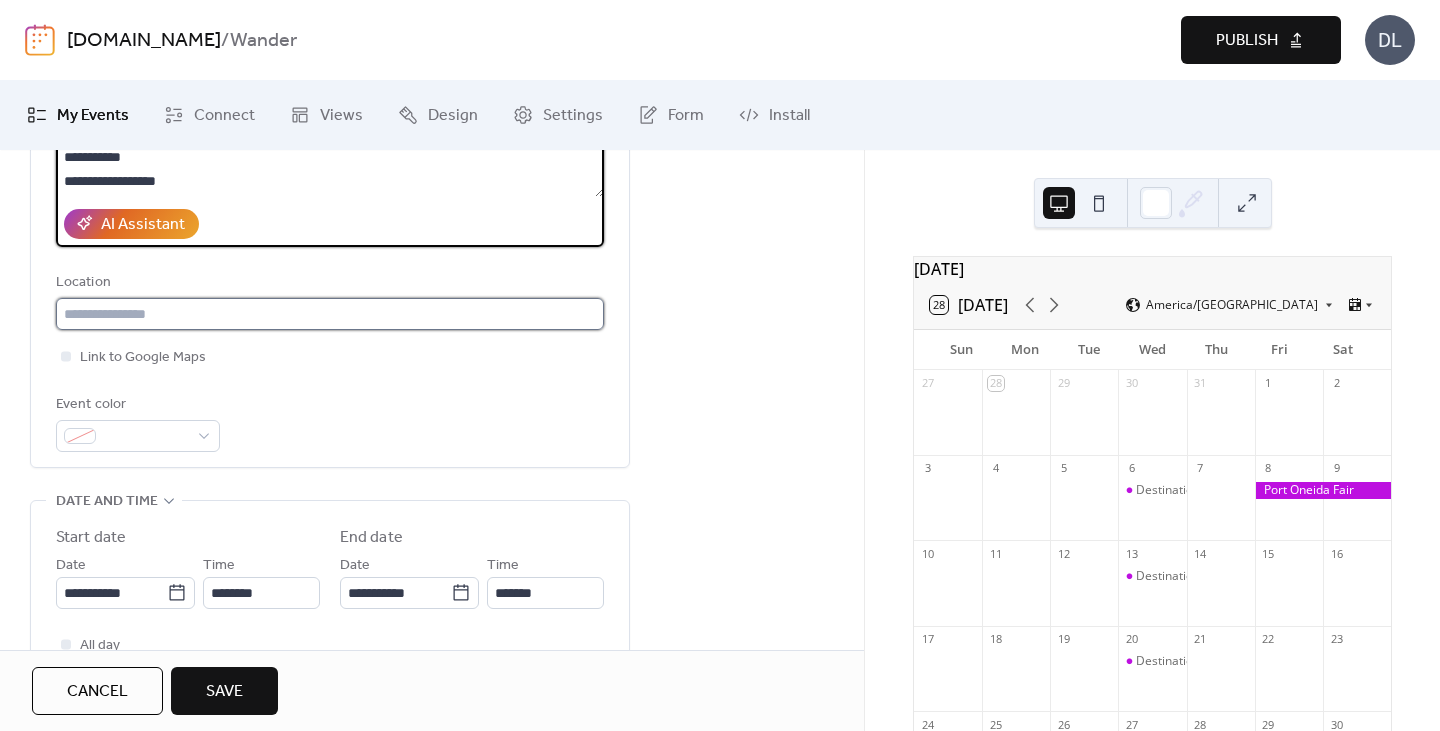 click at bounding box center (330, 314) 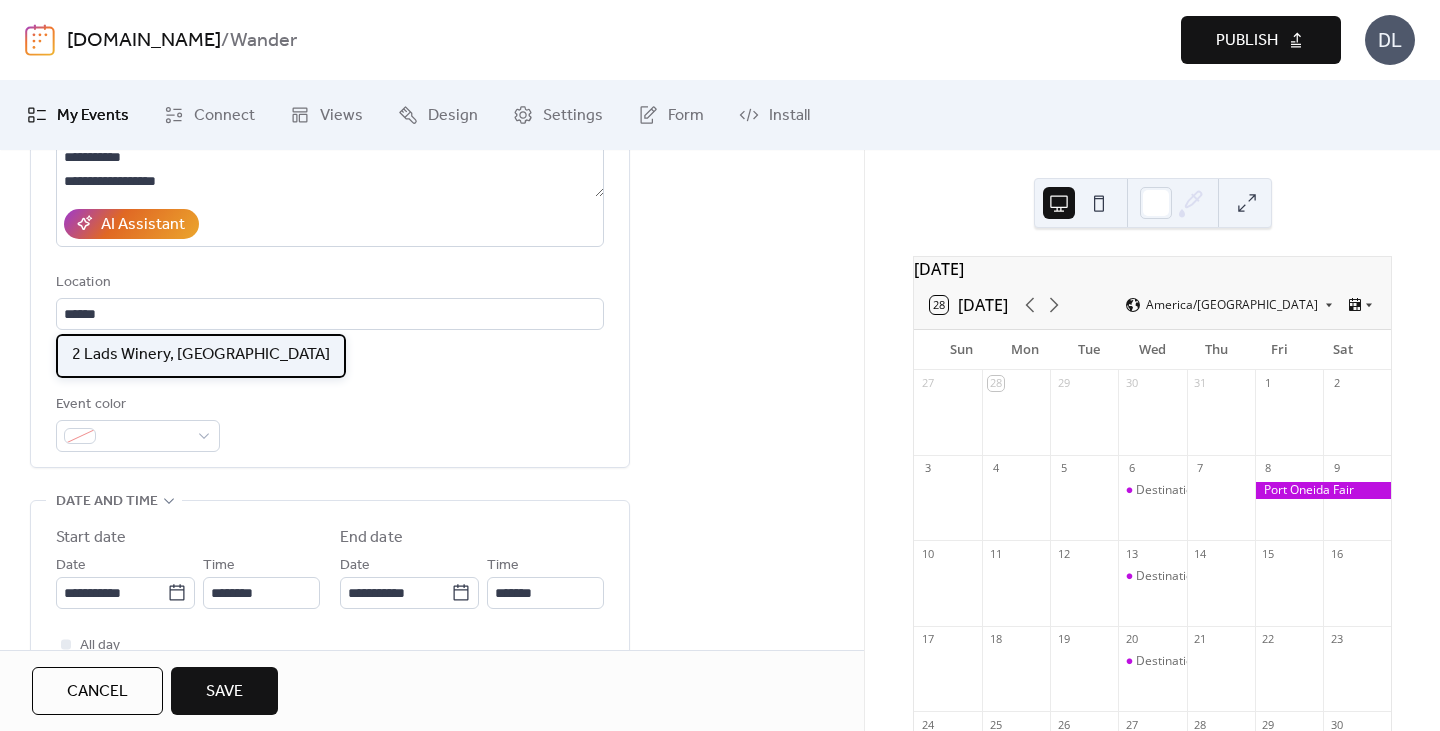 click on "2 Lads Winery, [GEOGRAPHIC_DATA]" at bounding box center [201, 355] 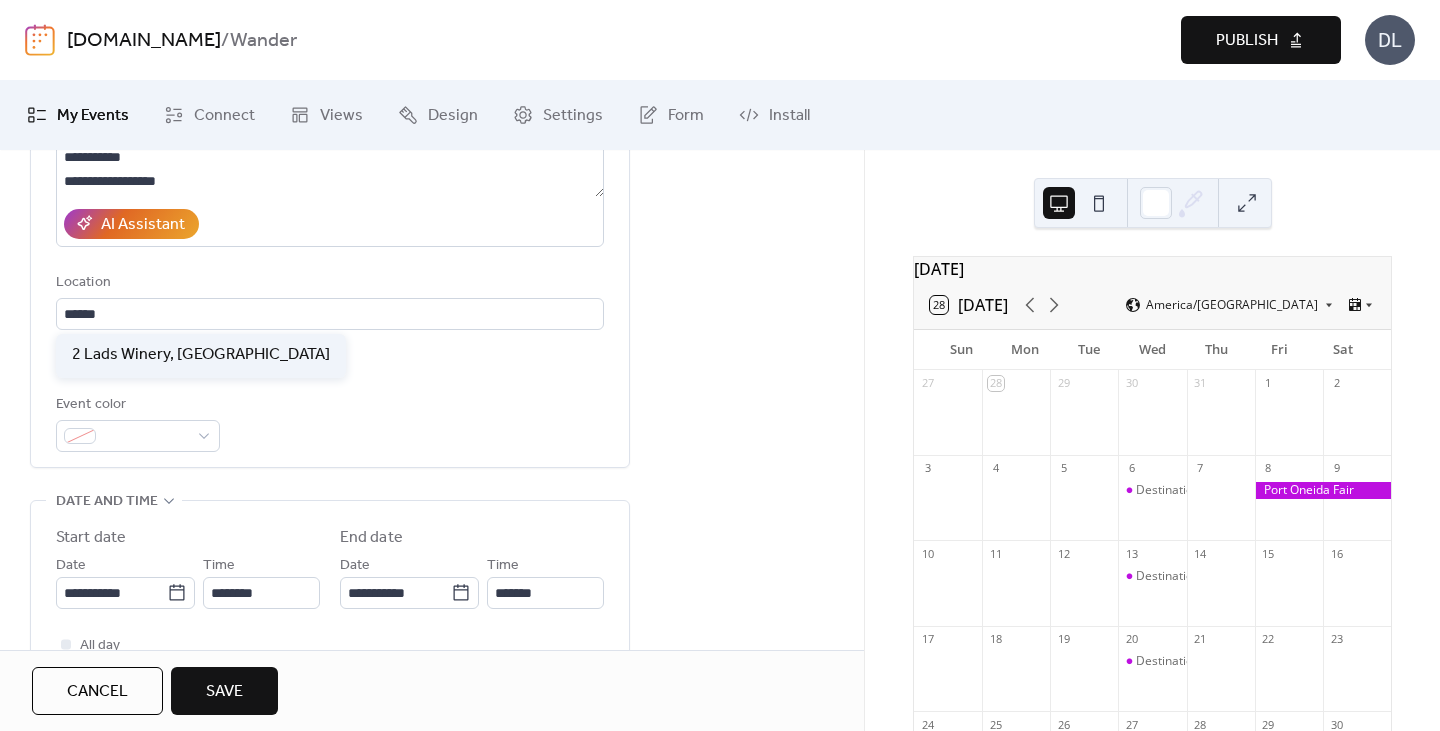 type on "**********" 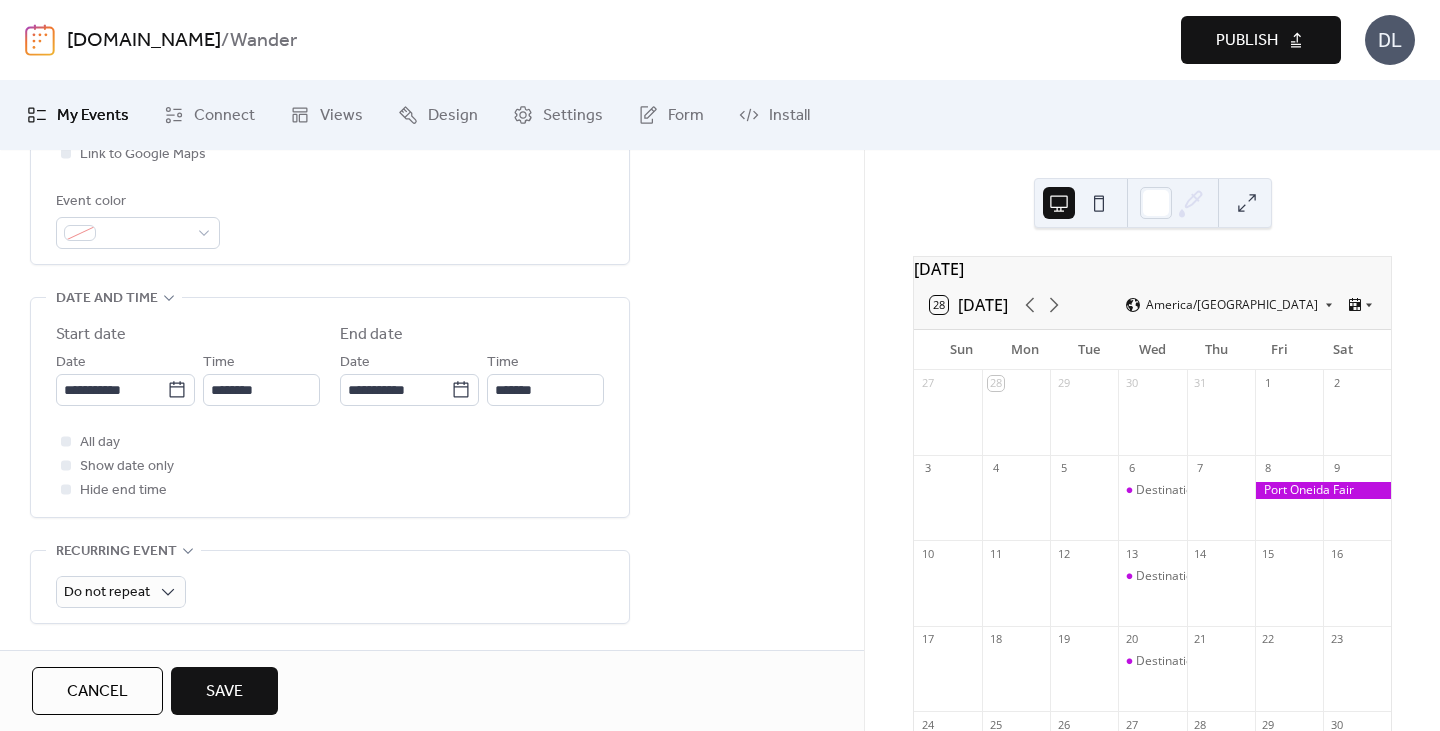 scroll, scrollTop: 556, scrollLeft: 0, axis: vertical 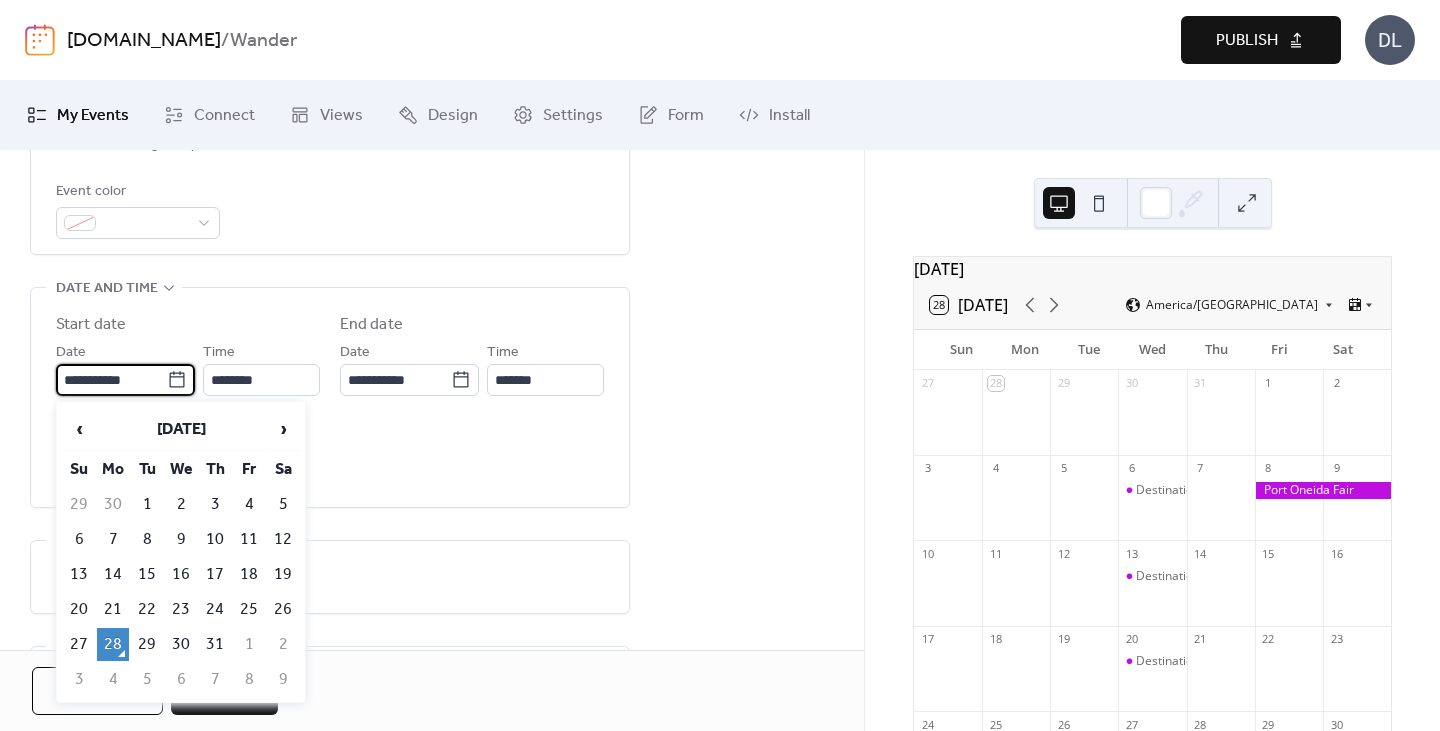 click on "**********" at bounding box center (111, 380) 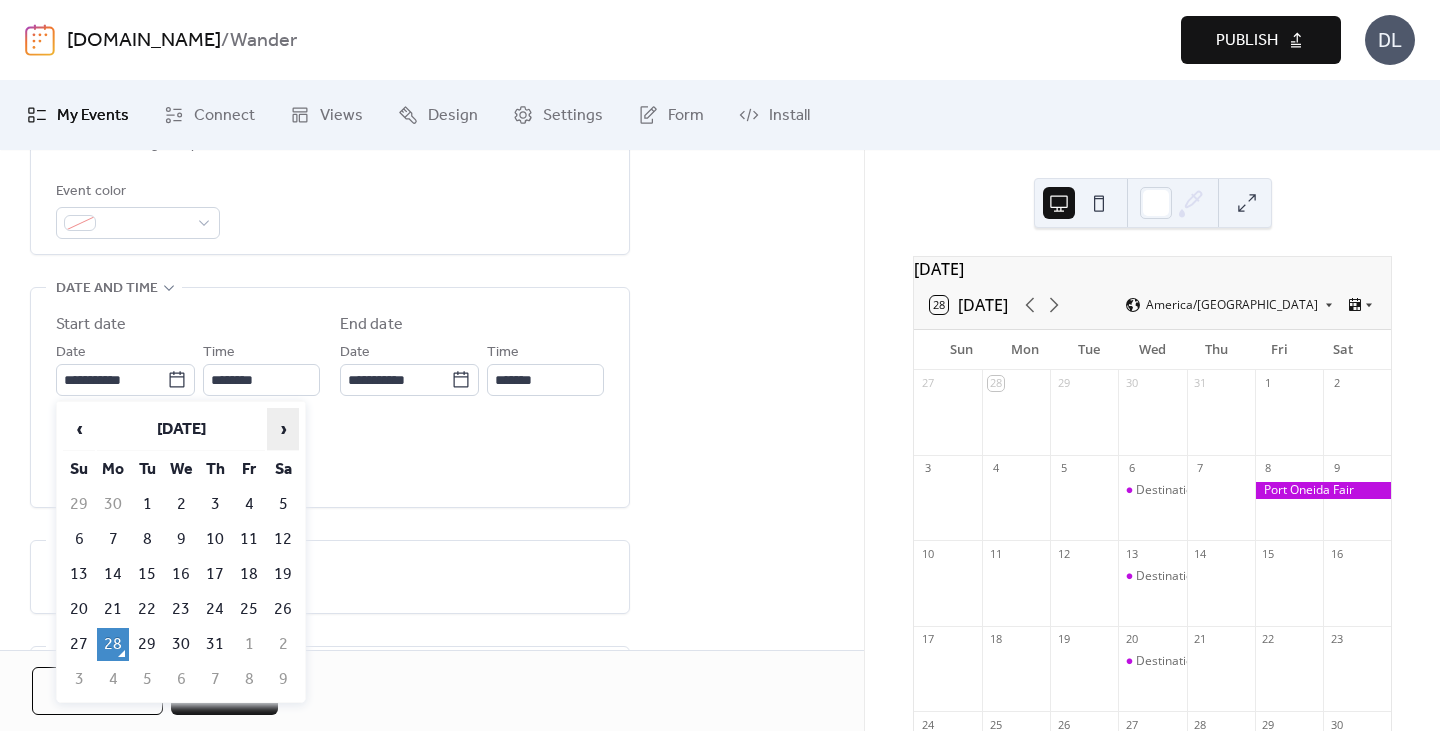 click on "›" at bounding box center [283, 429] 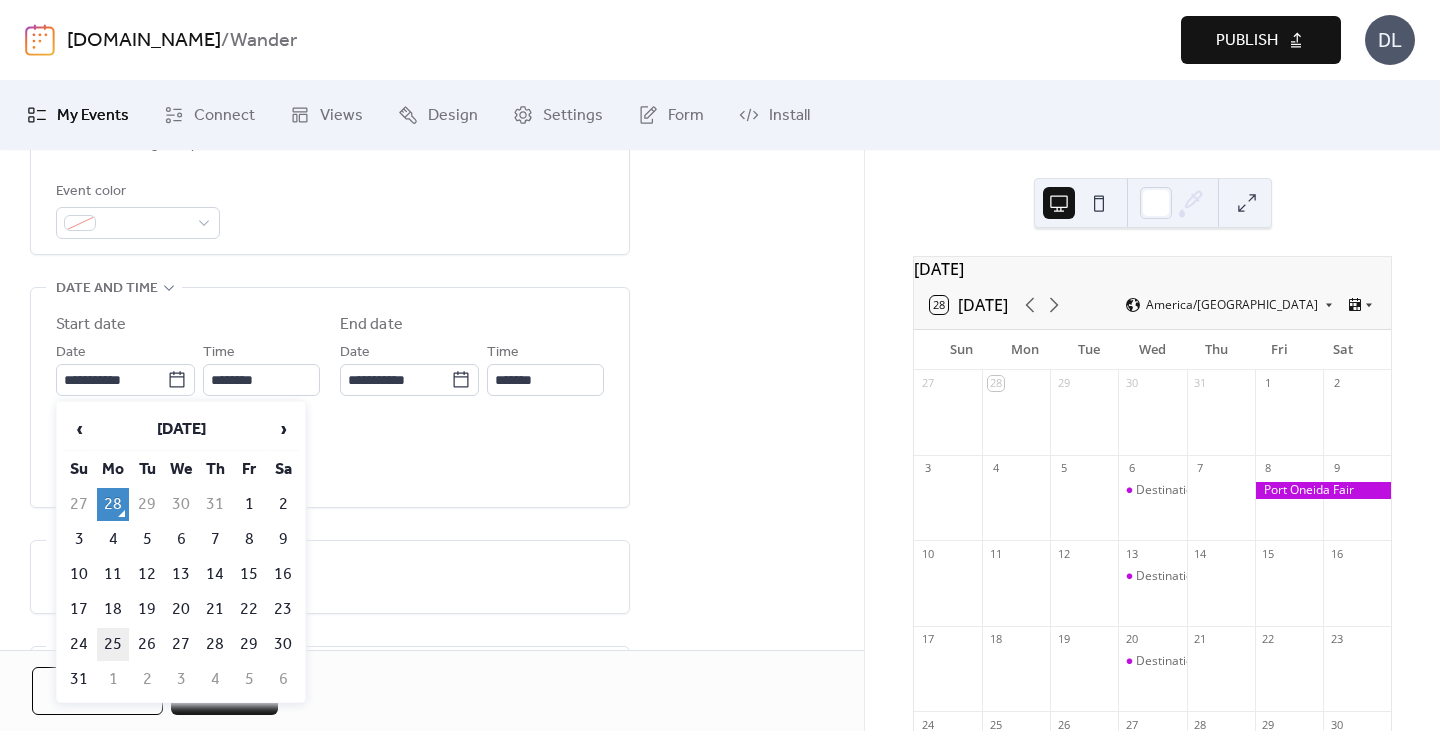click on "25" at bounding box center [113, 644] 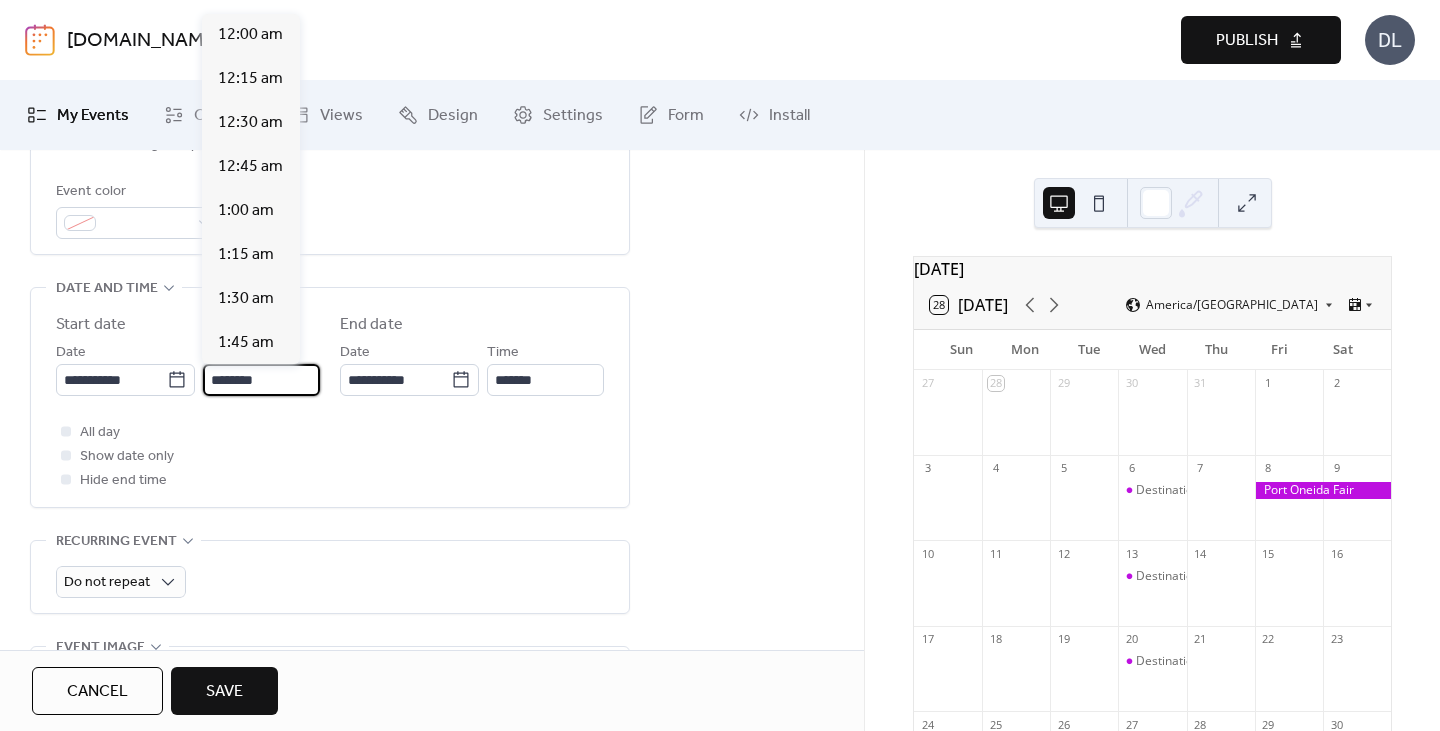 scroll, scrollTop: 2112, scrollLeft: 0, axis: vertical 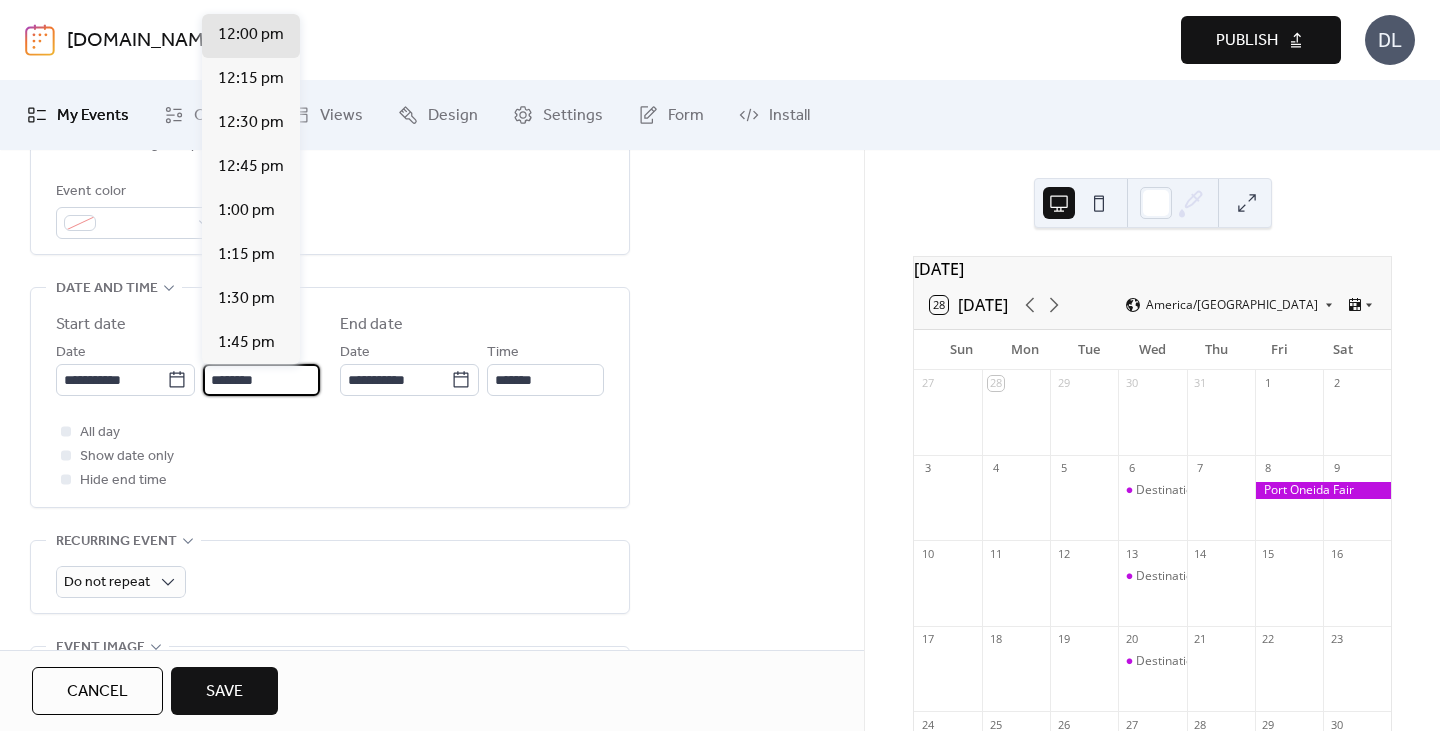 drag, startPoint x: 224, startPoint y: 378, endPoint x: 203, endPoint y: 378, distance: 21 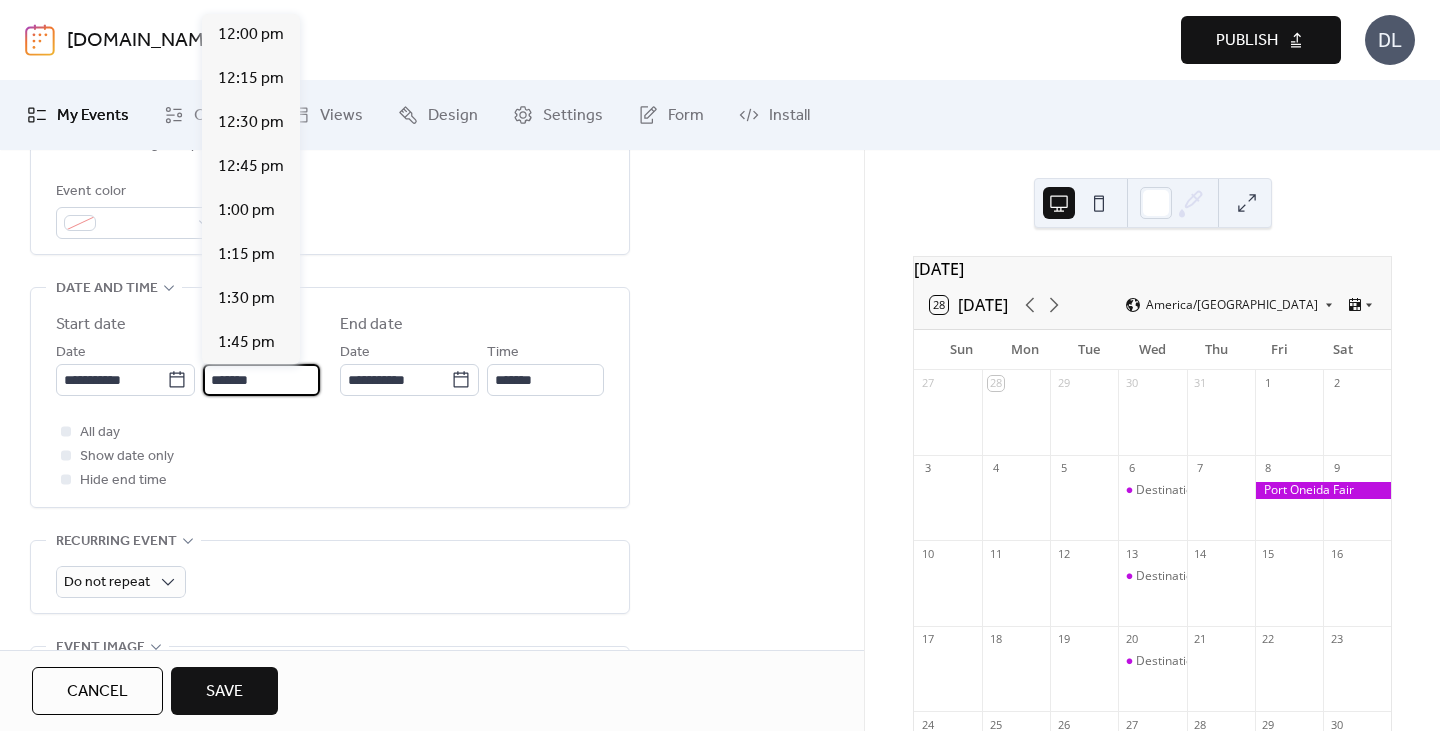 scroll, scrollTop: 2992, scrollLeft: 0, axis: vertical 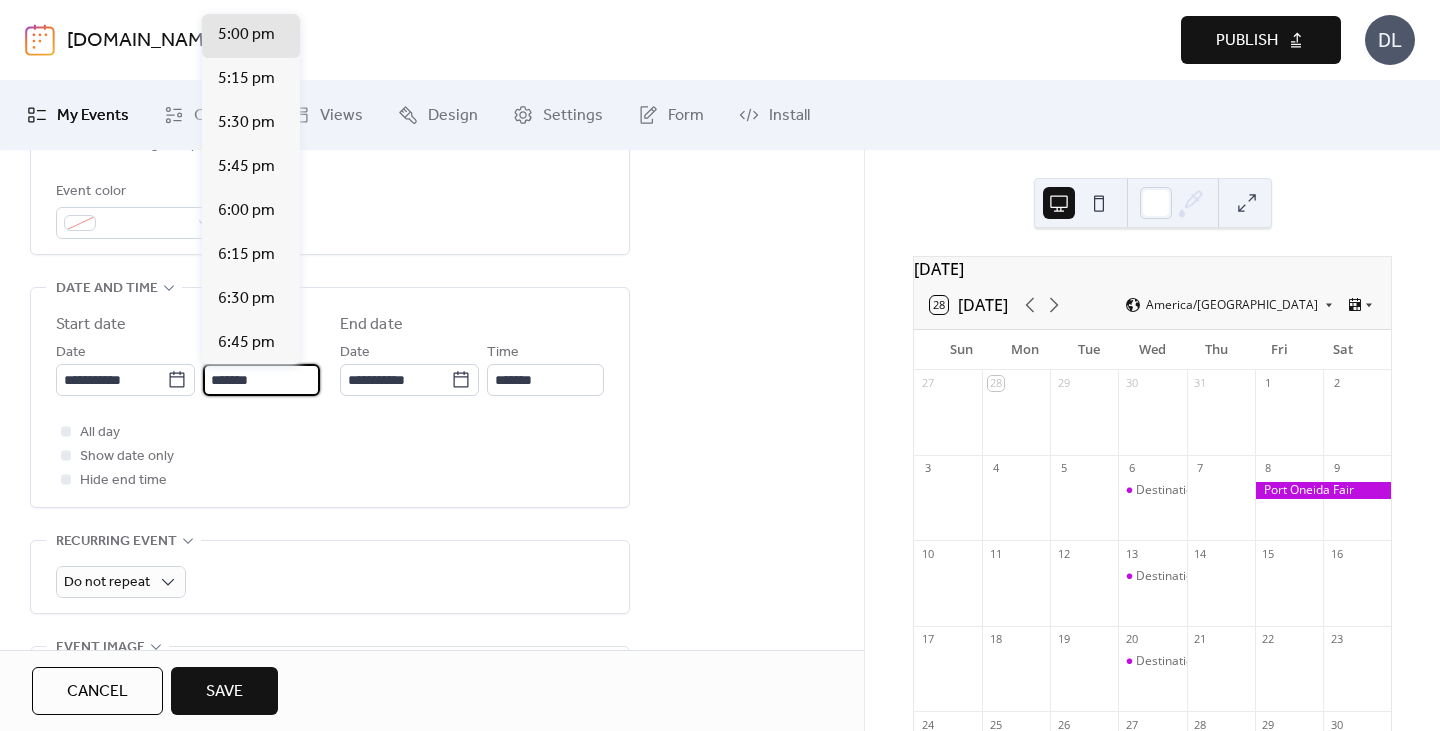 type on "*******" 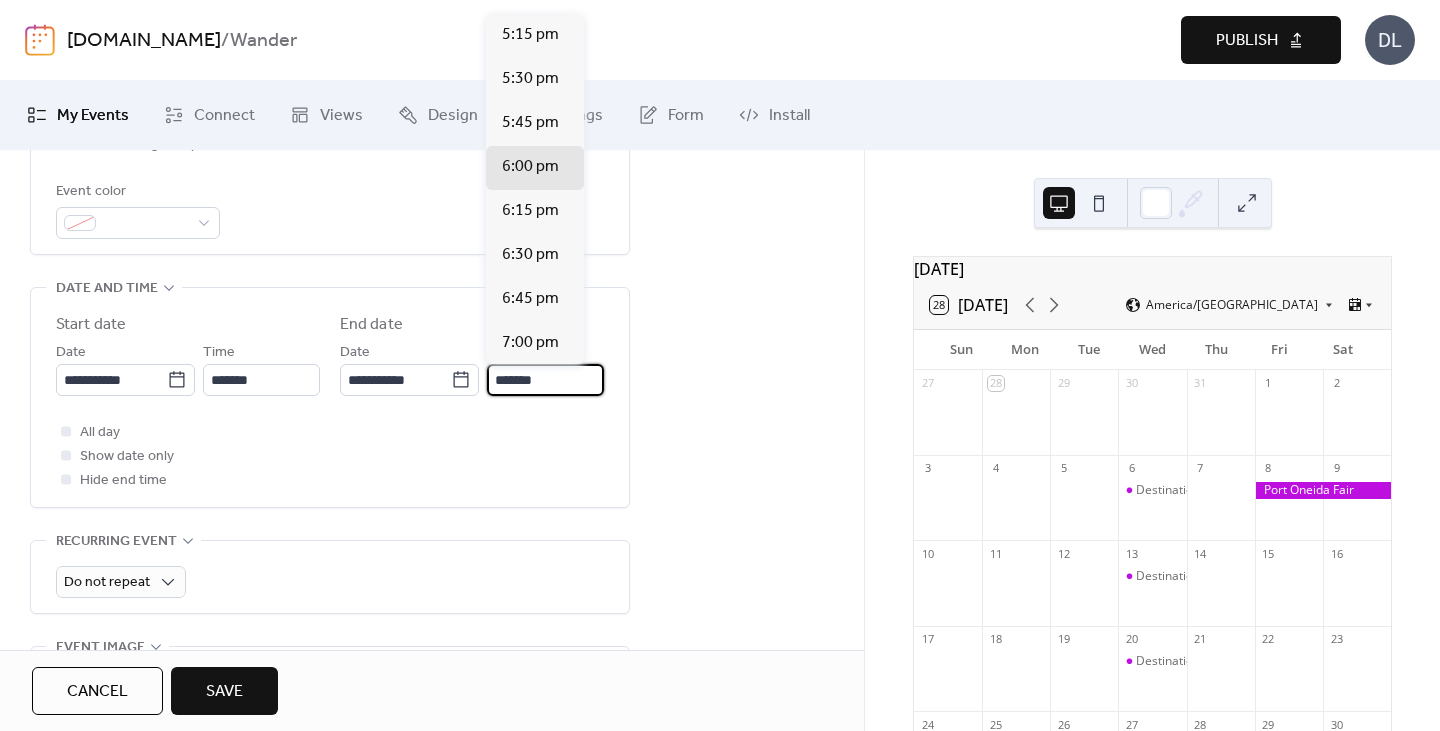 click on "*******" at bounding box center (545, 380) 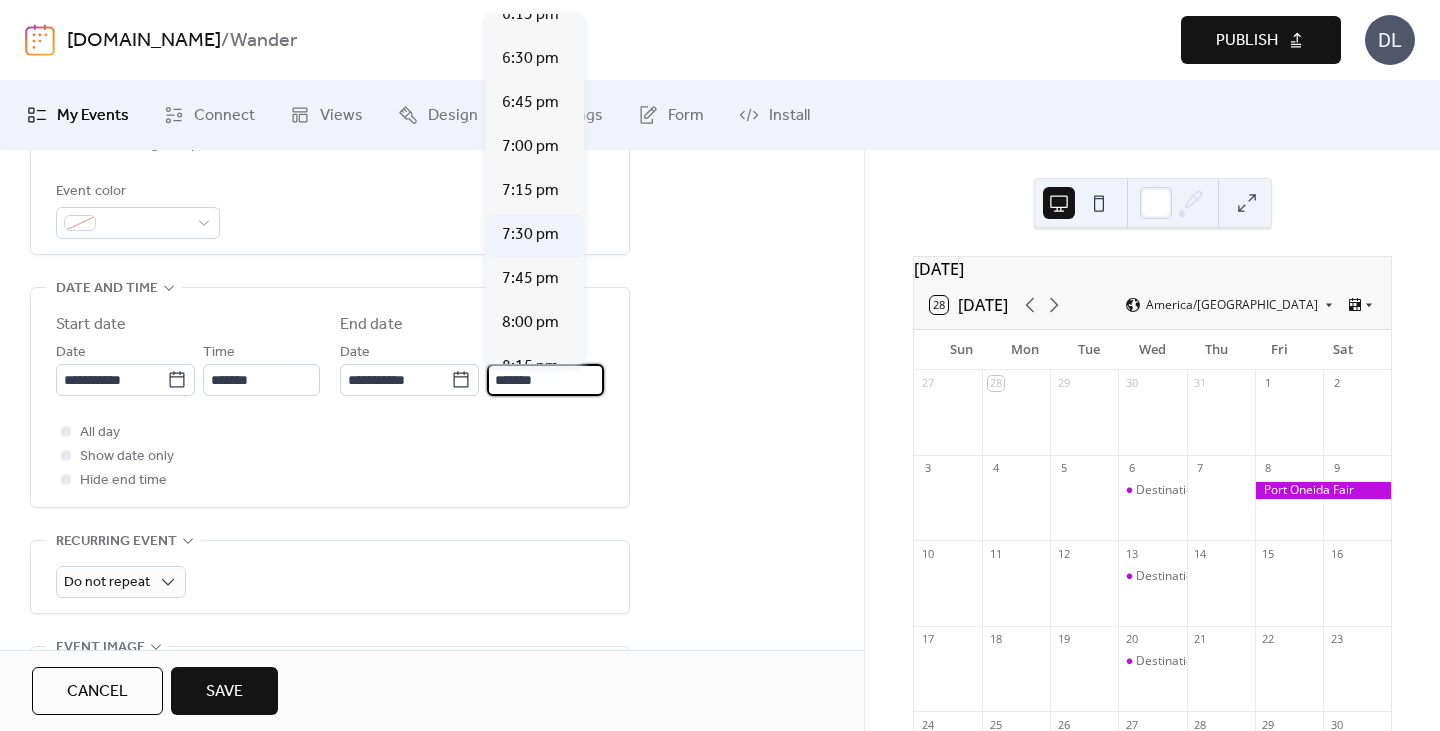 scroll, scrollTop: 200, scrollLeft: 0, axis: vertical 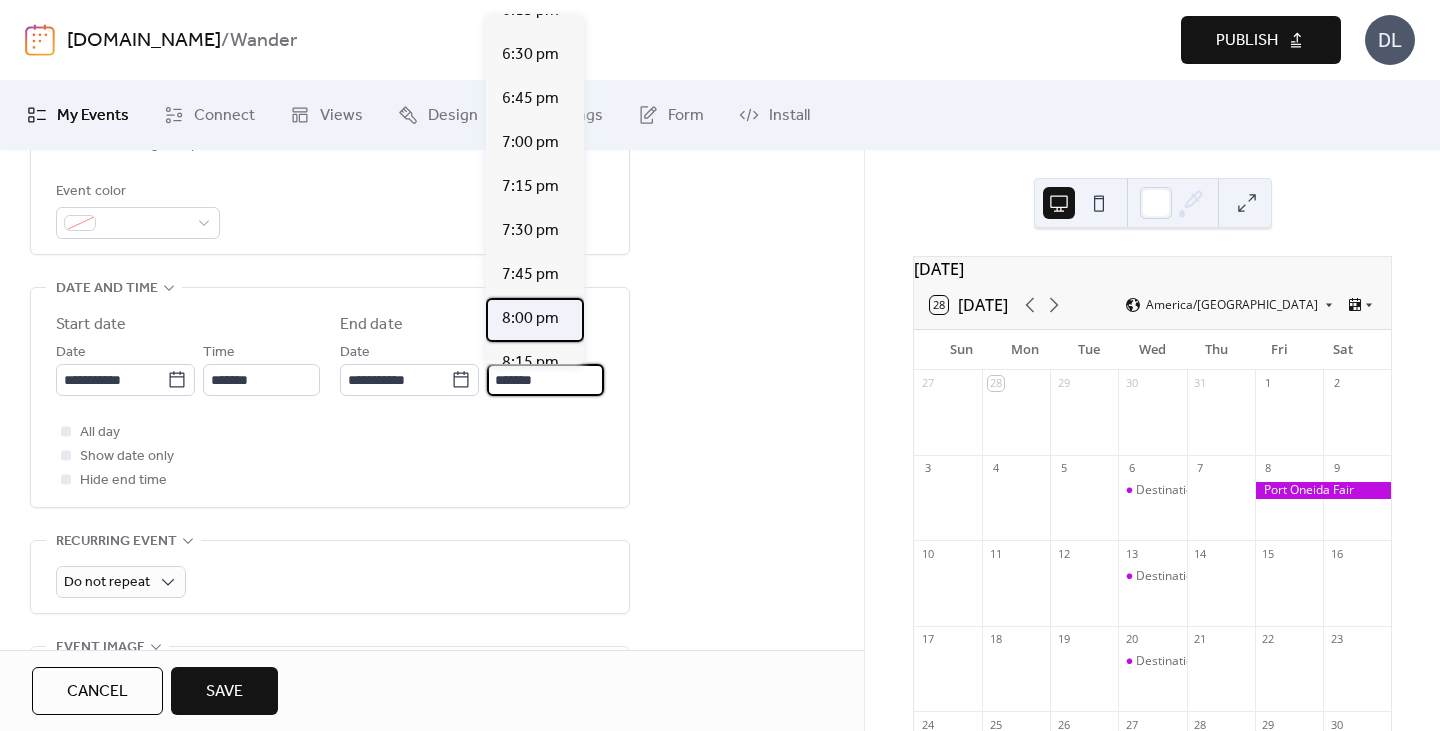 click on "8:00 pm" at bounding box center [530, 319] 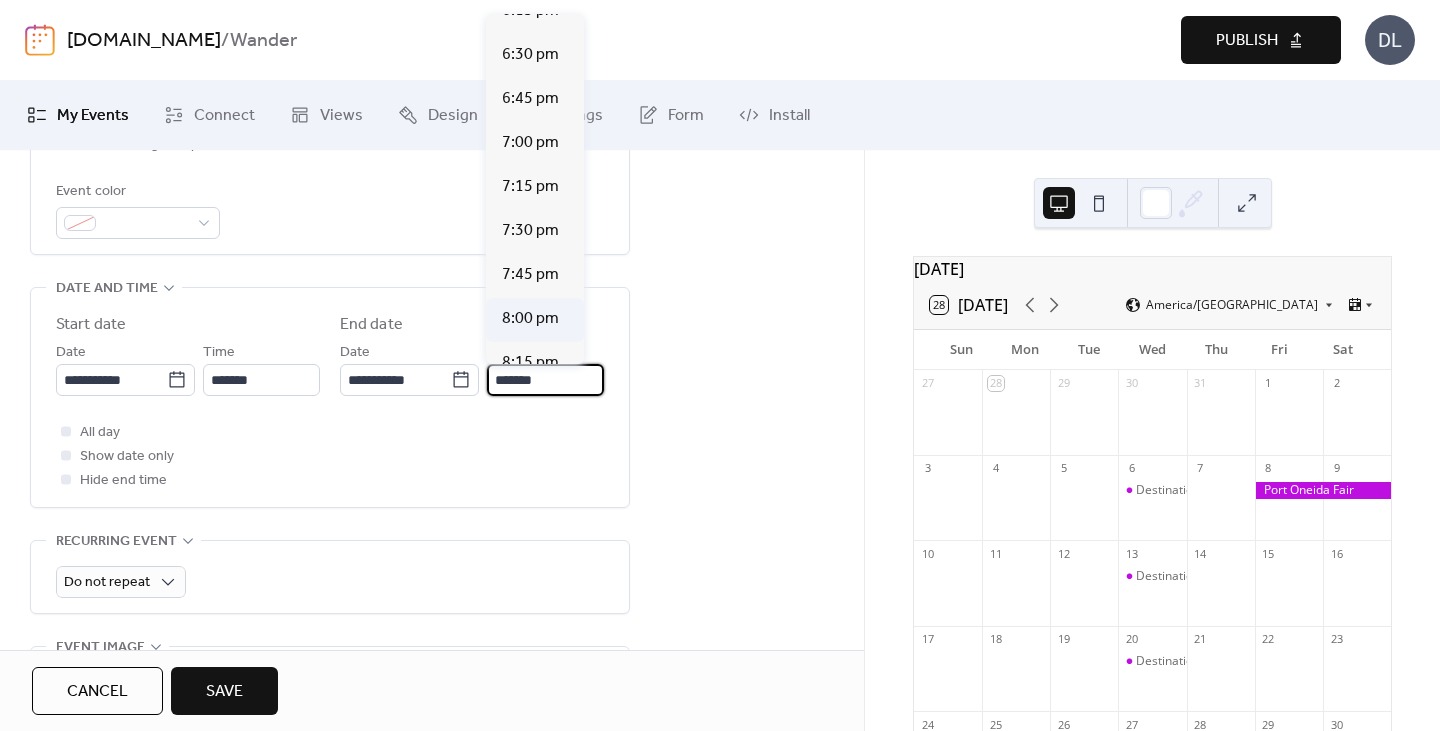 type on "*******" 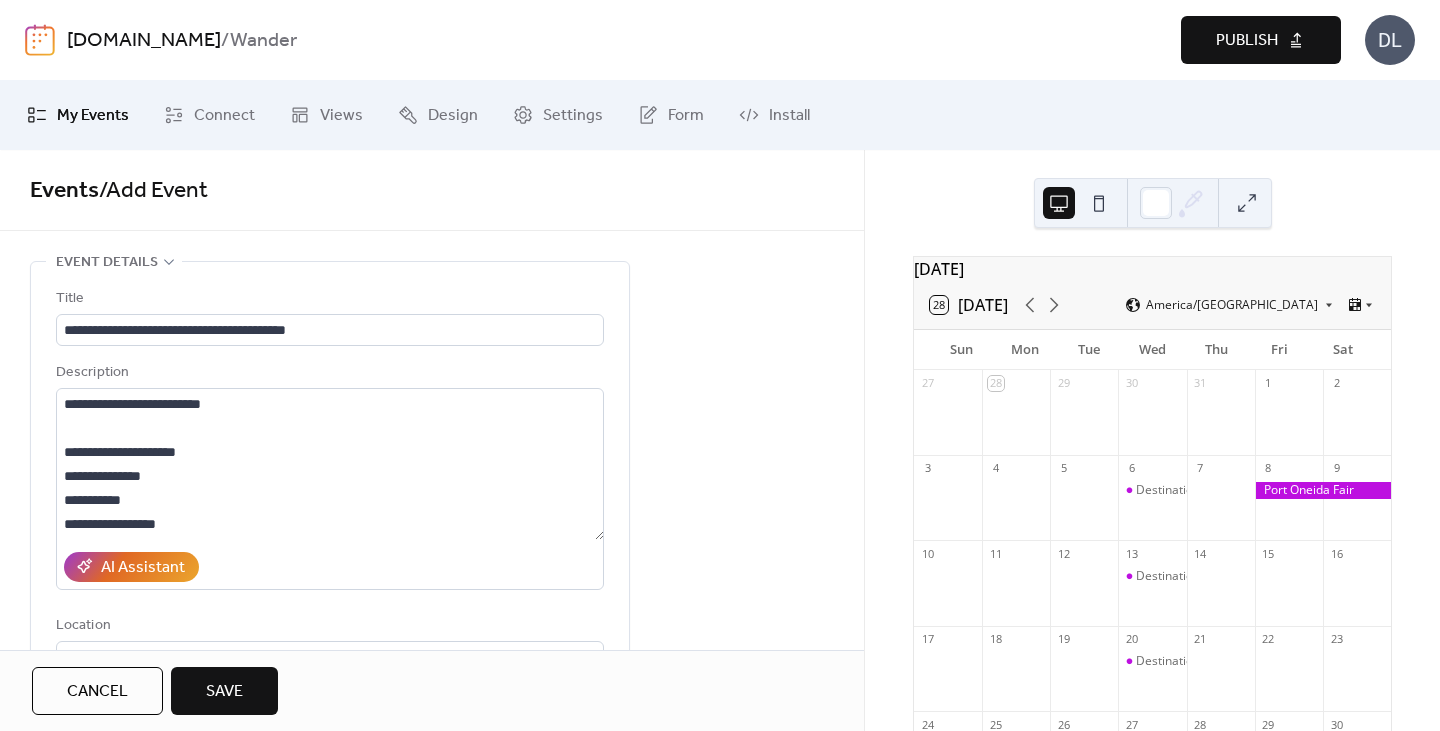 scroll, scrollTop: 14, scrollLeft: 0, axis: vertical 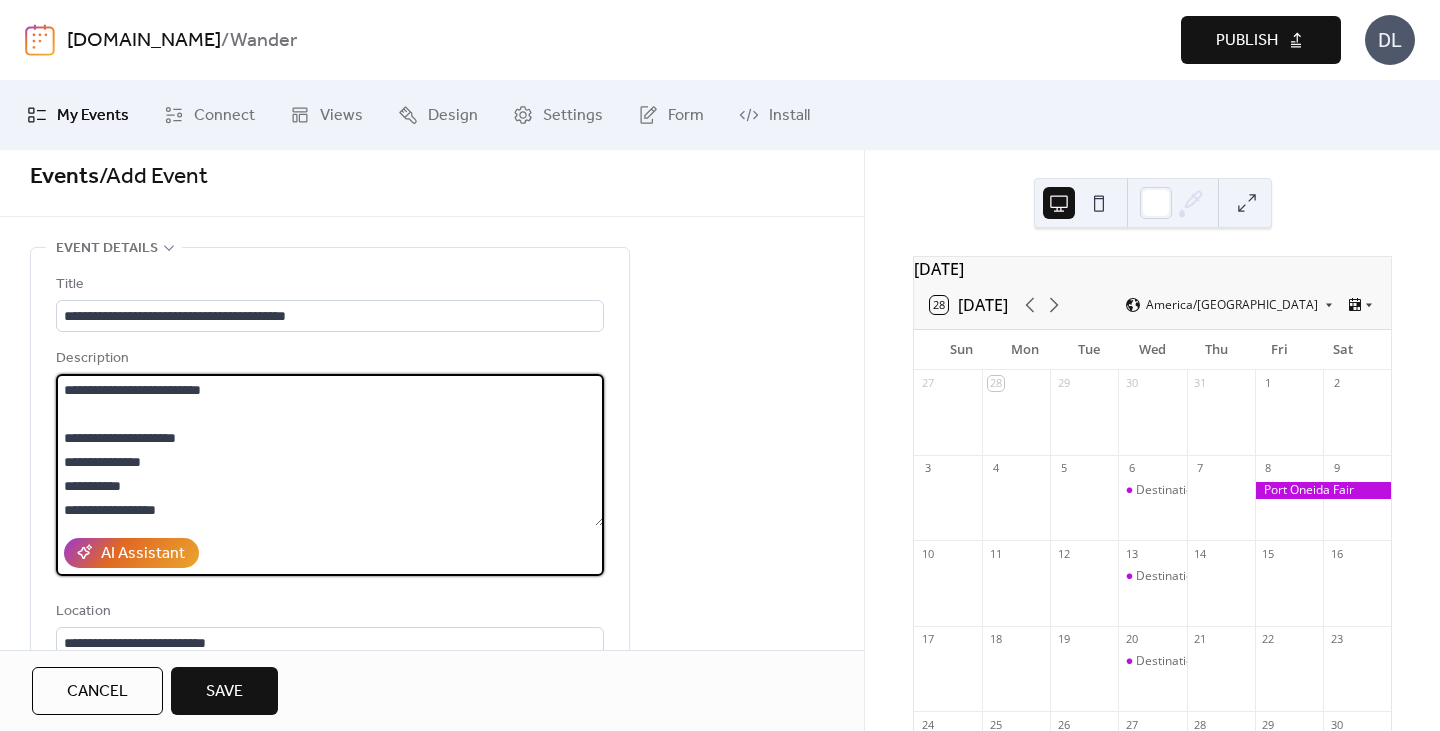 drag, startPoint x: 168, startPoint y: 415, endPoint x: 154, endPoint y: 415, distance: 14 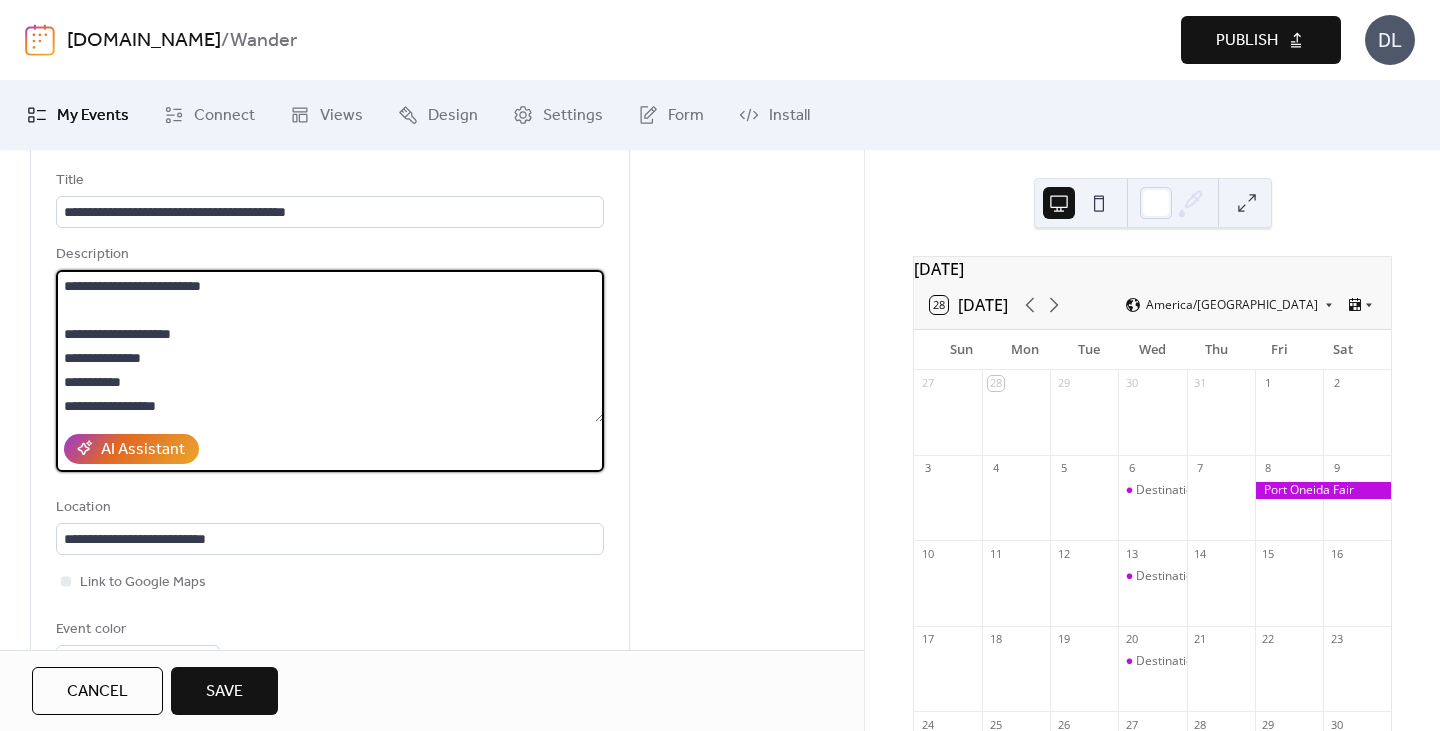 scroll, scrollTop: 124, scrollLeft: 0, axis: vertical 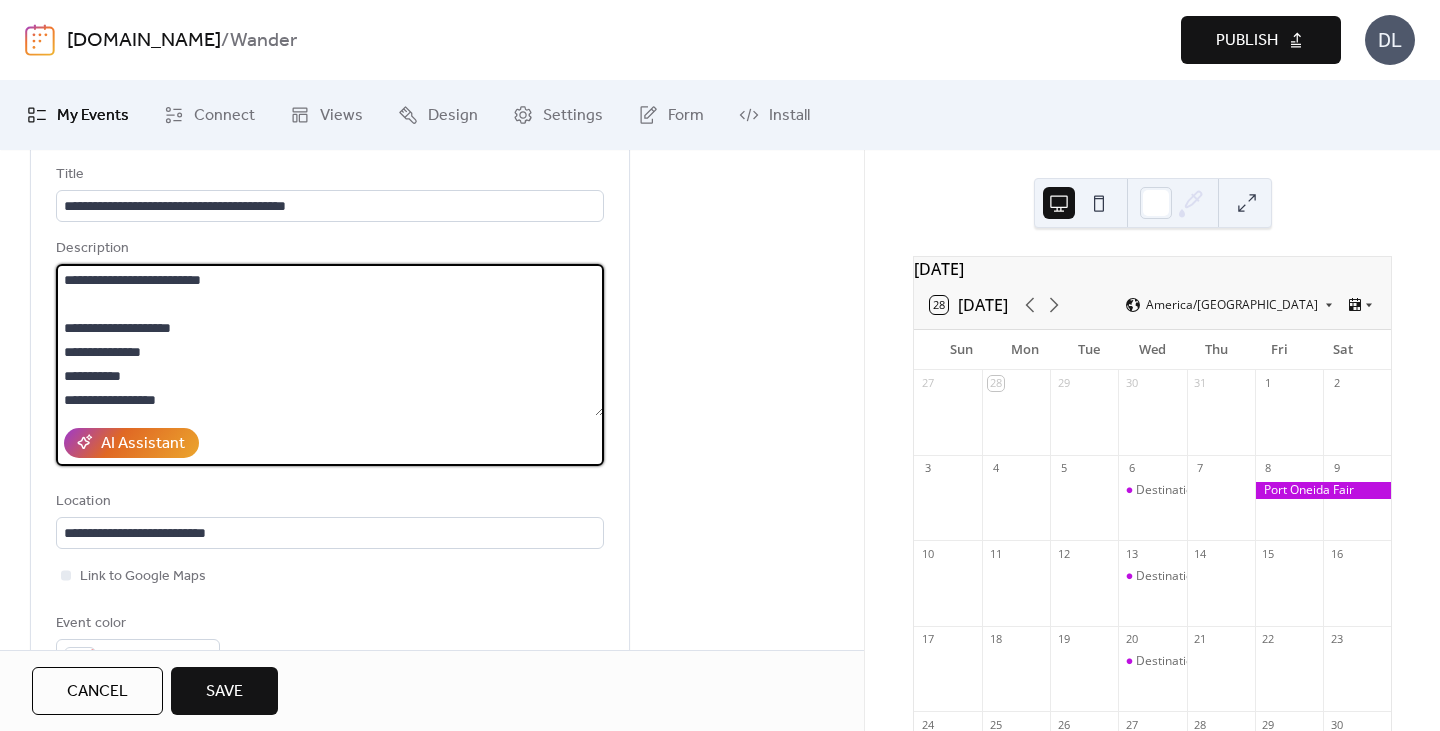 drag, startPoint x: 87, startPoint y: 377, endPoint x: 68, endPoint y: 377, distance: 19 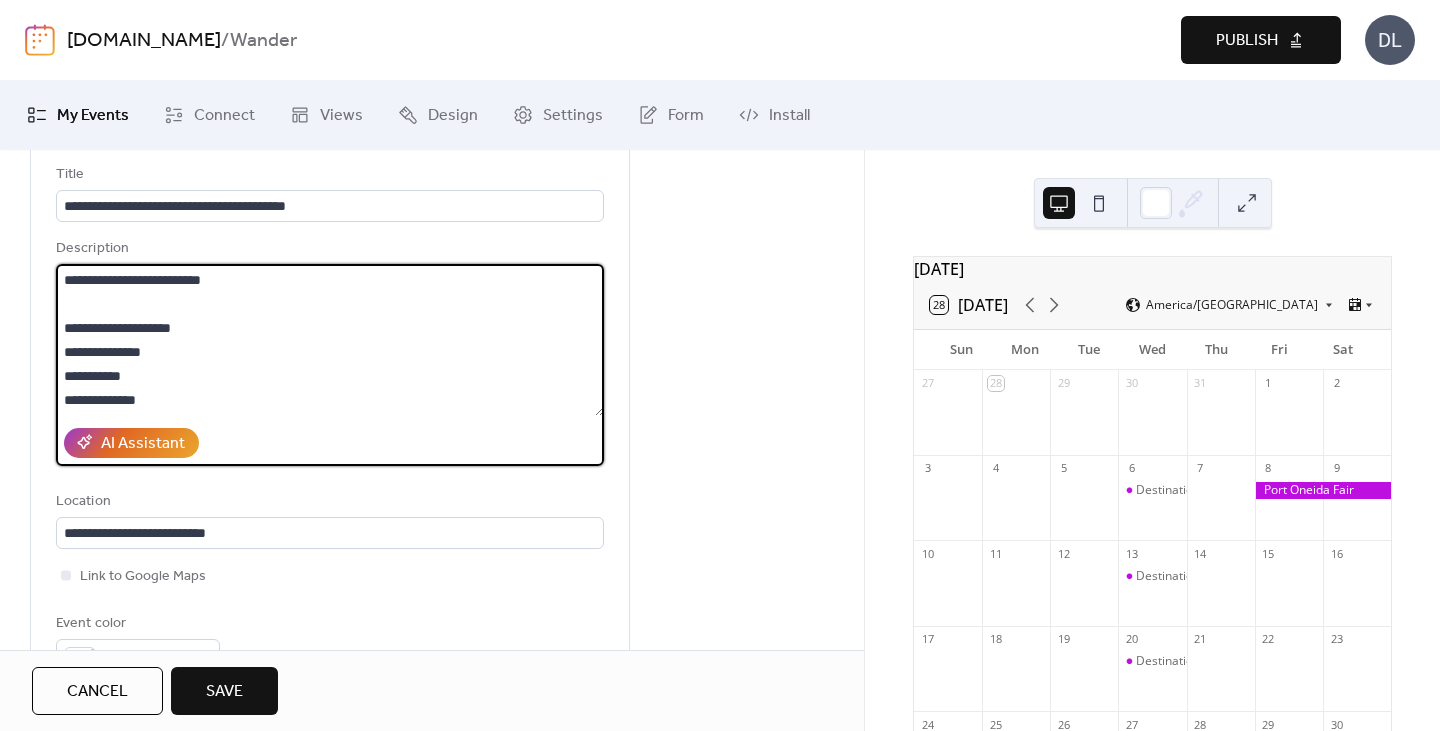 click on "**********" at bounding box center (330, 340) 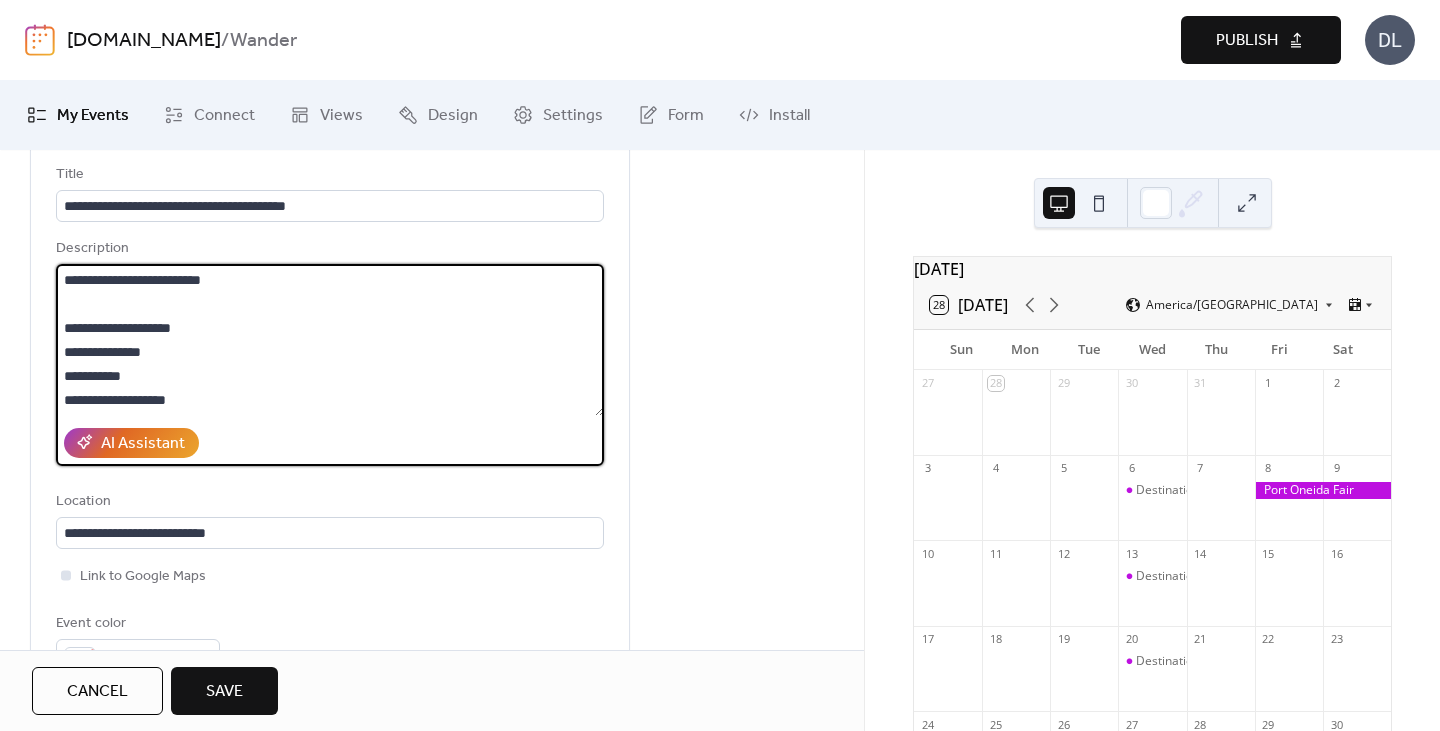 type on "**********" 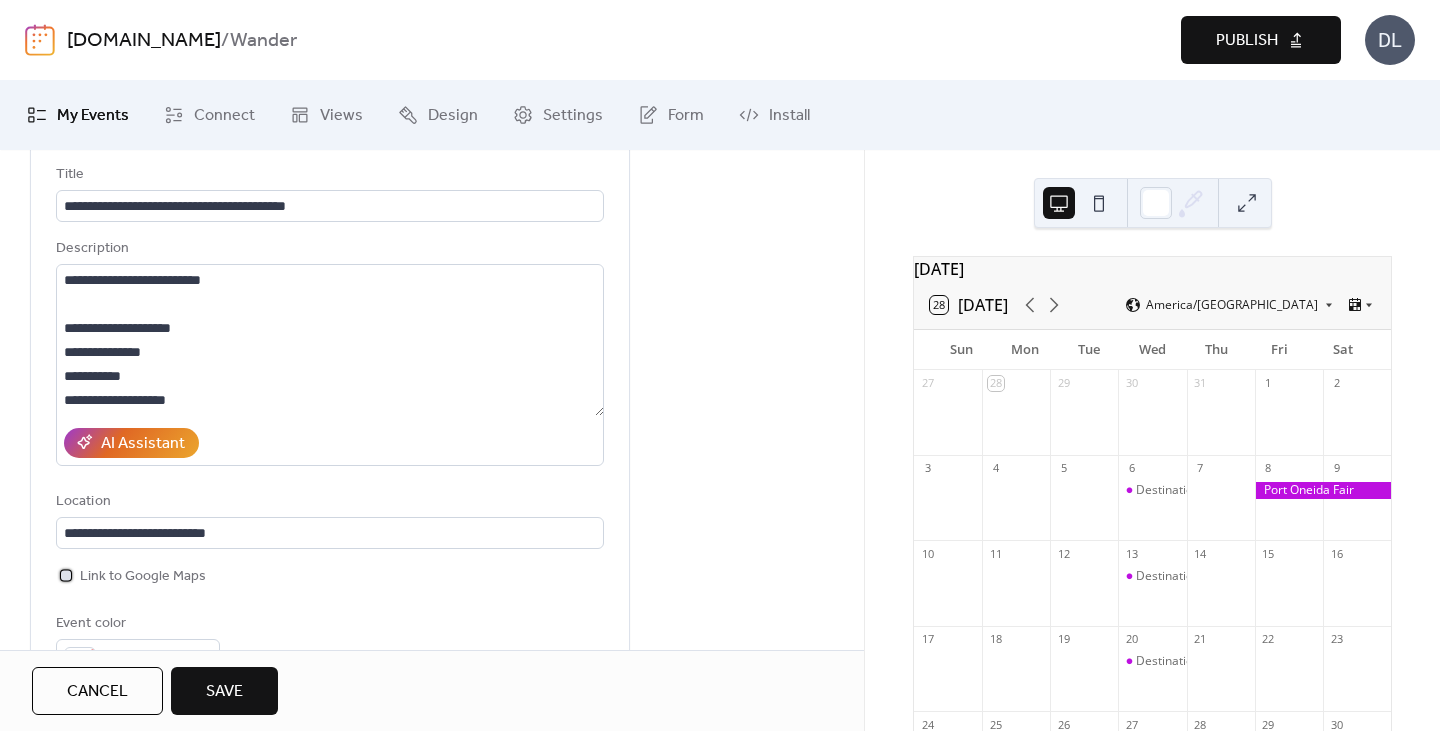 click at bounding box center [66, 575] 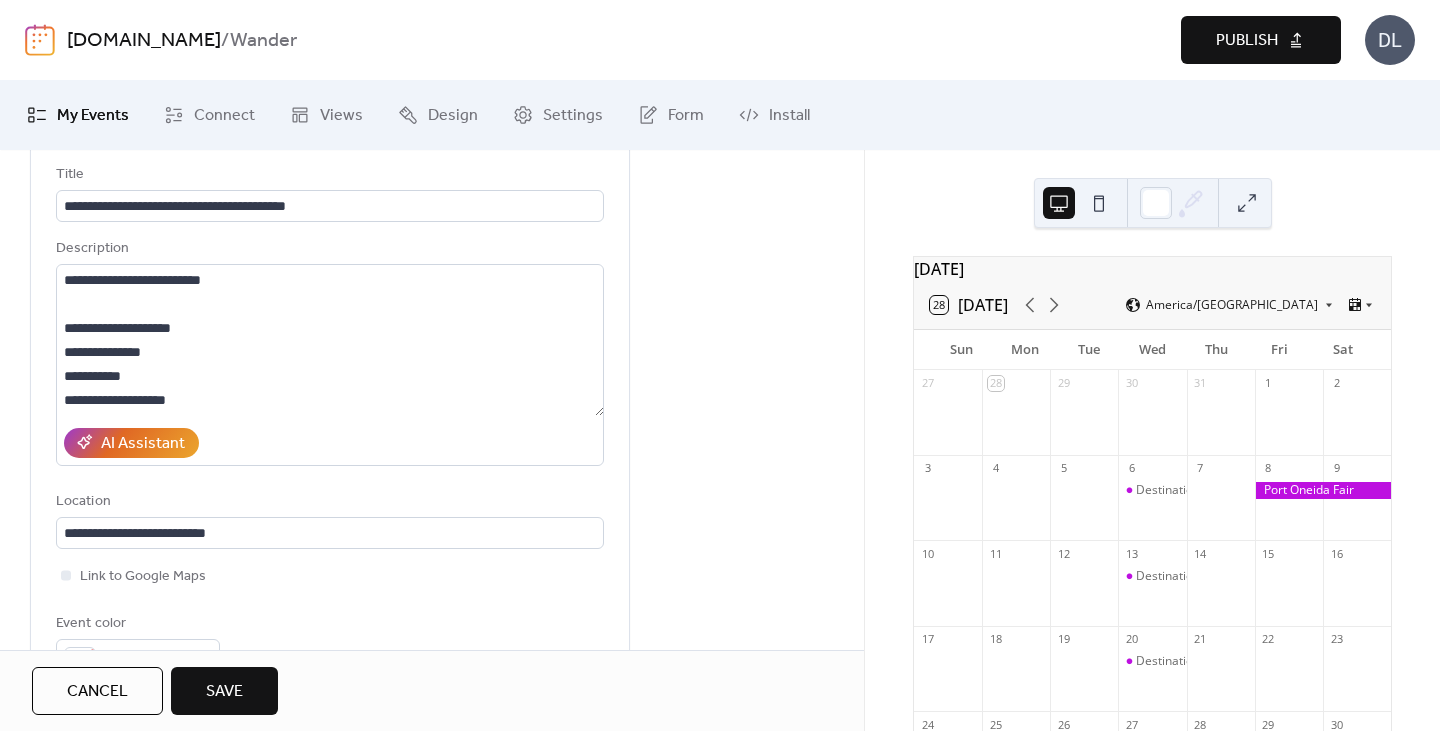click on "Save" at bounding box center [224, 691] 